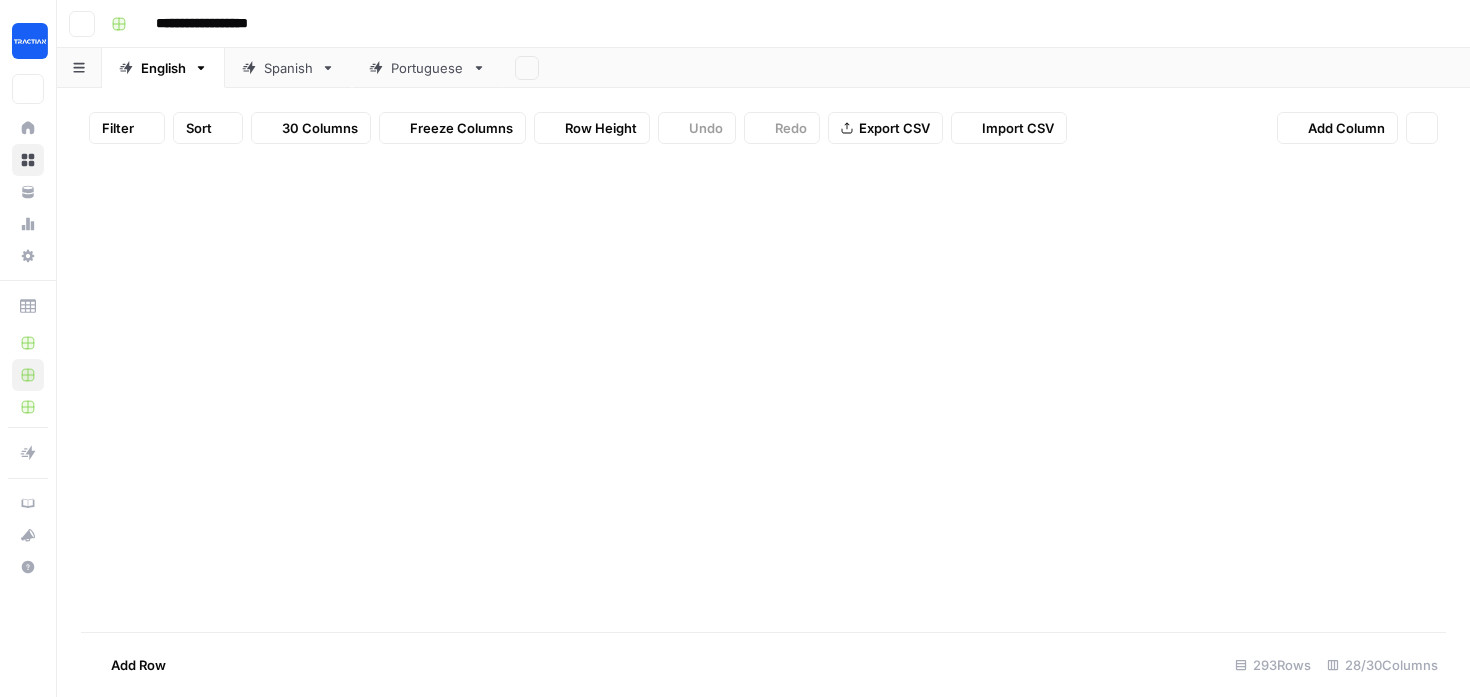 scroll, scrollTop: 0, scrollLeft: 0, axis: both 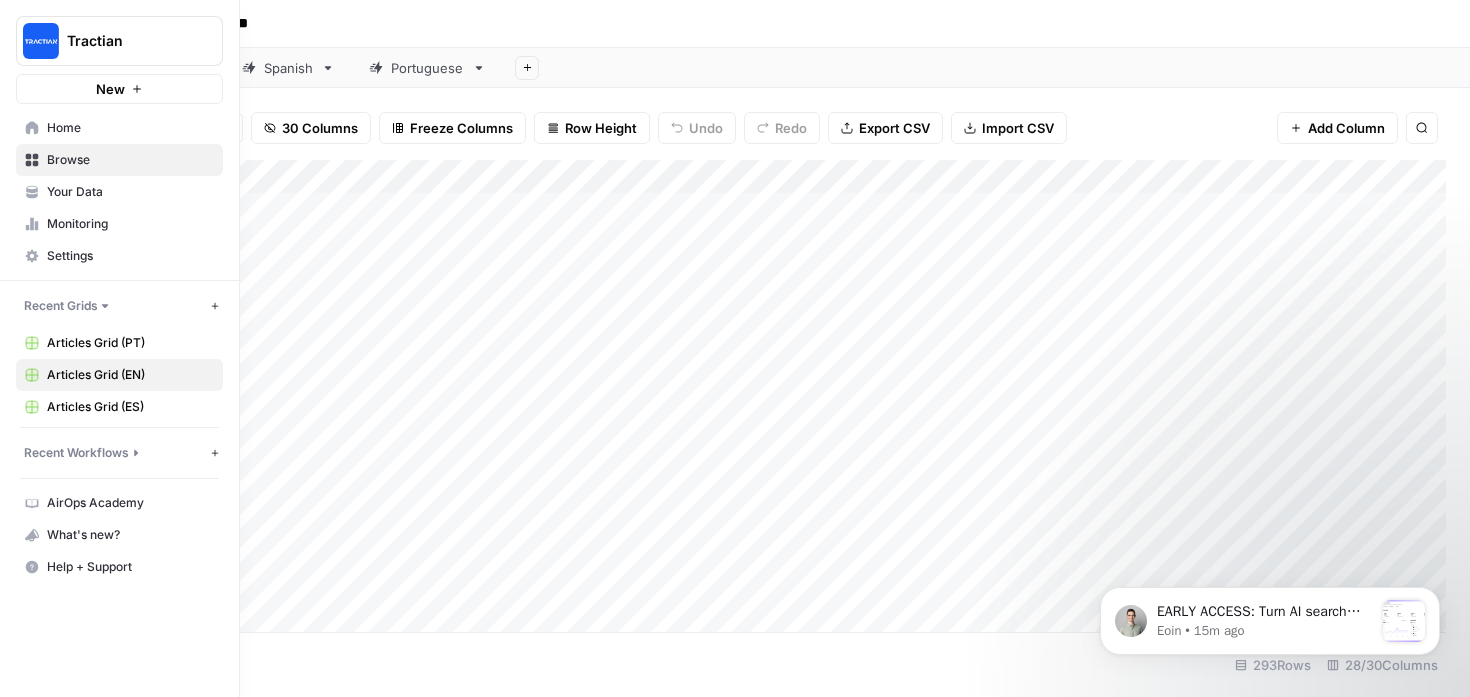 click on "Articles Grid (PT)" at bounding box center (130, 343) 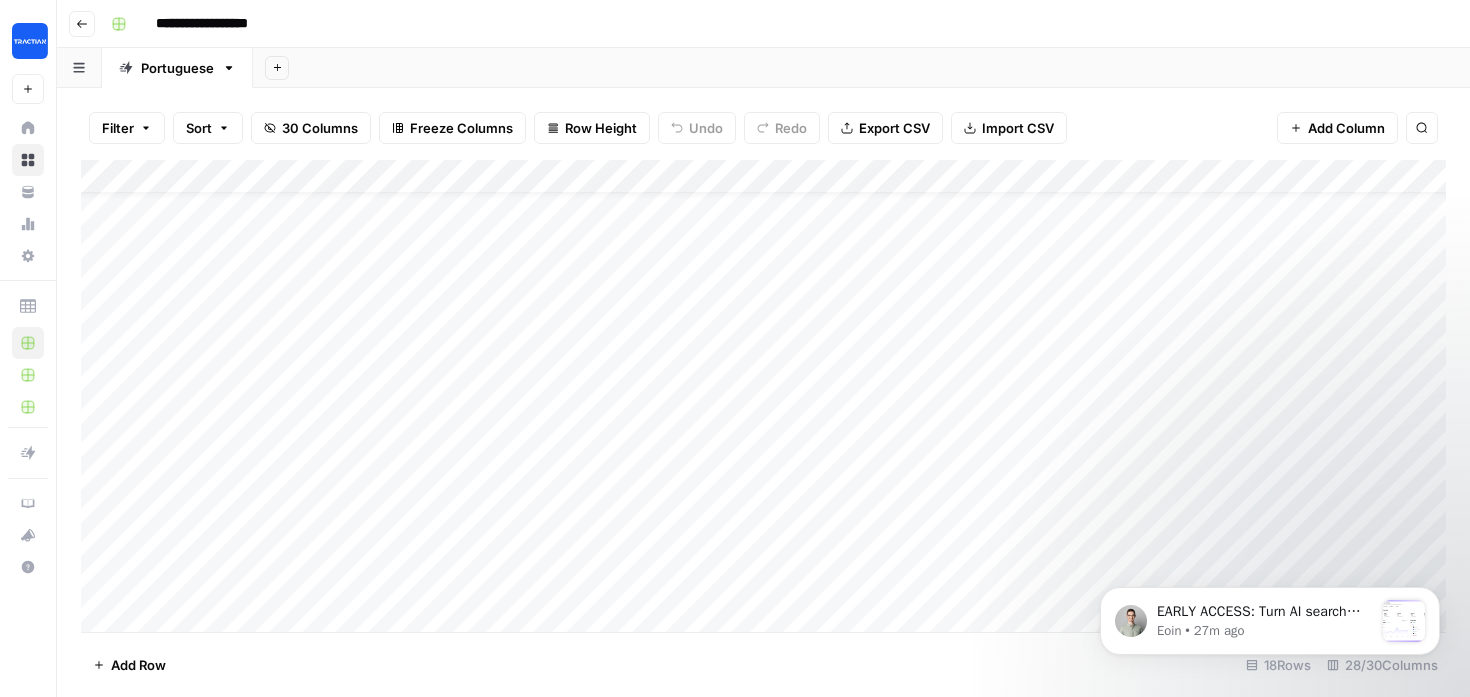 scroll, scrollTop: 40, scrollLeft: 0, axis: vertical 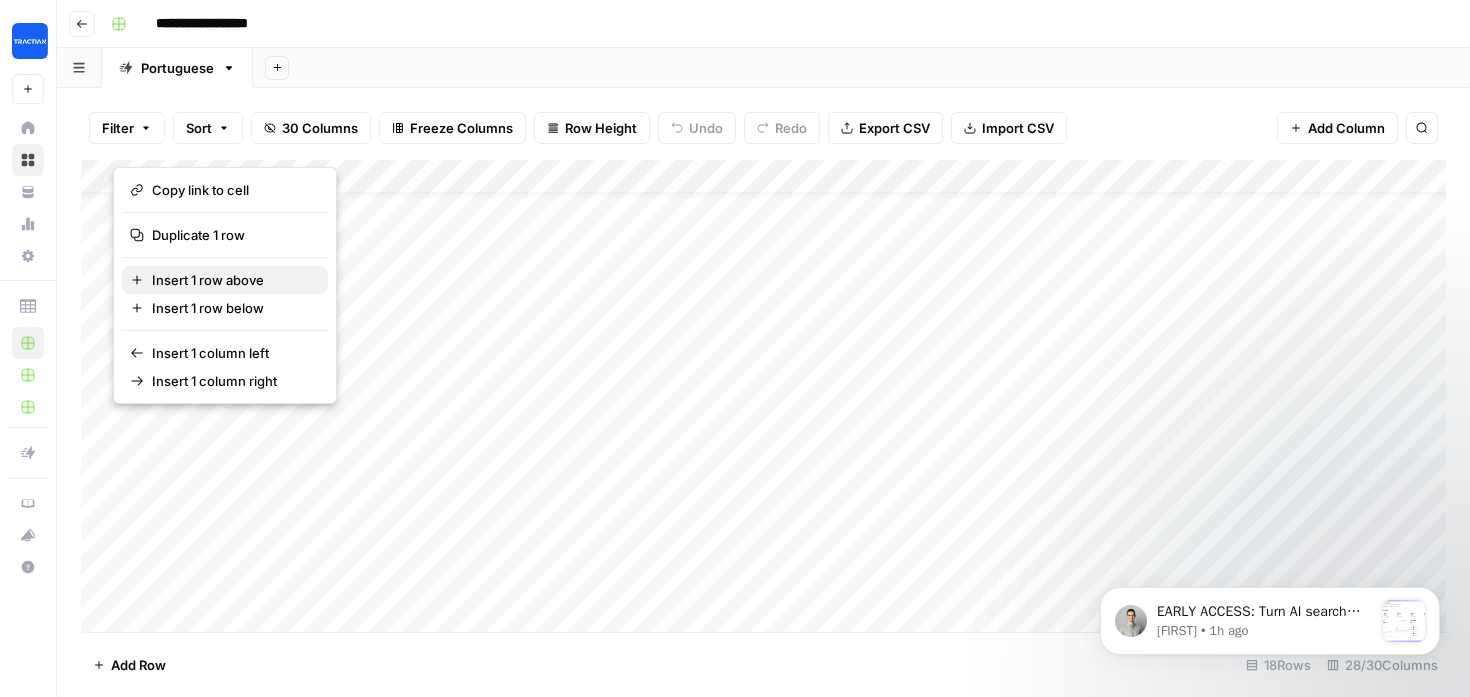 click on "Insert 1 row above" at bounding box center [232, 280] 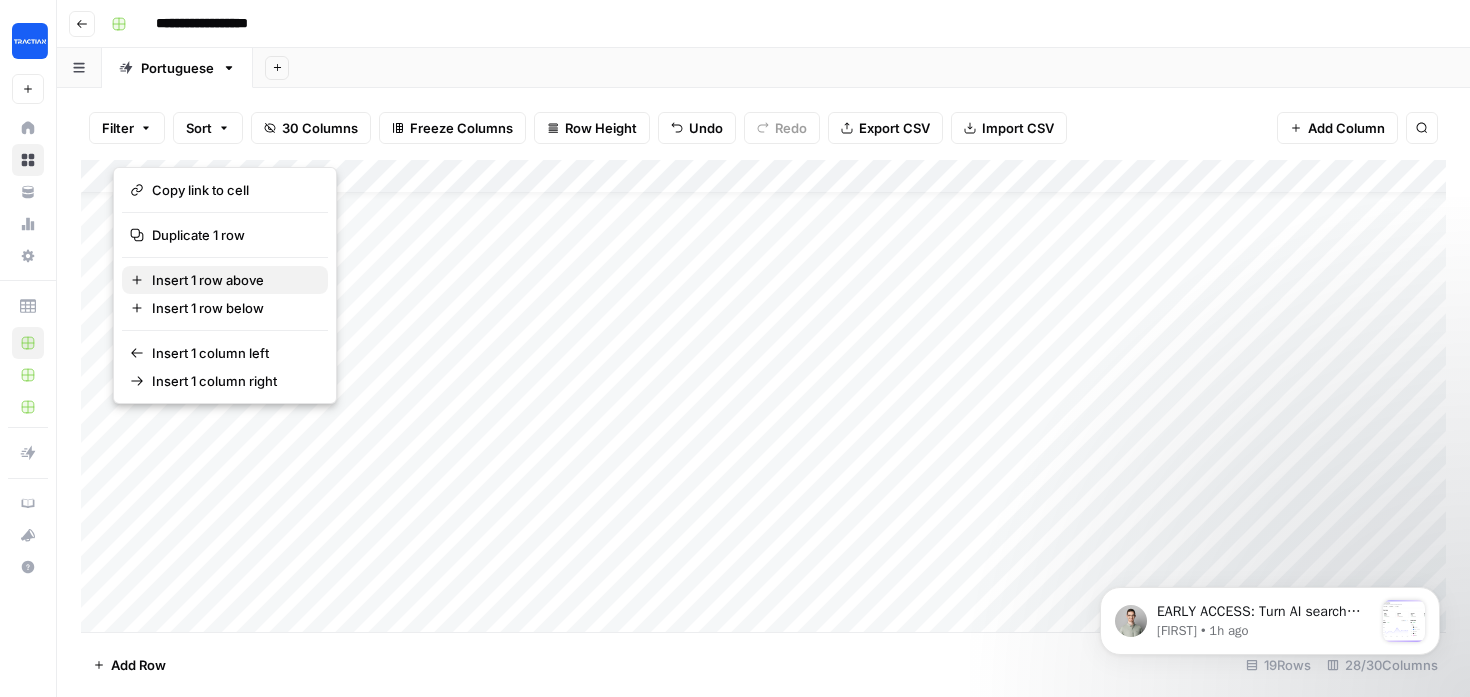 click on "Insert 1 row above" at bounding box center [232, 280] 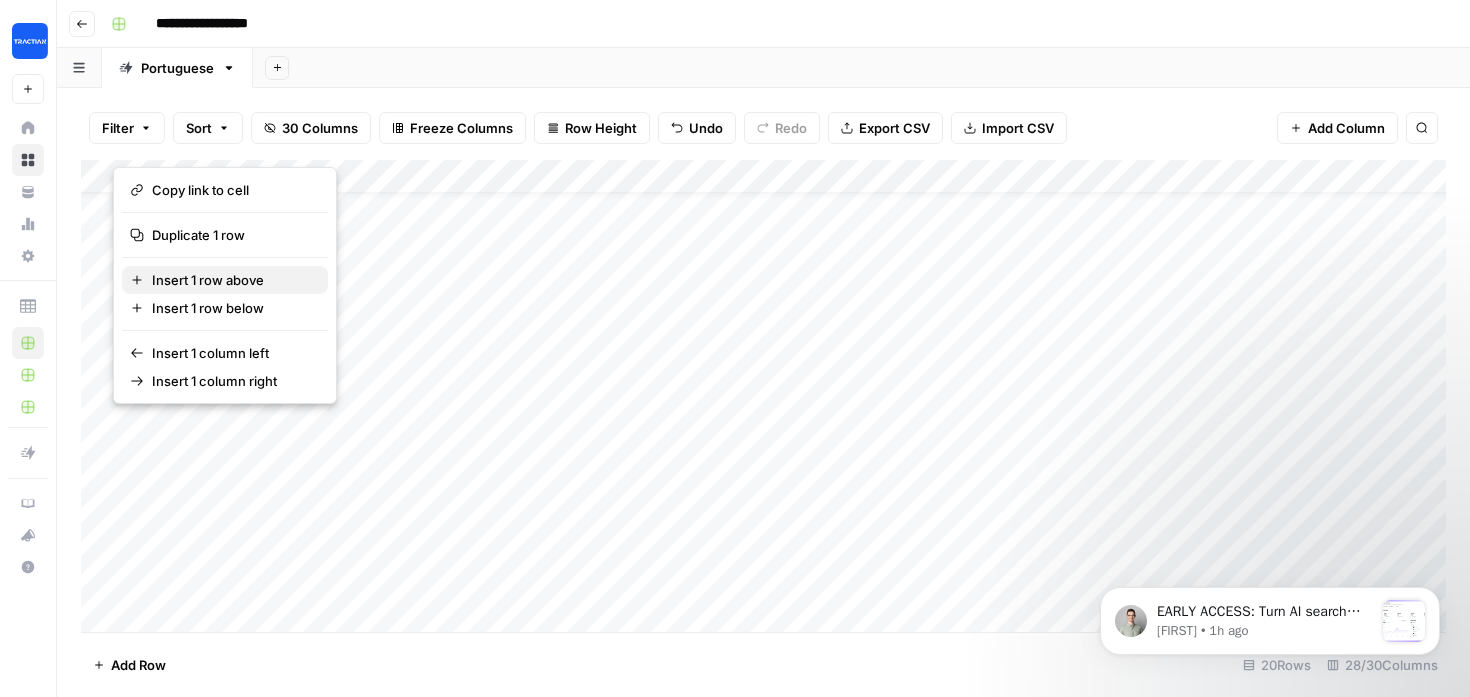click on "Insert 1 row above" at bounding box center (232, 280) 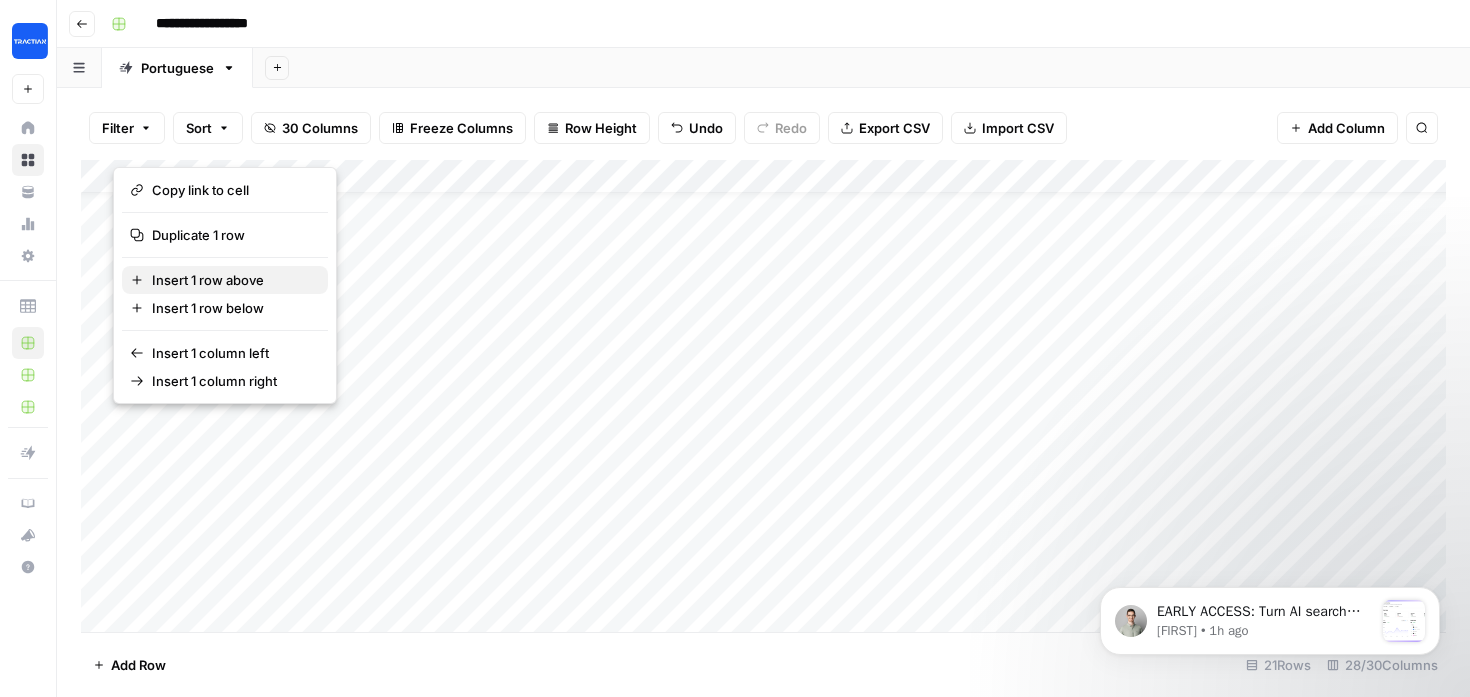 click on "Insert 1 row above" at bounding box center [232, 280] 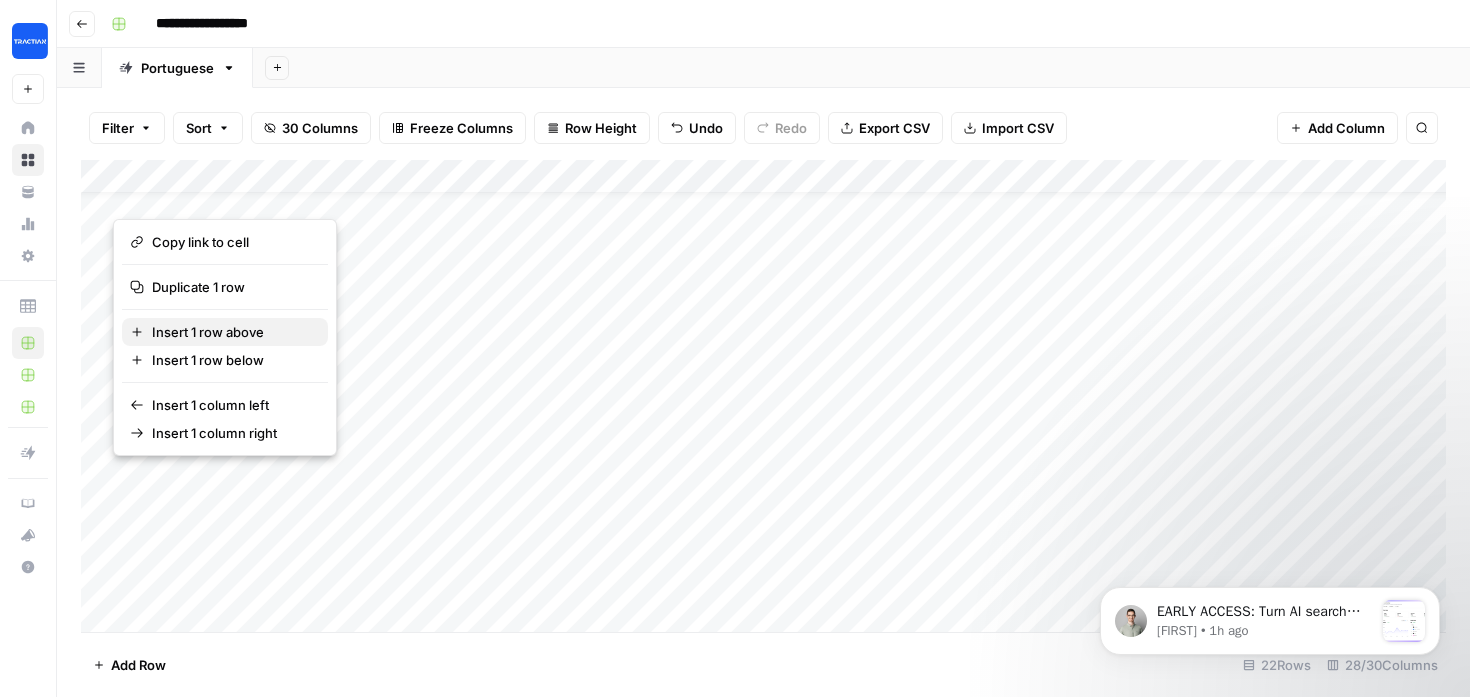 click on "Insert 1 row above" at bounding box center [232, 332] 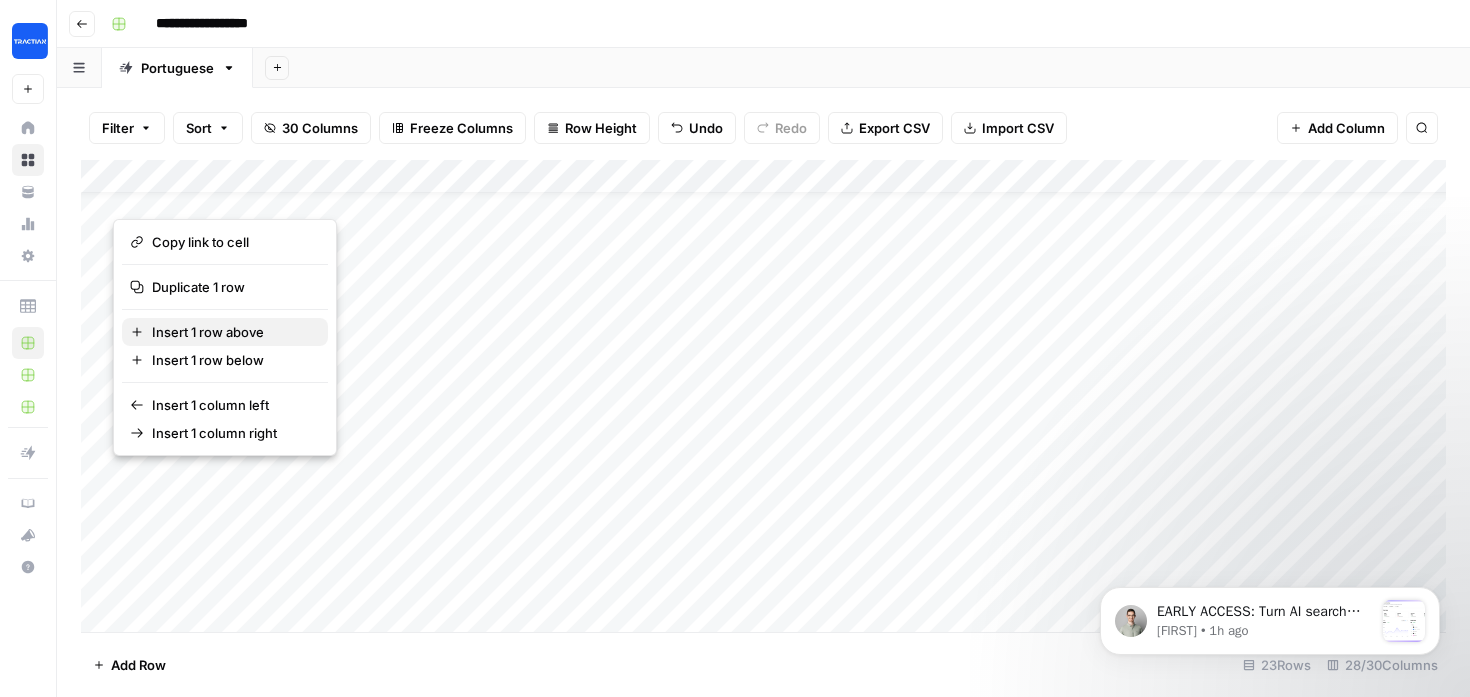 click on "Insert 1 row above" at bounding box center [232, 332] 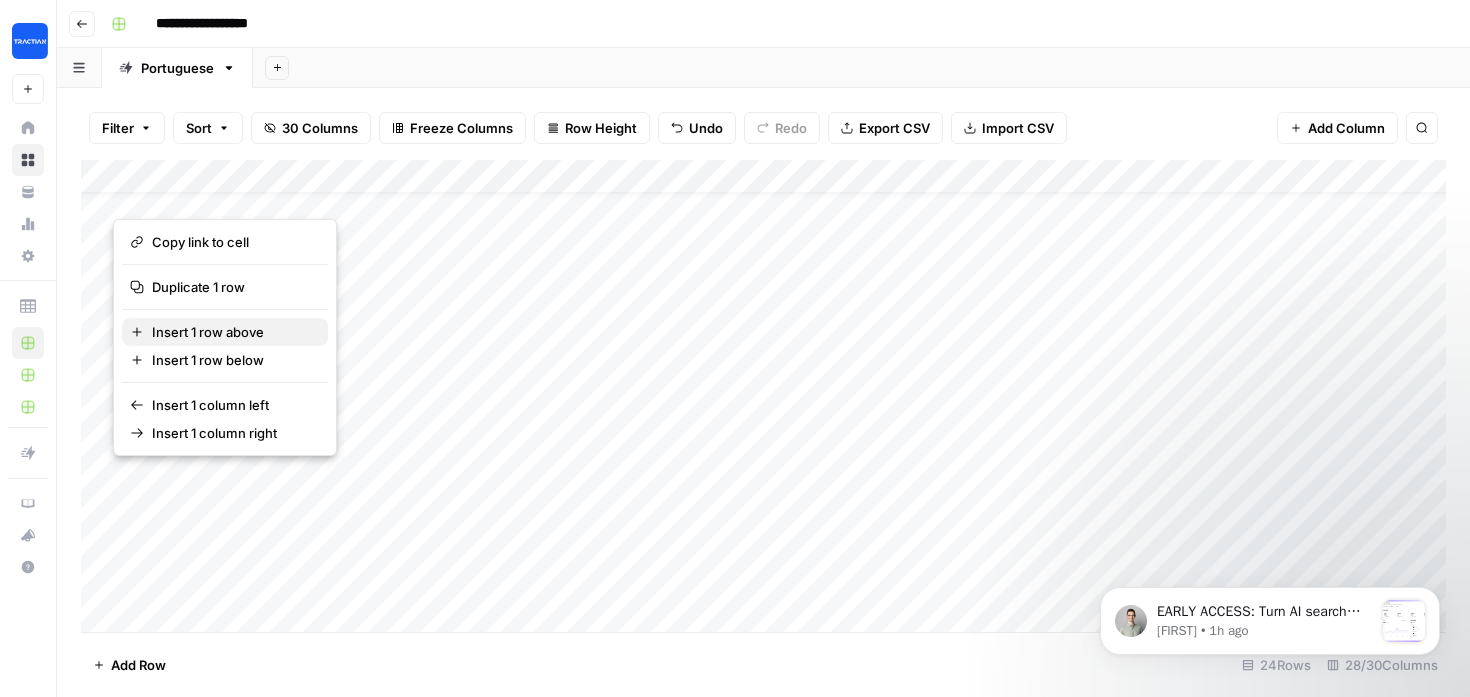 click on "Insert 1 row above" at bounding box center (232, 332) 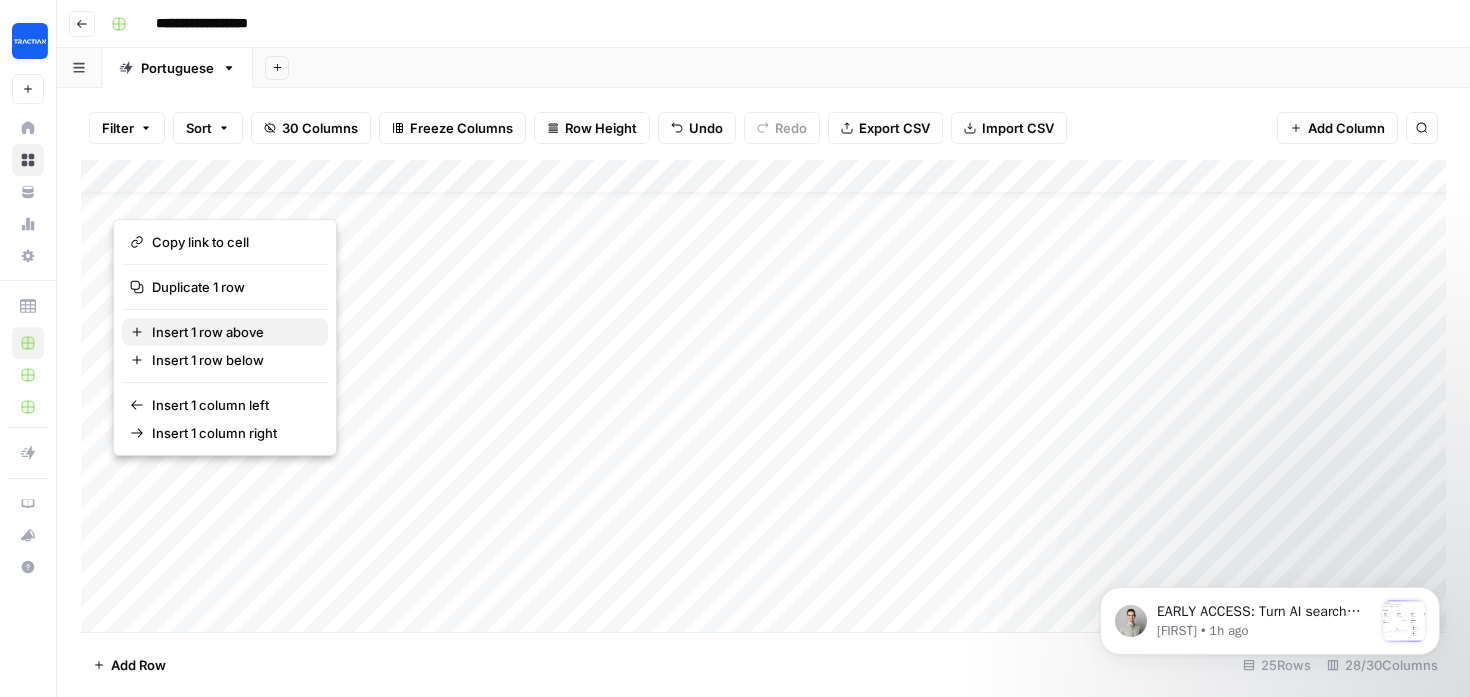 click on "Insert 1 row above" at bounding box center (232, 332) 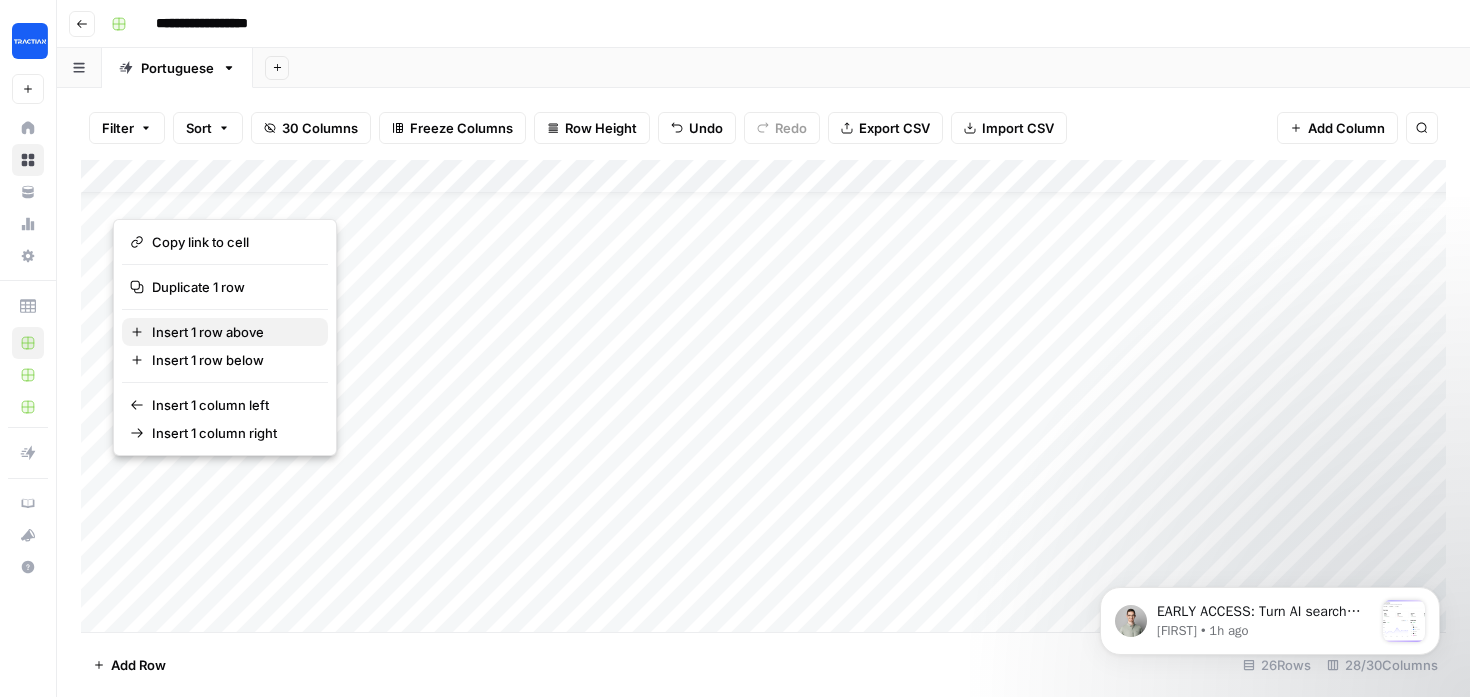 click on "Insert 1 row above" at bounding box center [232, 332] 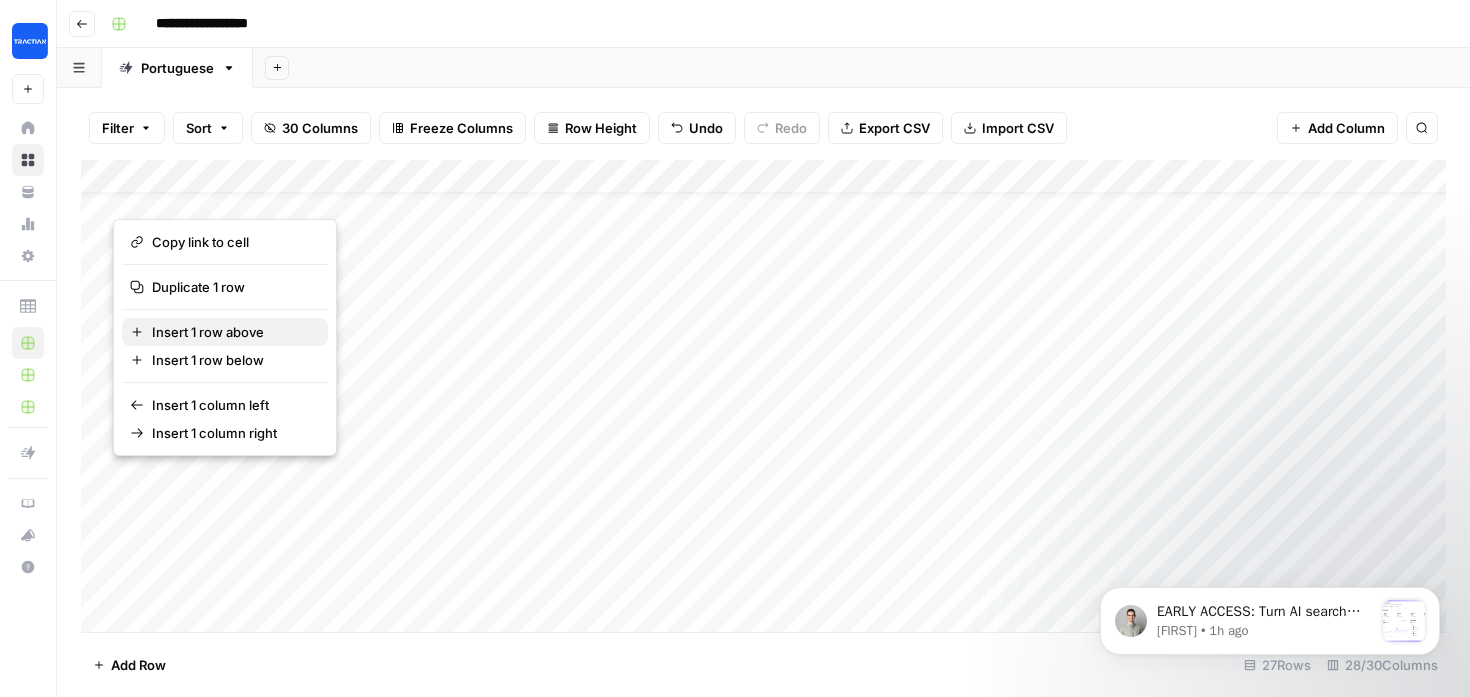 click on "Insert 1 row above" at bounding box center (232, 332) 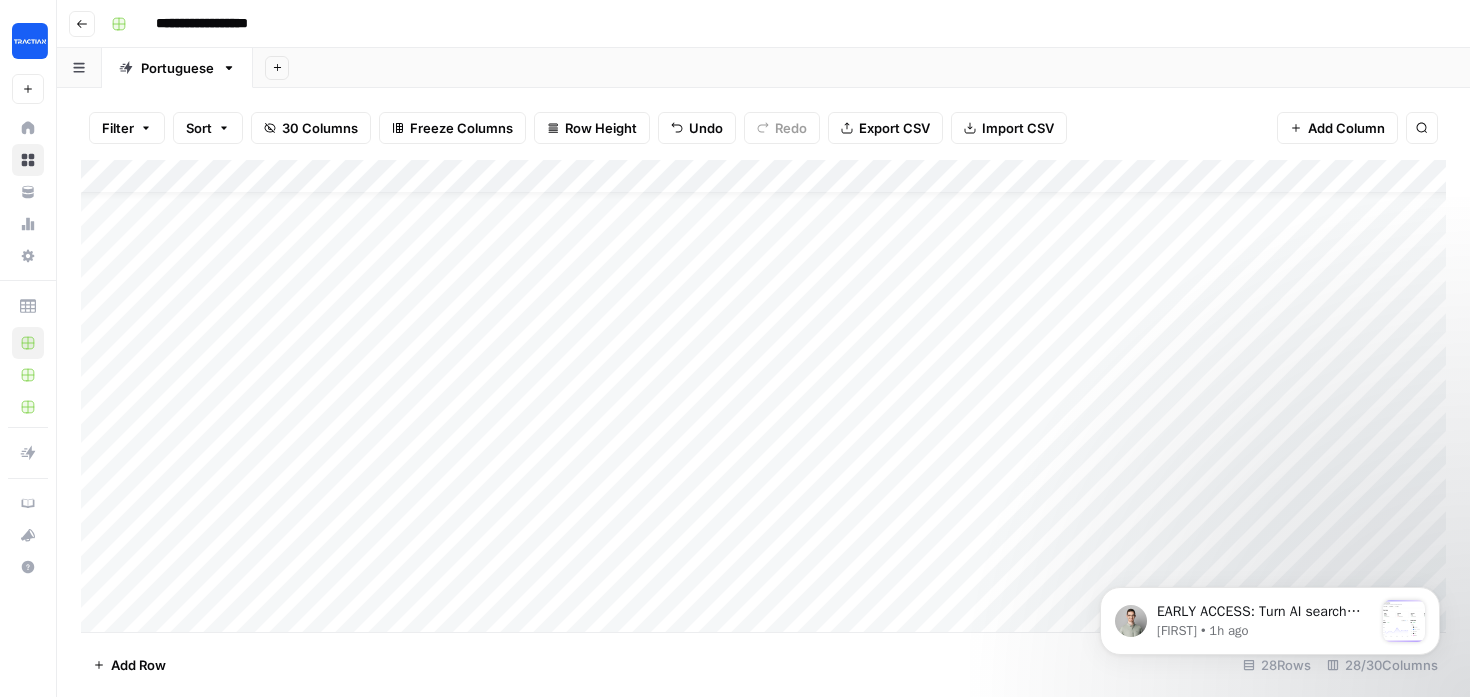 click on "Add Column" at bounding box center [763, 396] 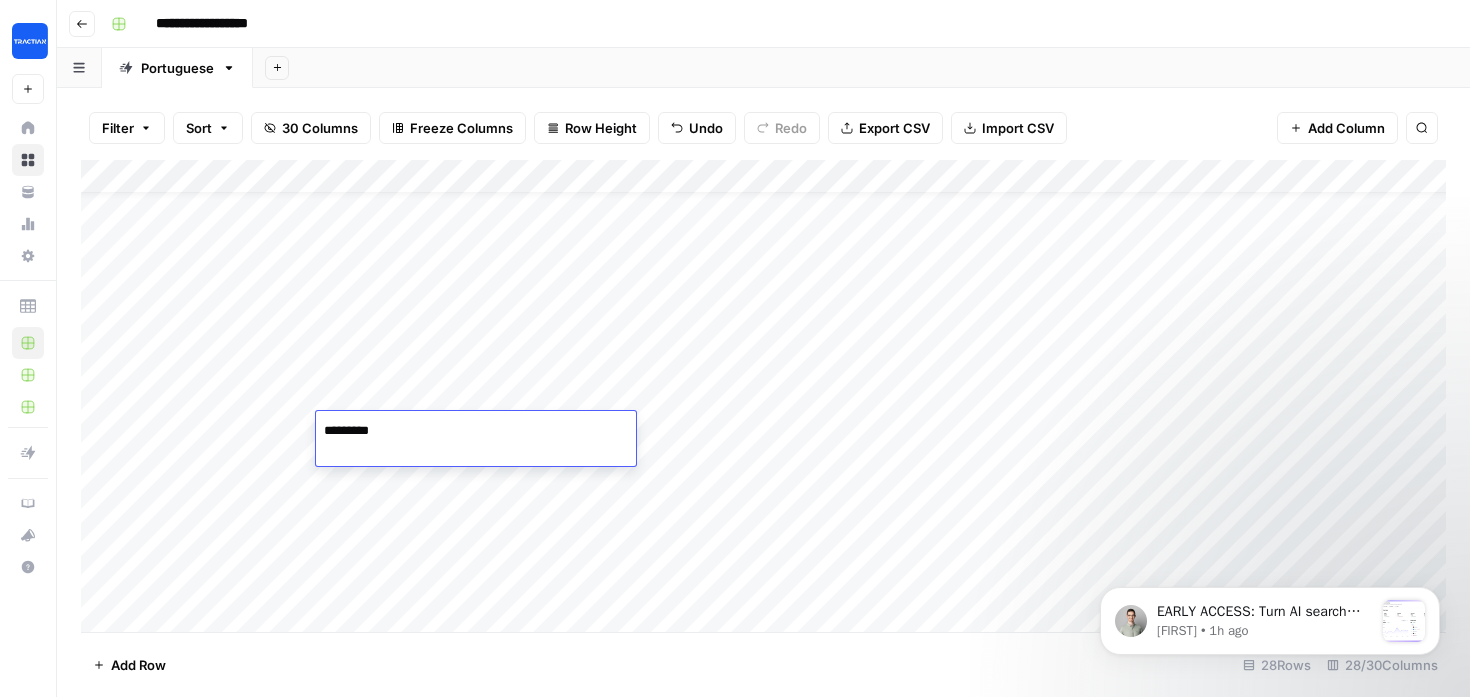 type on "**********" 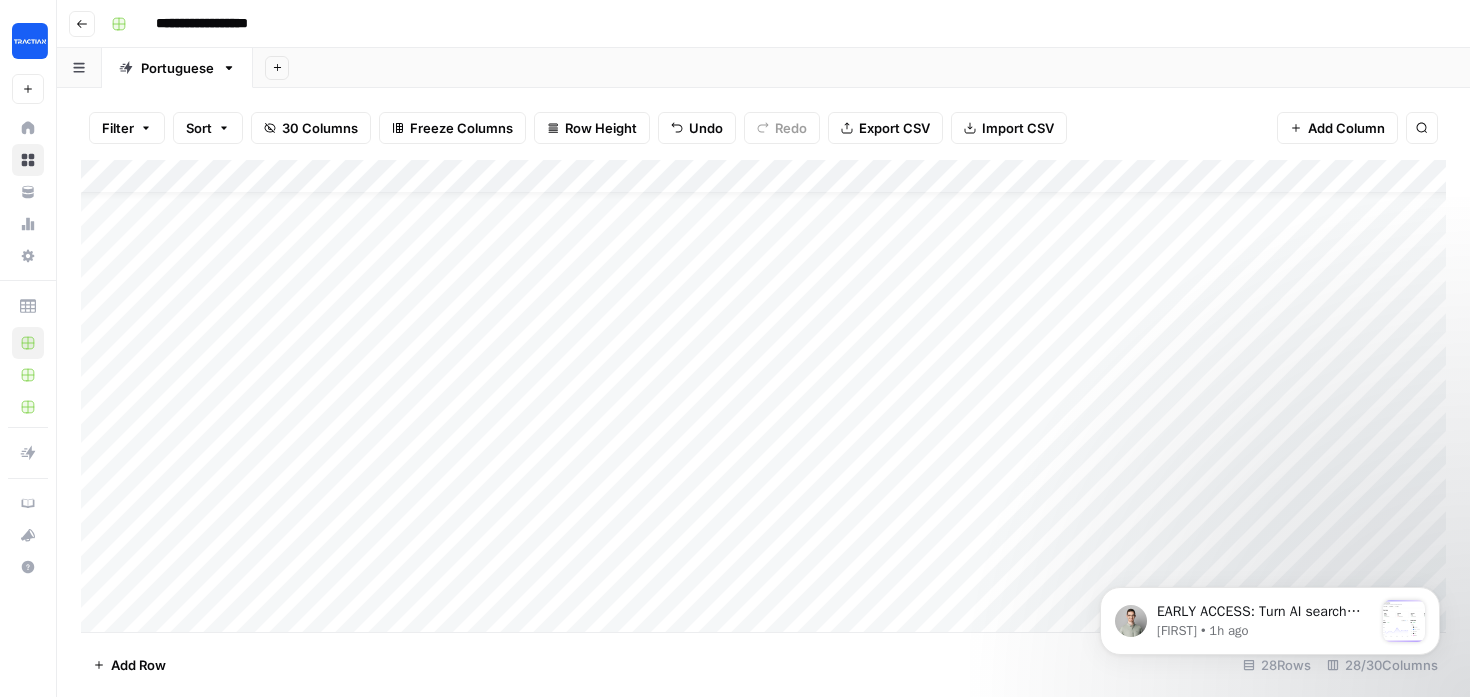 click on "Add Column" at bounding box center (763, 396) 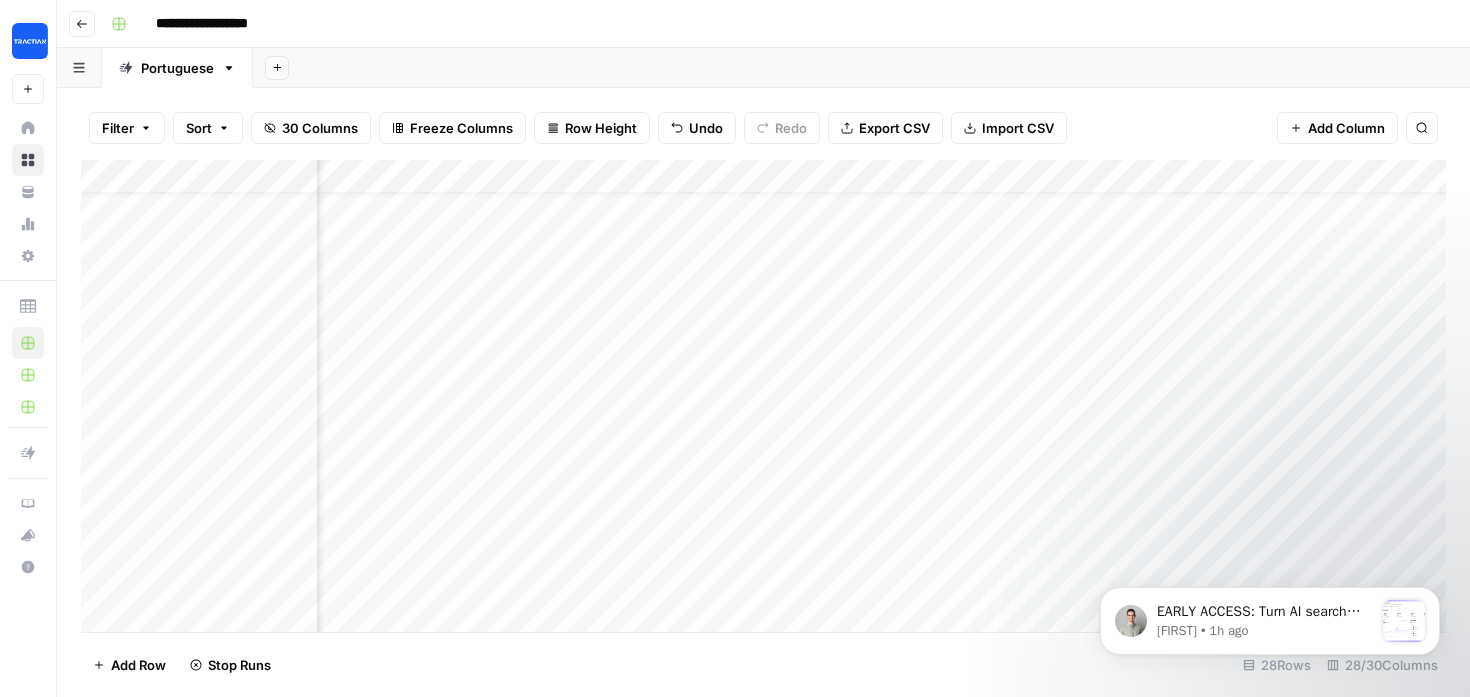 scroll, scrollTop: 40, scrollLeft: 247, axis: both 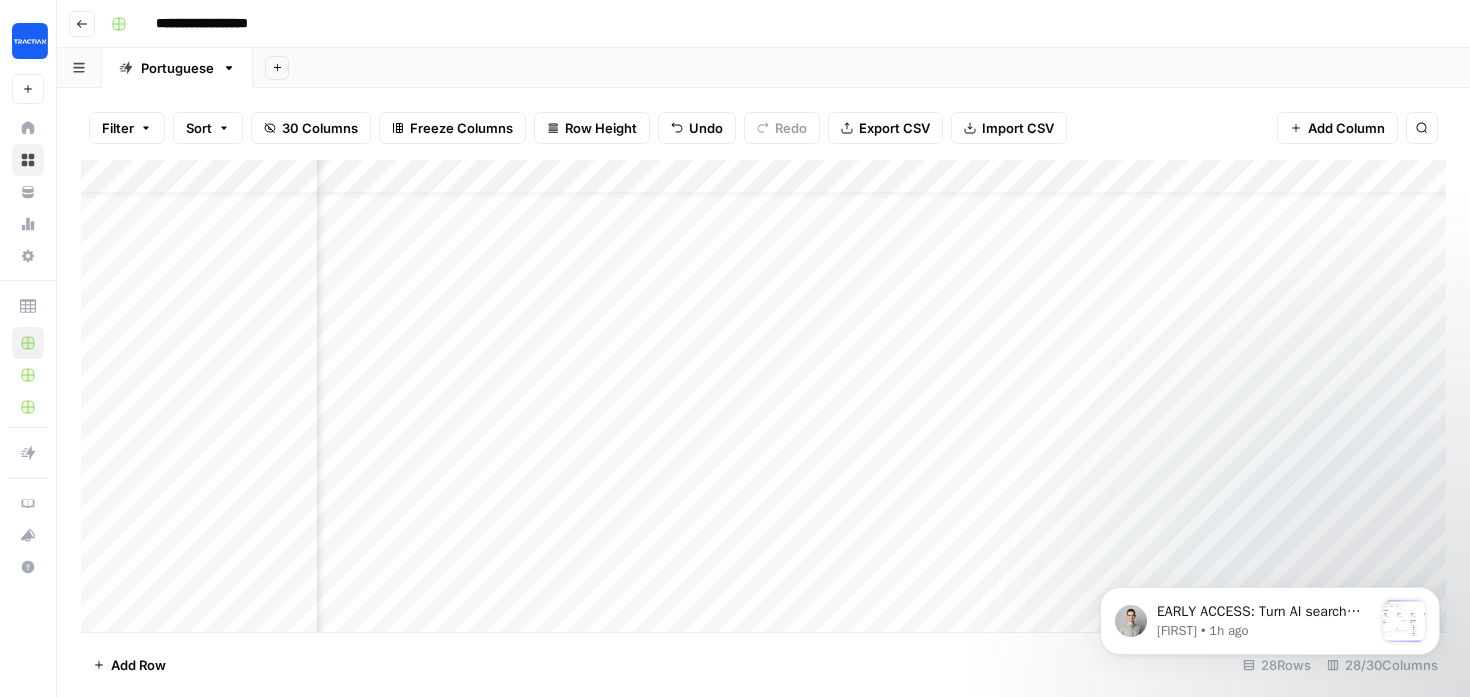 click on "Add Column" at bounding box center (763, 396) 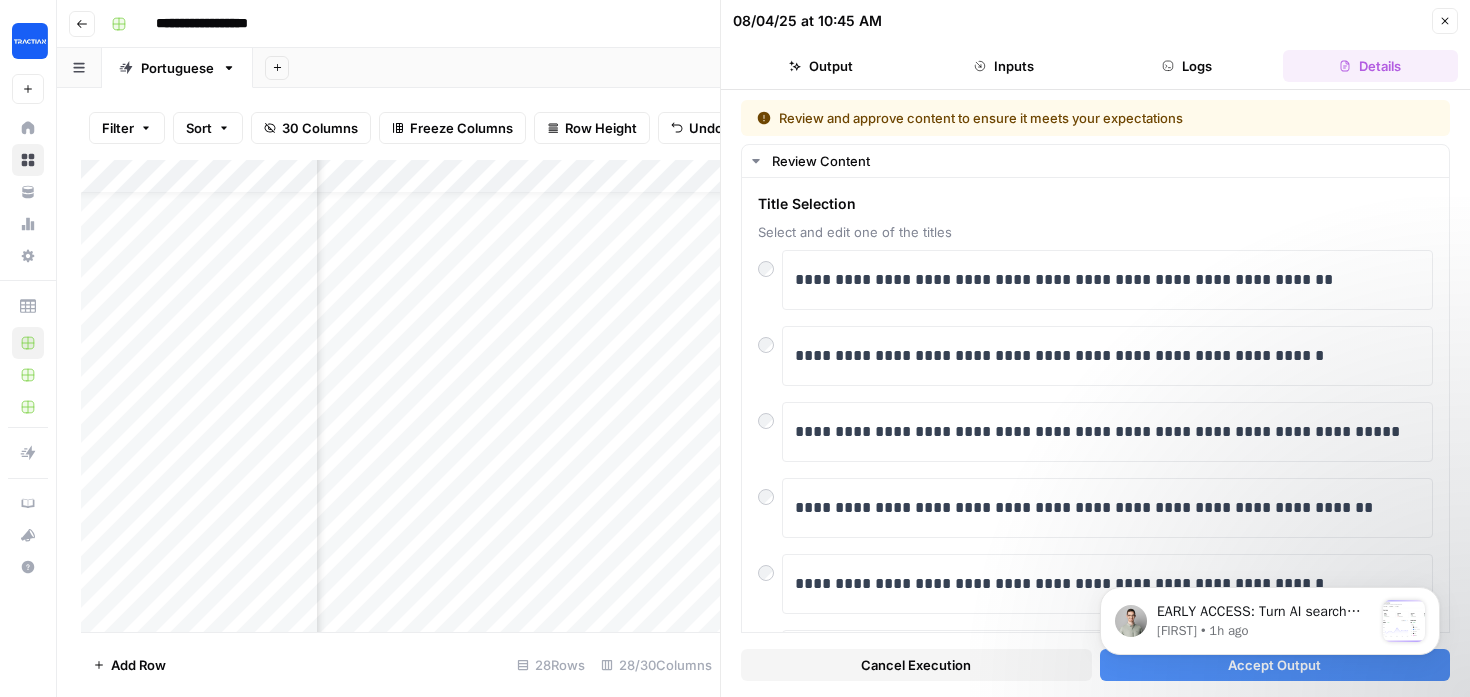 click on "Add Column" at bounding box center [400, 396] 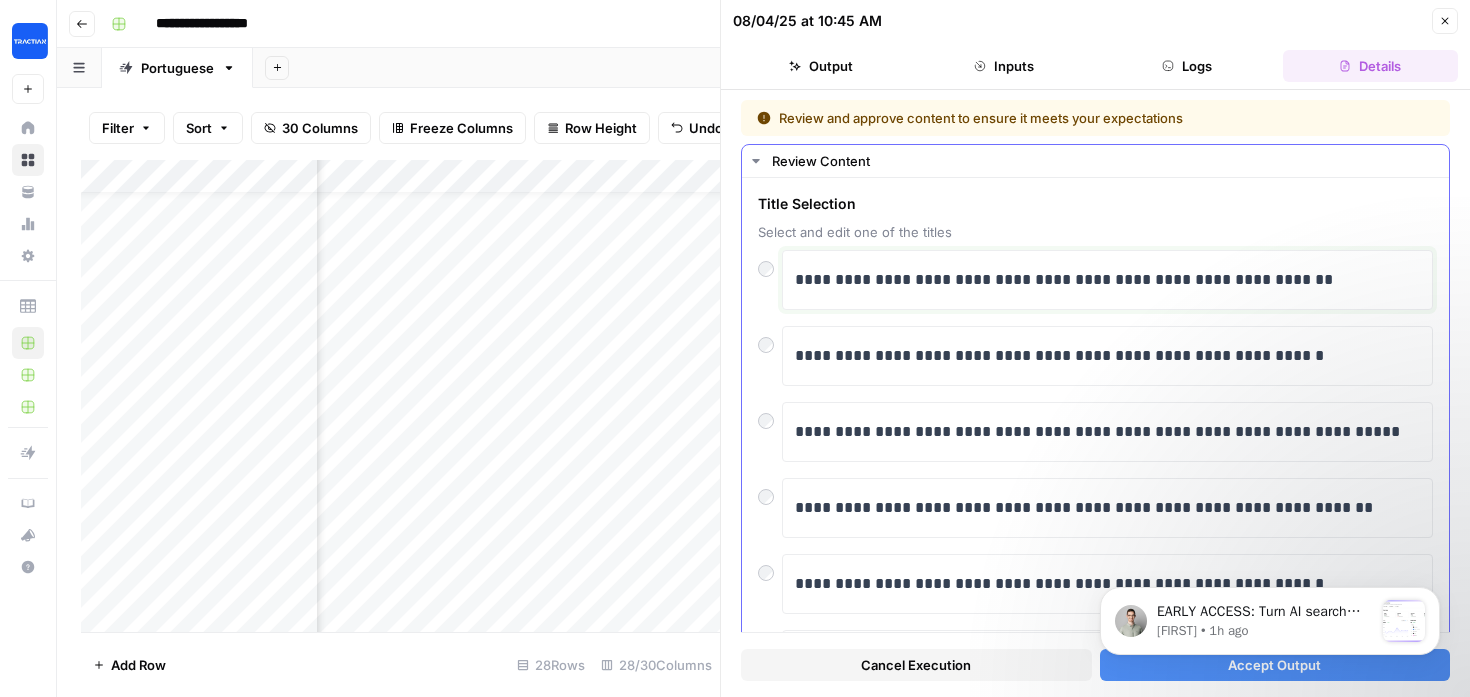 click on "**********" at bounding box center [1107, 280] 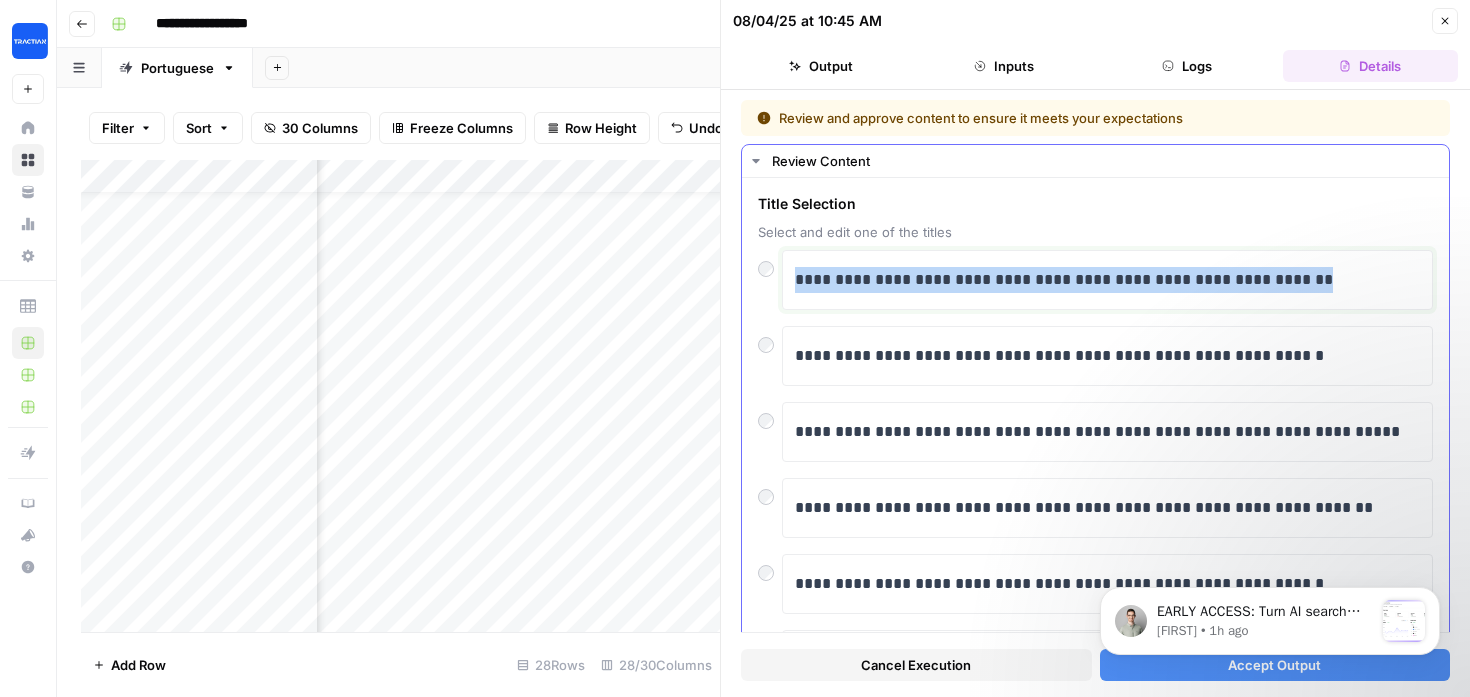click on "**********" at bounding box center [1107, 280] 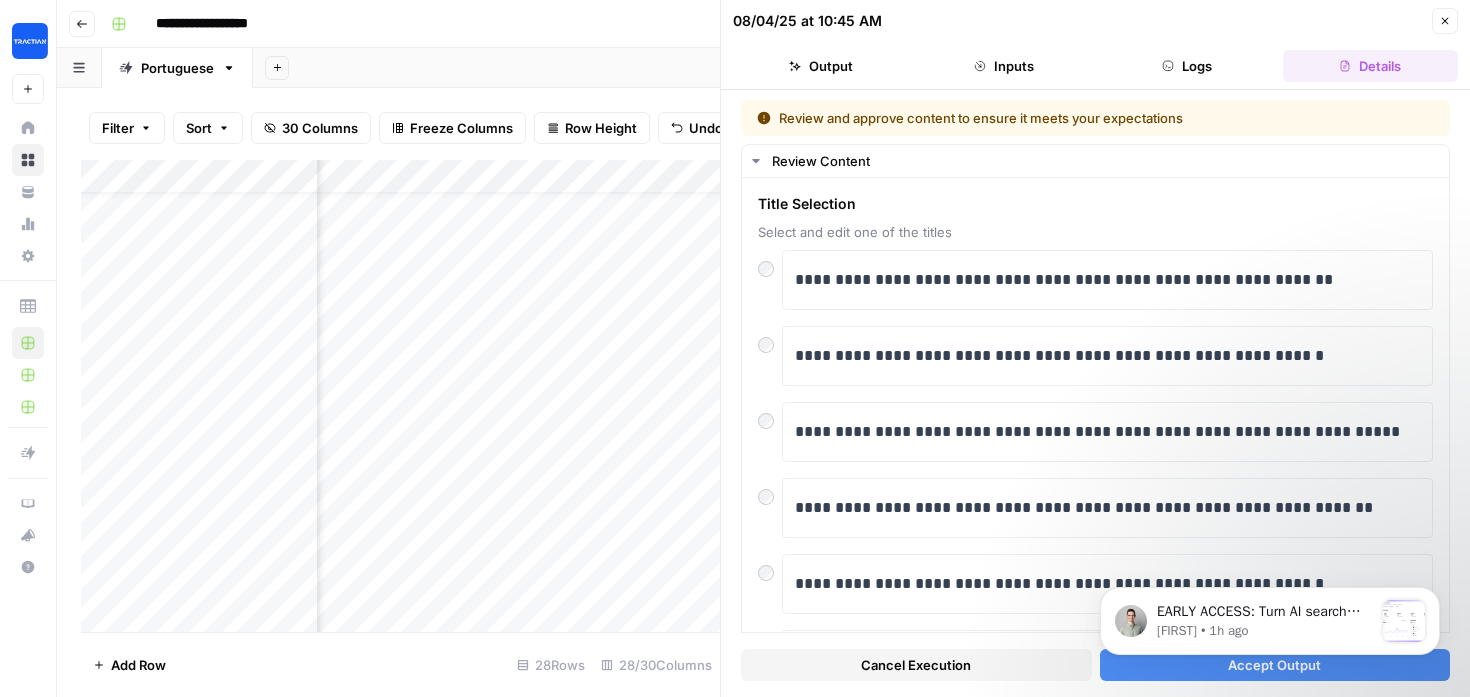 click on "EARLY ACCESS: Turn AI search insights into action.  The ability to turn visibility insights into actions is now available in early access. See how you stack up in AI search and take action in four ways: refresh existing content, create new, win back third-party citations, or engage in social conversations.     Space is limited. Book a call to join early access. Eoin • 1h ago" at bounding box center (1270, 617) 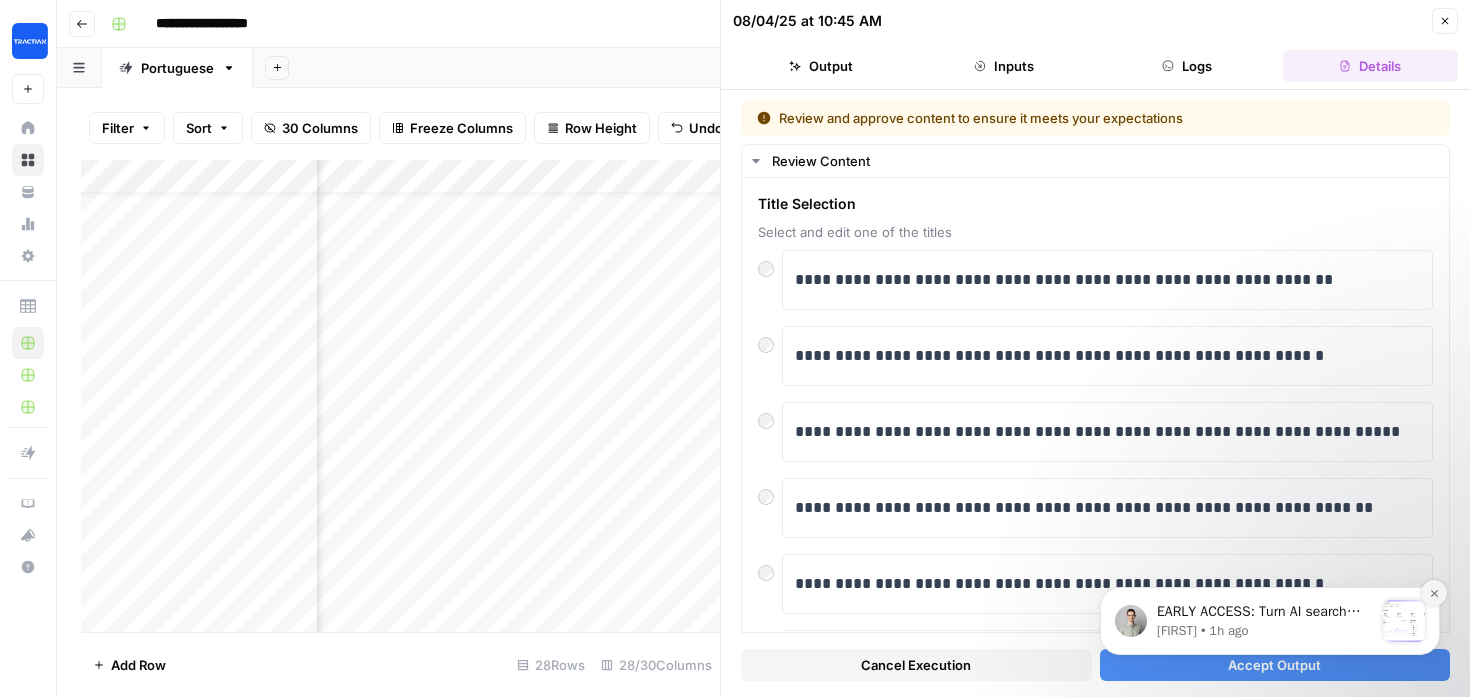 click 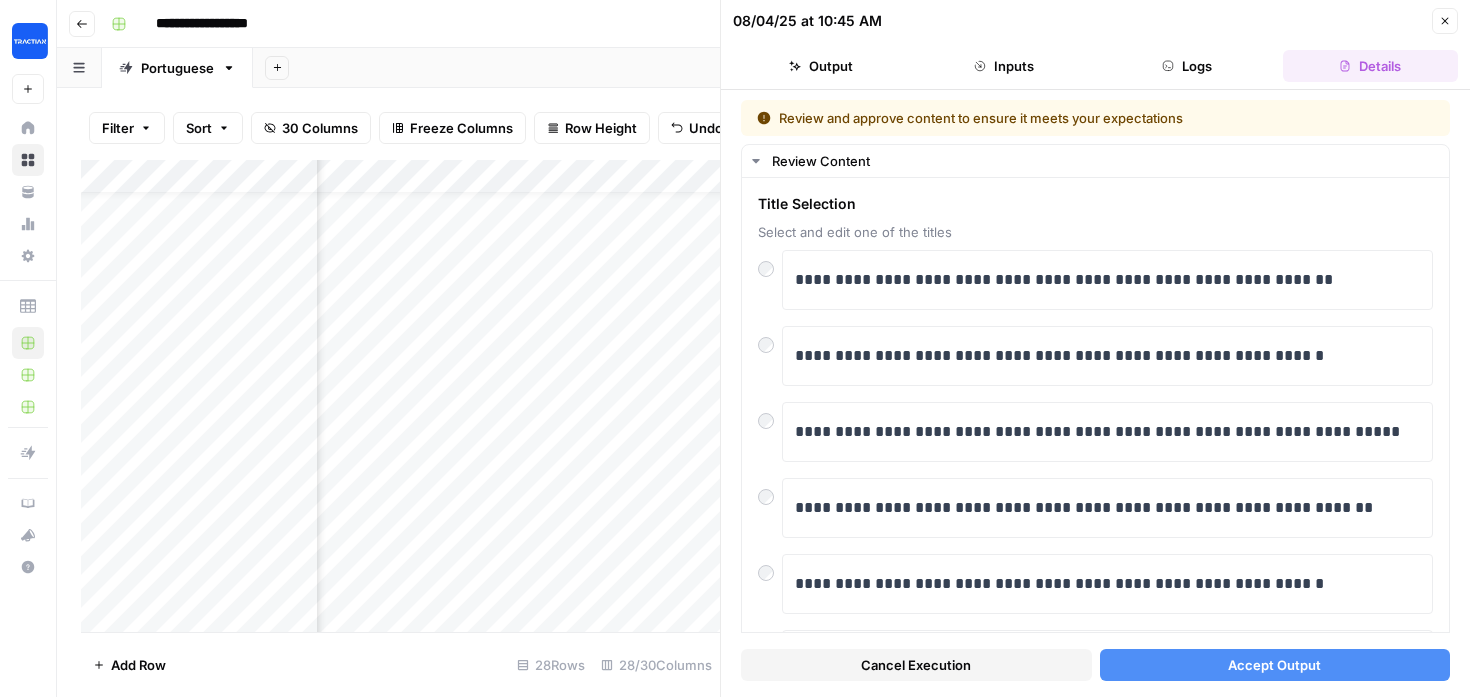click on "Accept Output" at bounding box center [1274, 665] 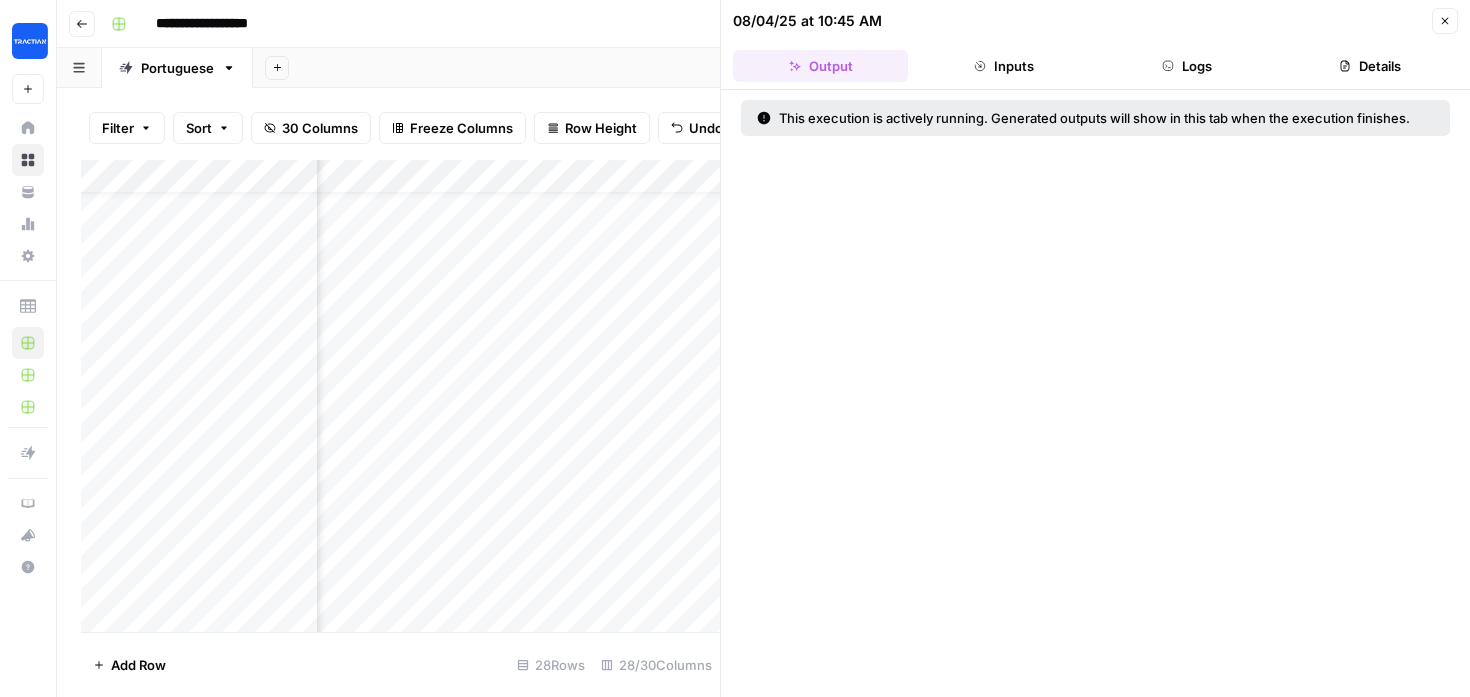 click on "Close" at bounding box center (1445, 21) 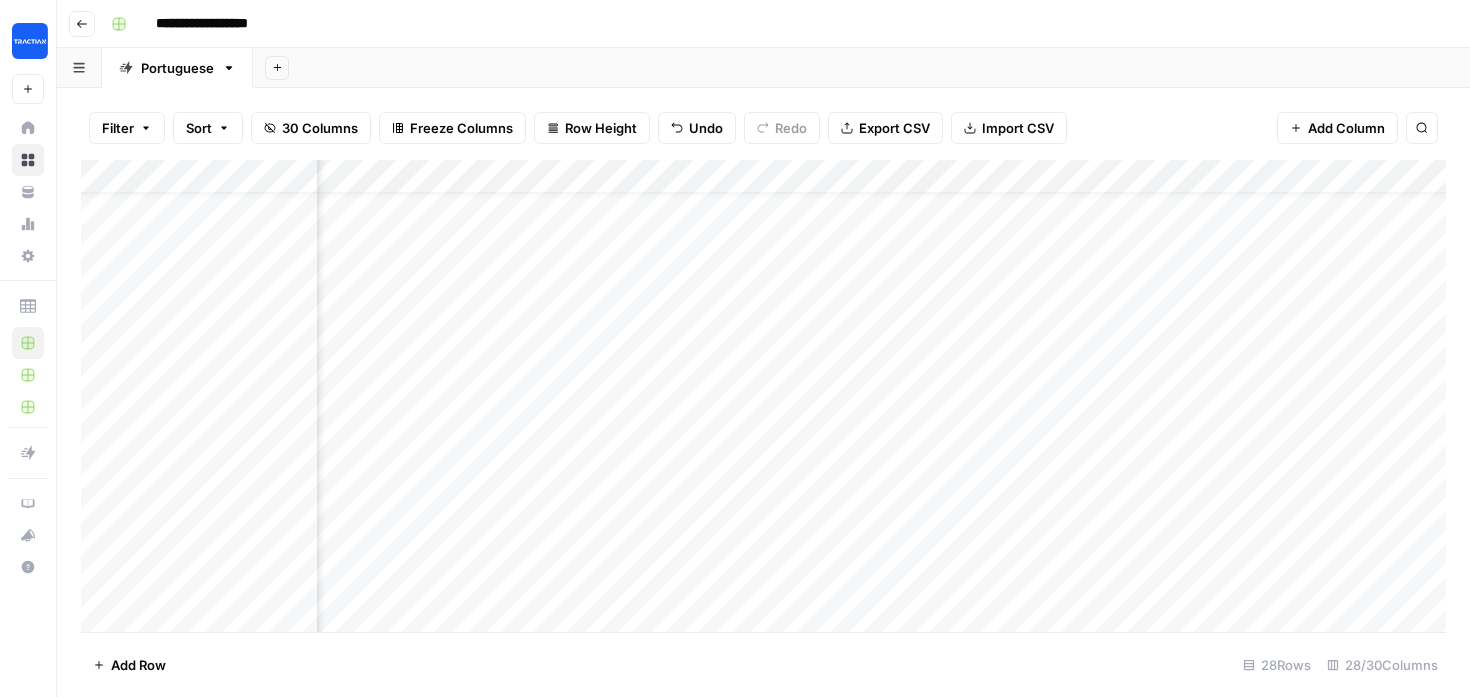 scroll, scrollTop: 40, scrollLeft: 0, axis: vertical 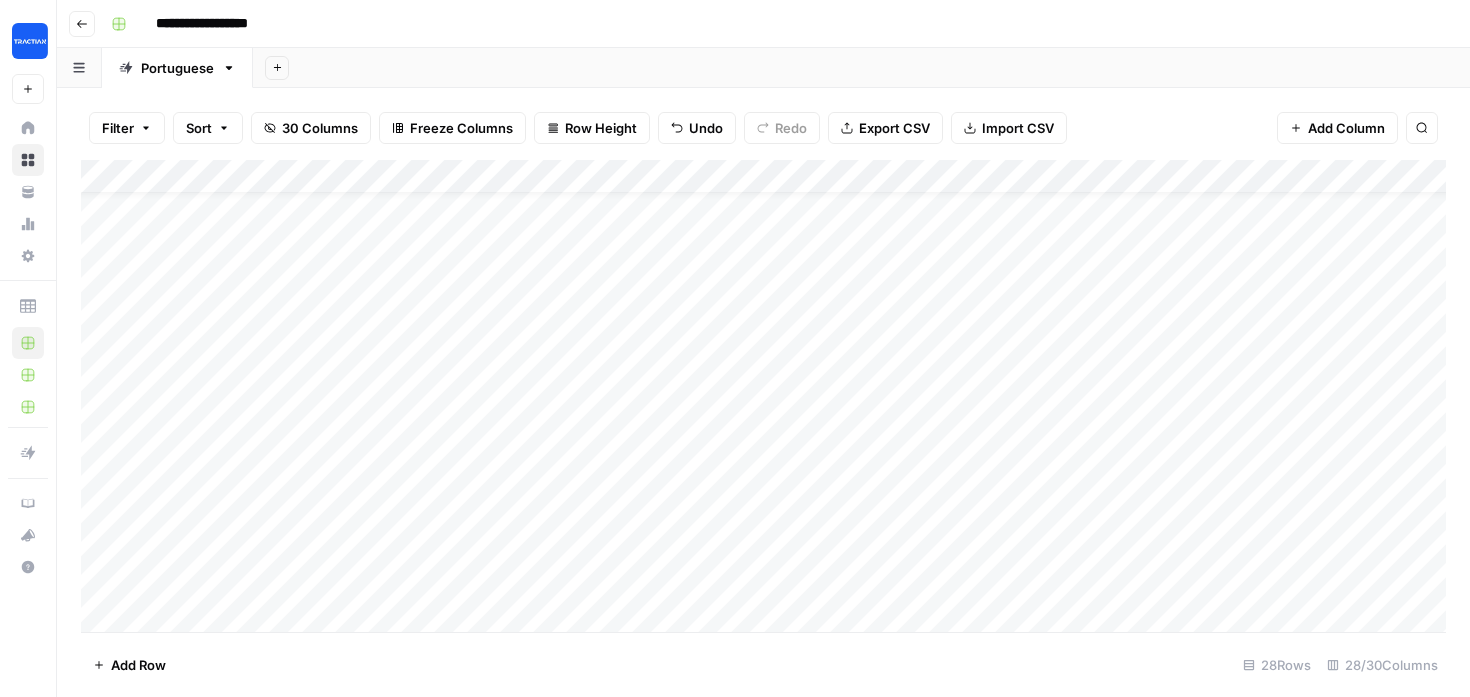 click on "Add Column" at bounding box center [763, 396] 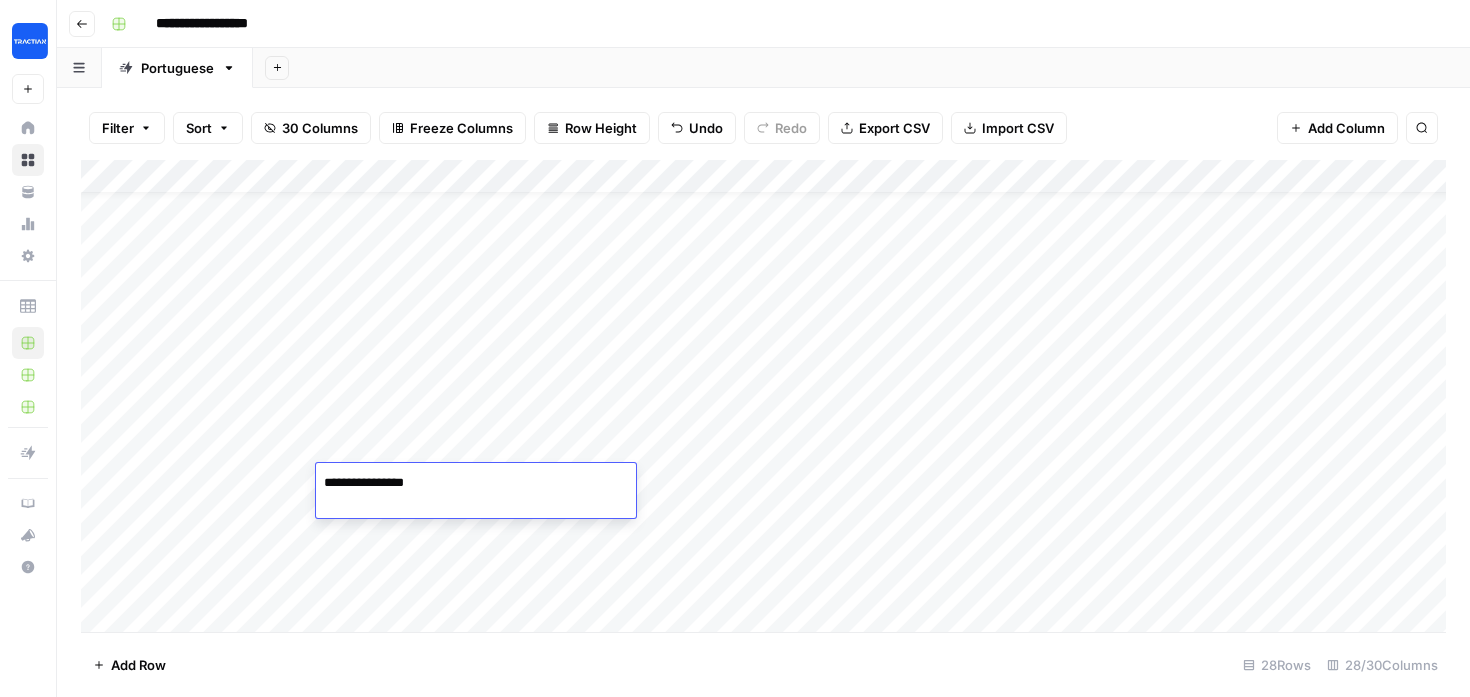 type on "**********" 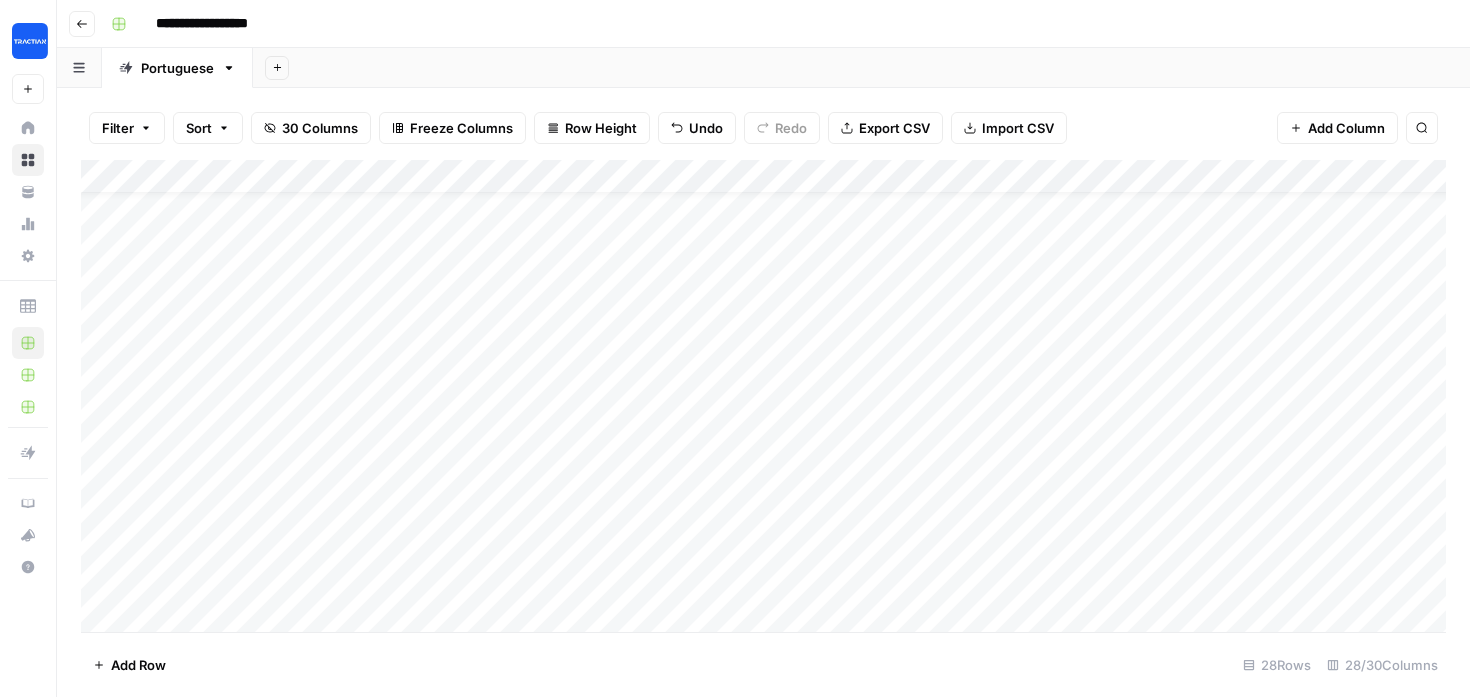 click on "Add Column" at bounding box center [763, 396] 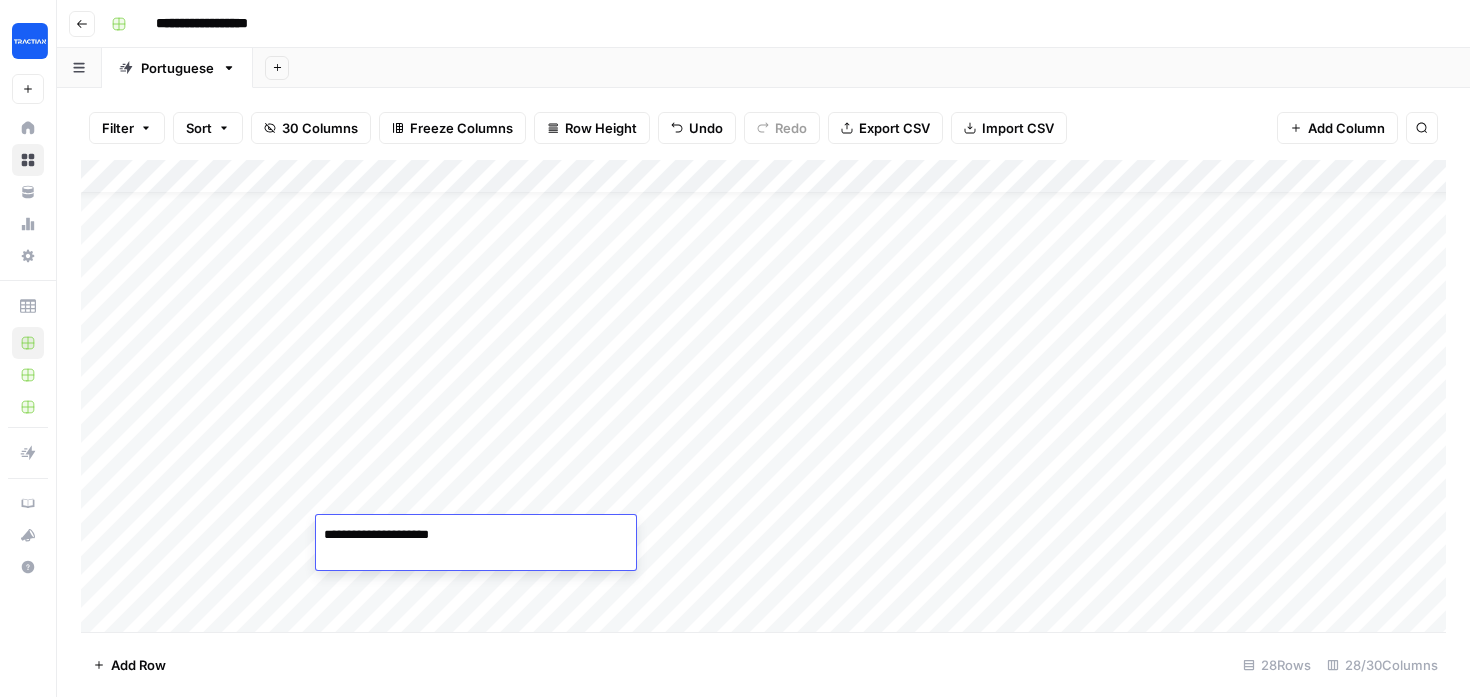 type on "**********" 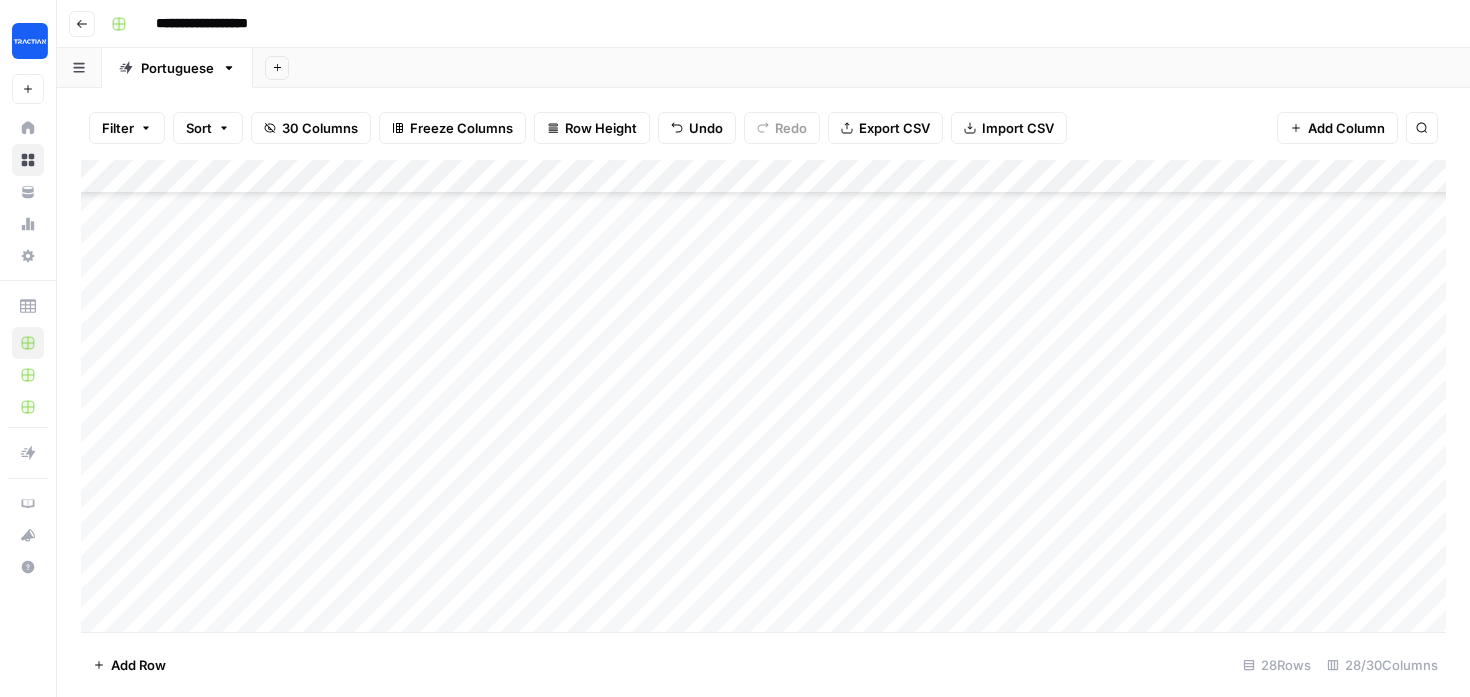 scroll, scrollTop: 226, scrollLeft: 0, axis: vertical 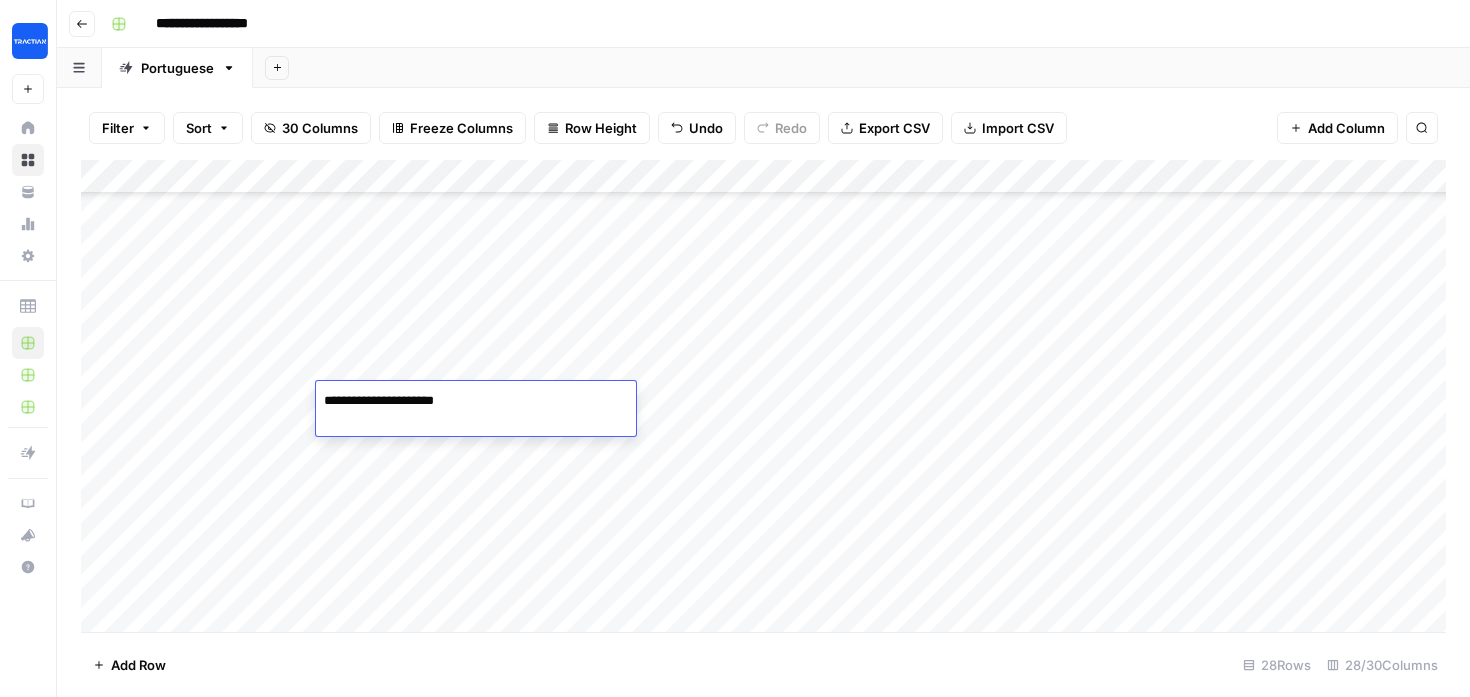 type on "**********" 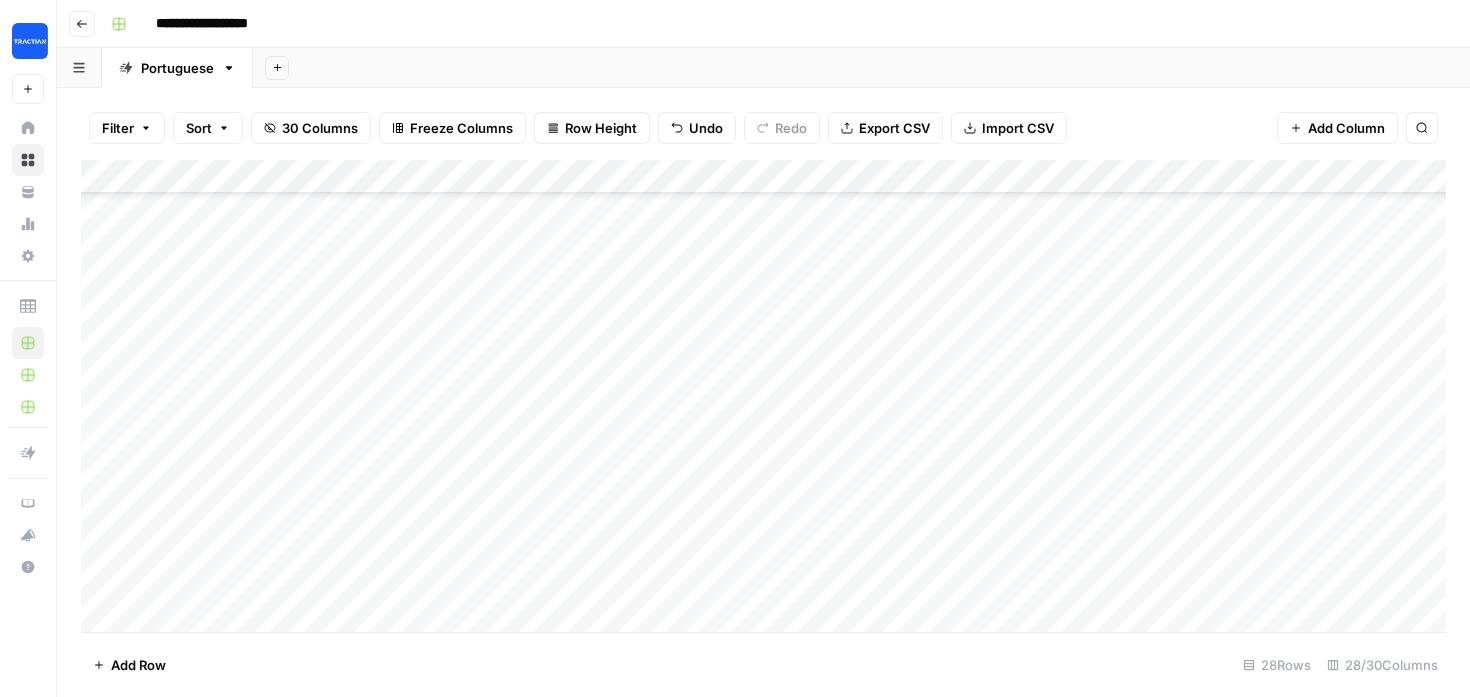 click on "Add Column" at bounding box center (763, 396) 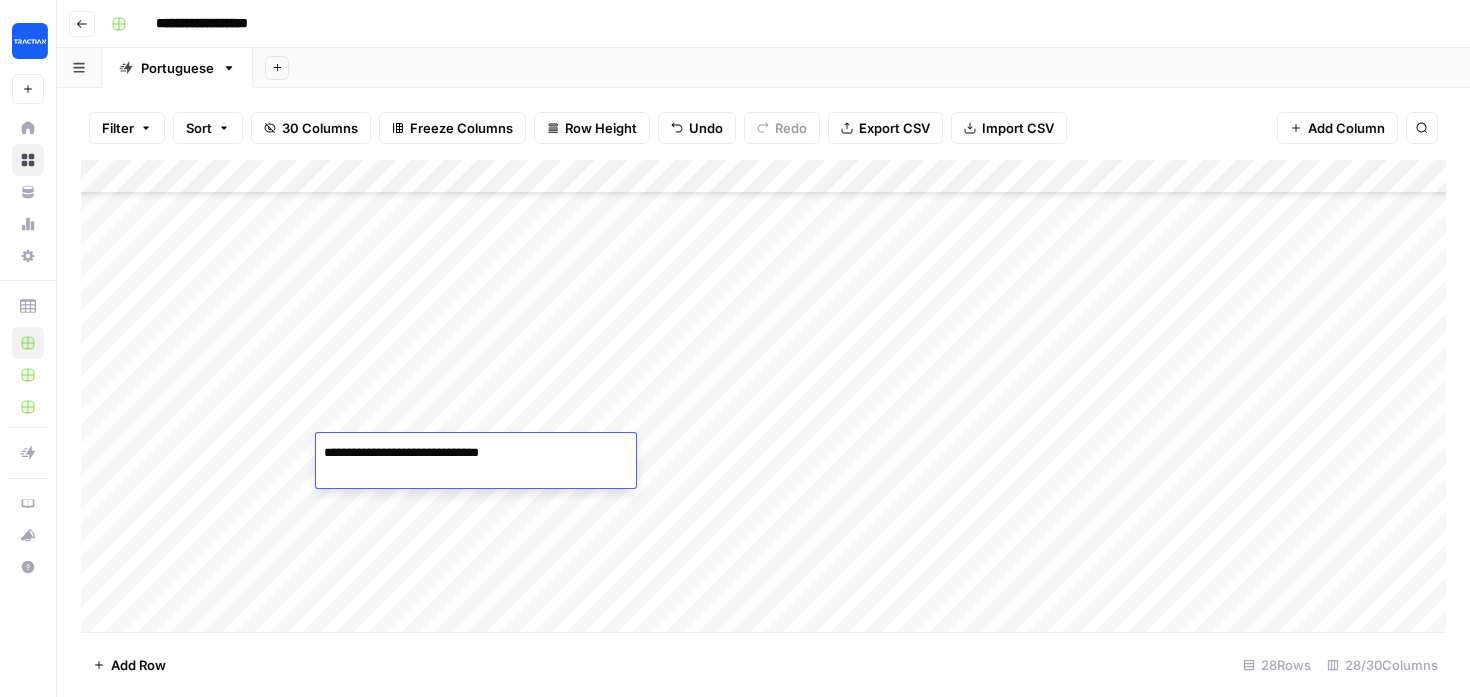 type on "**********" 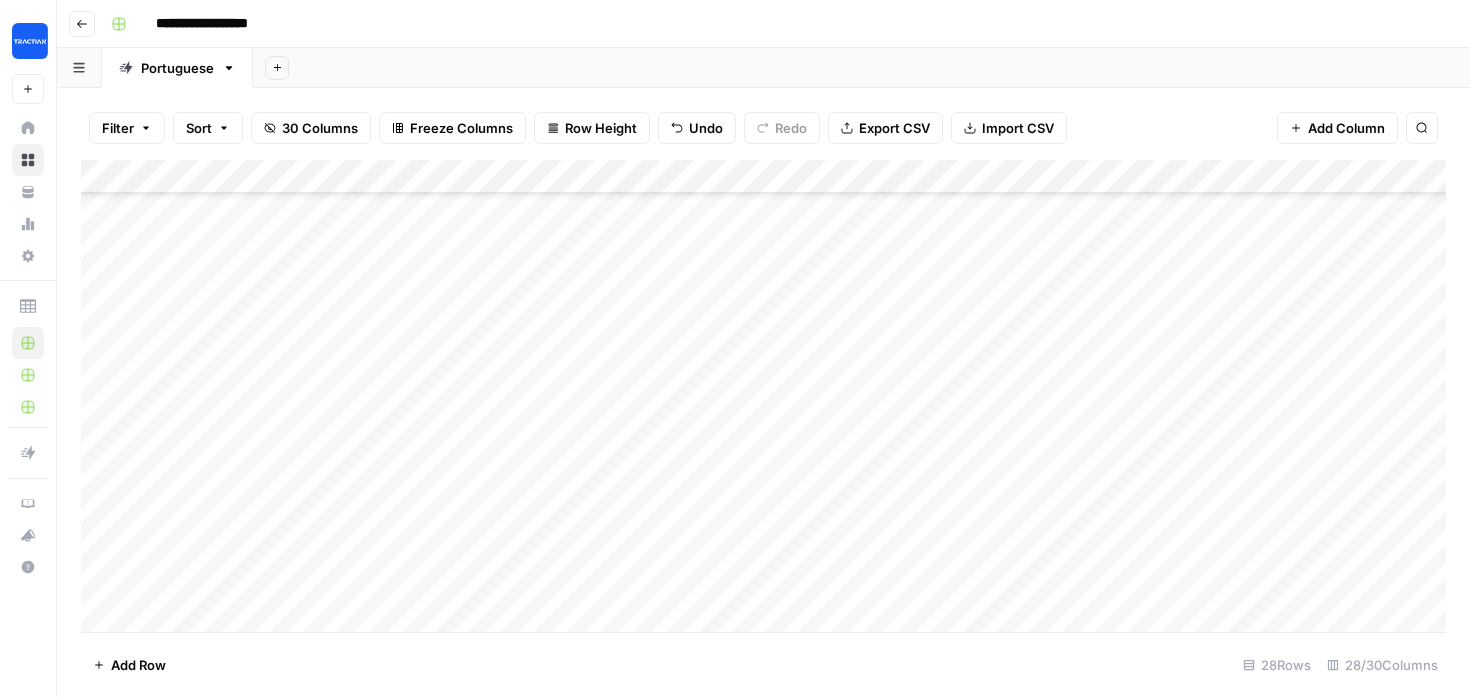 click on "Add Column" at bounding box center (763, 396) 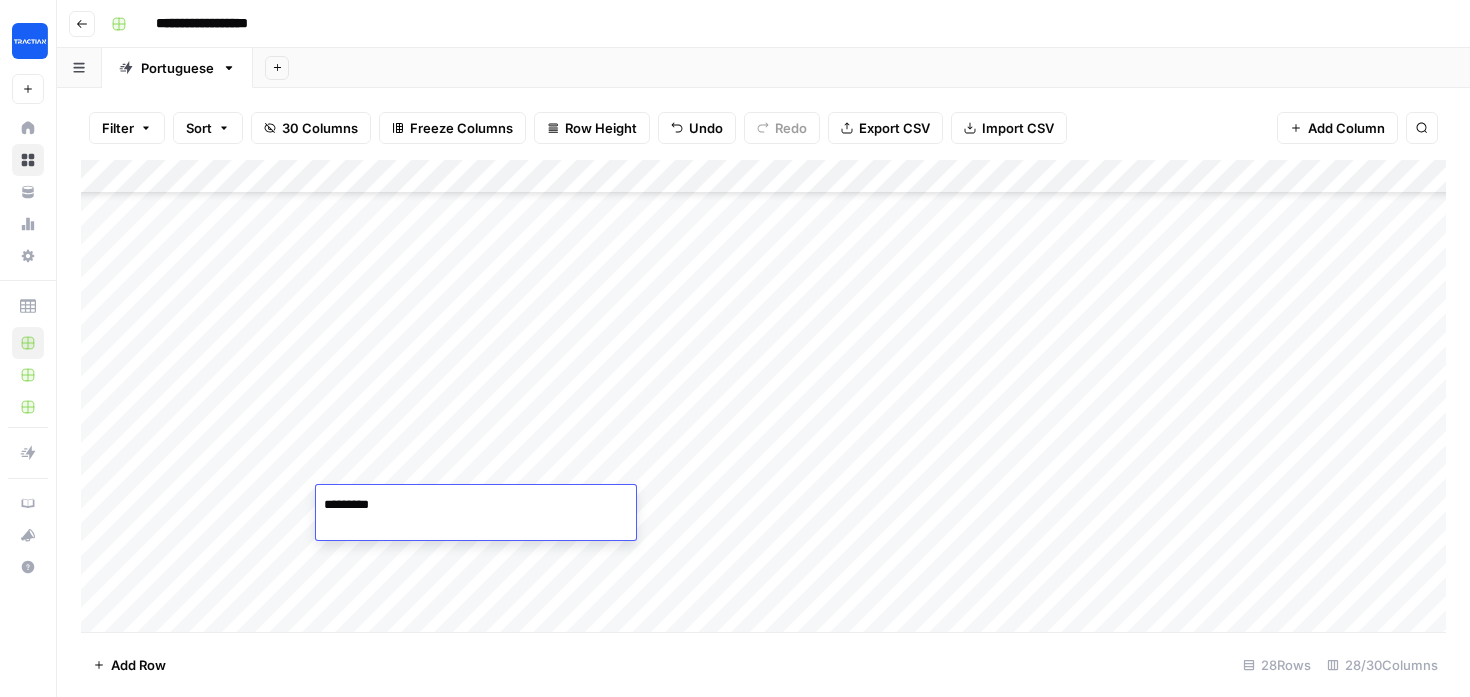 type on "**********" 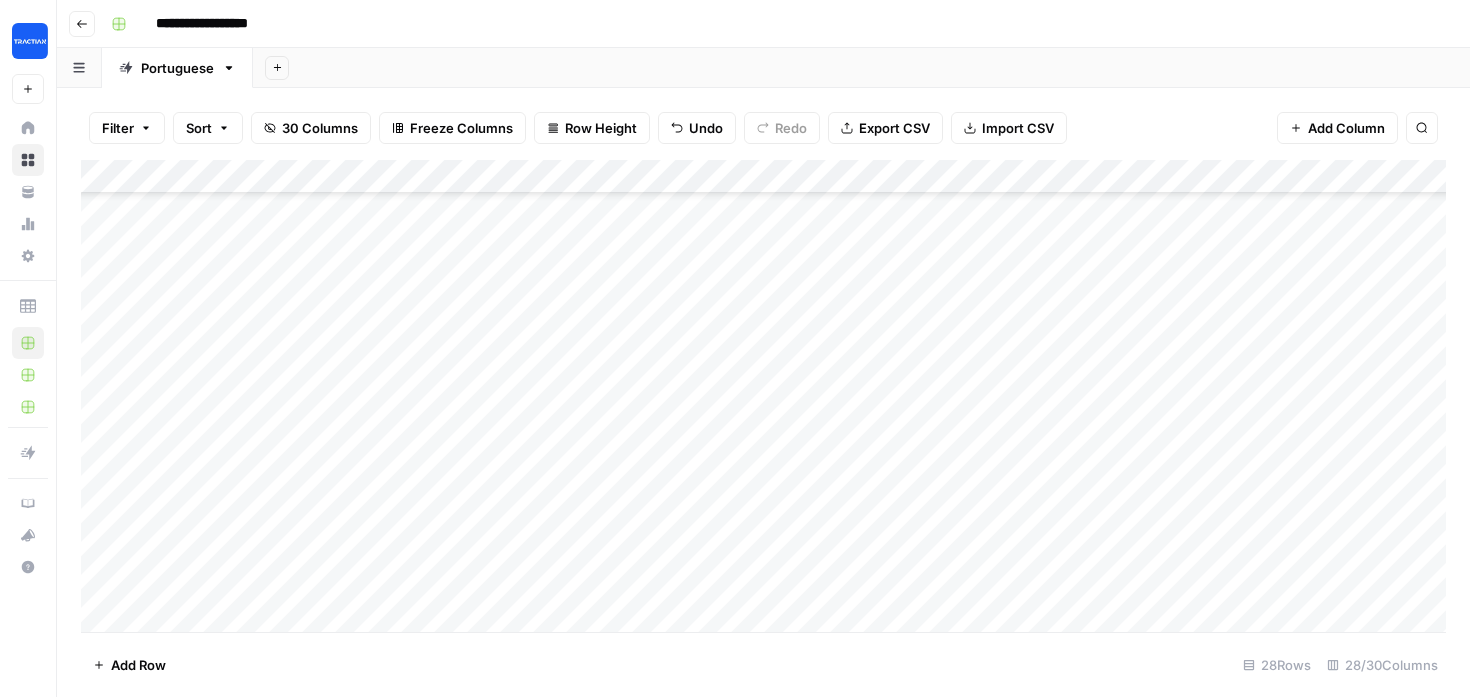 click on "Add Column" at bounding box center [763, 396] 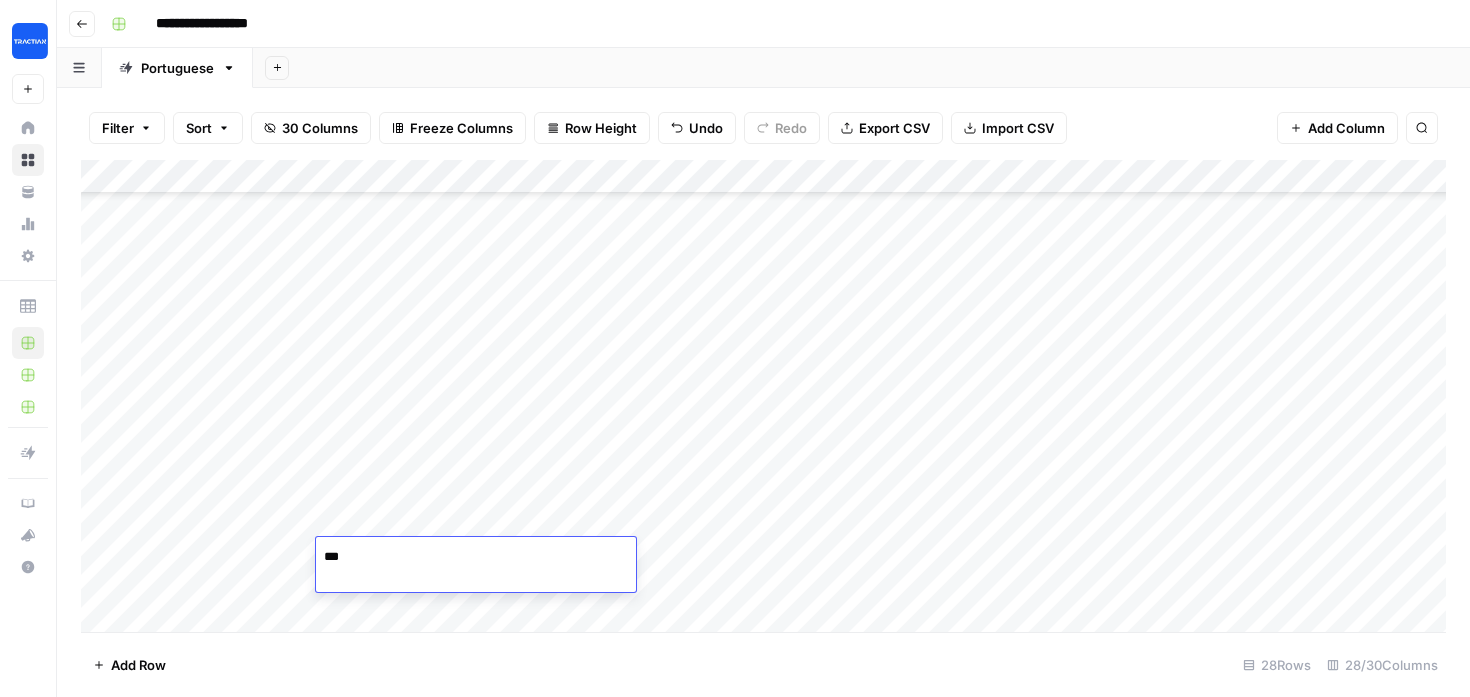 type on "****" 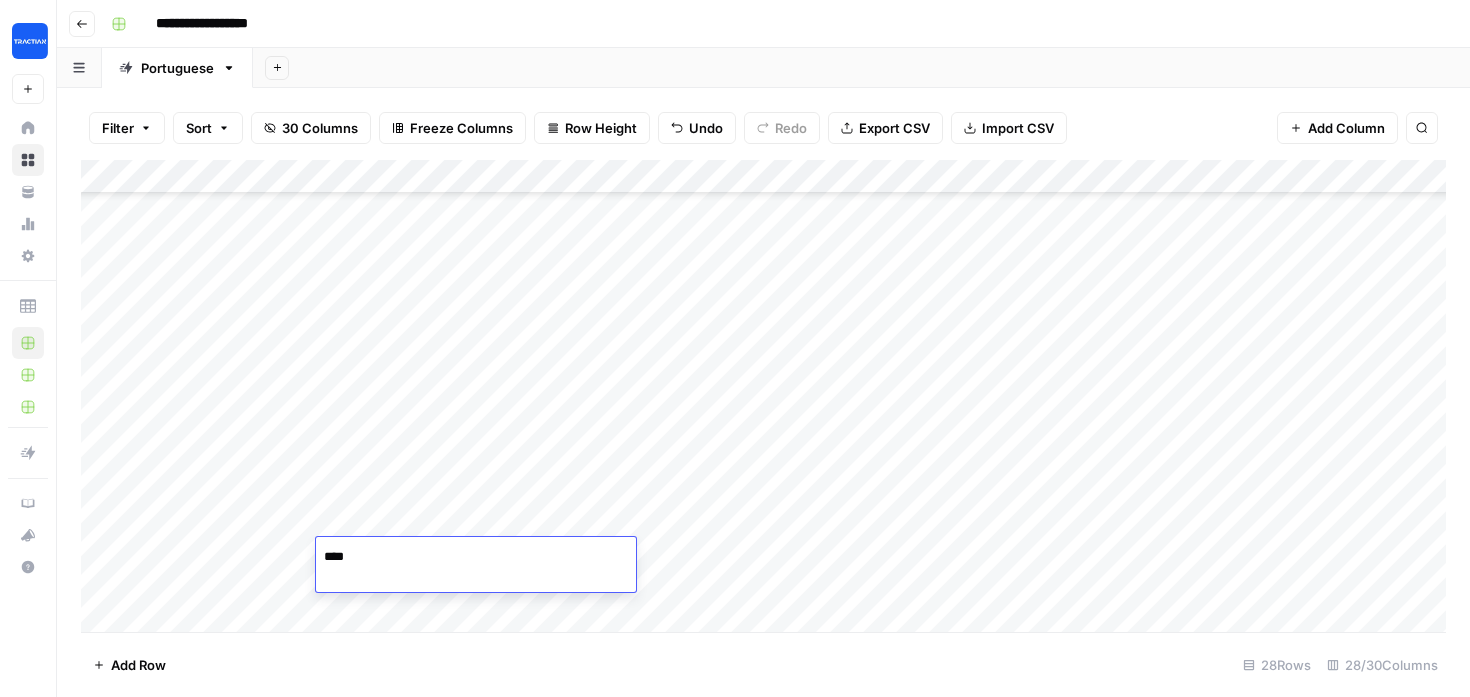 scroll, scrollTop: 237, scrollLeft: 0, axis: vertical 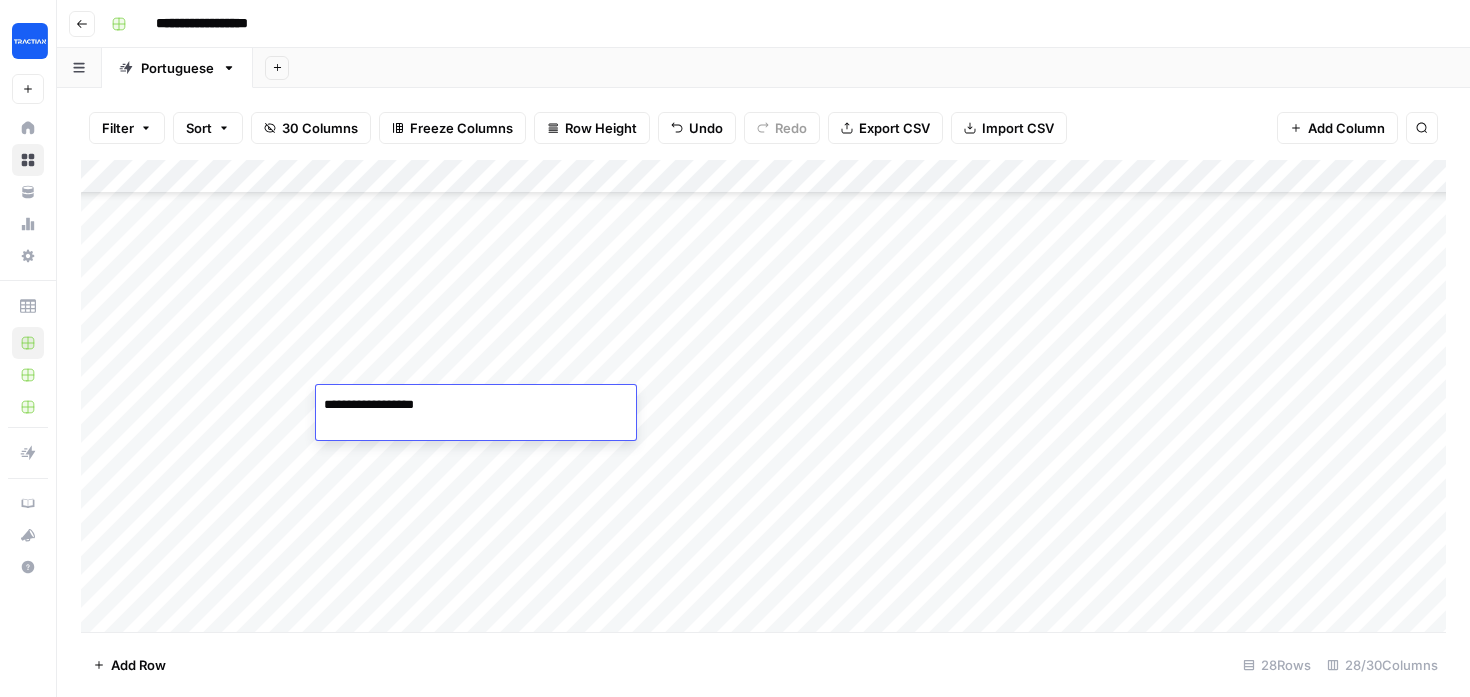 type on "**********" 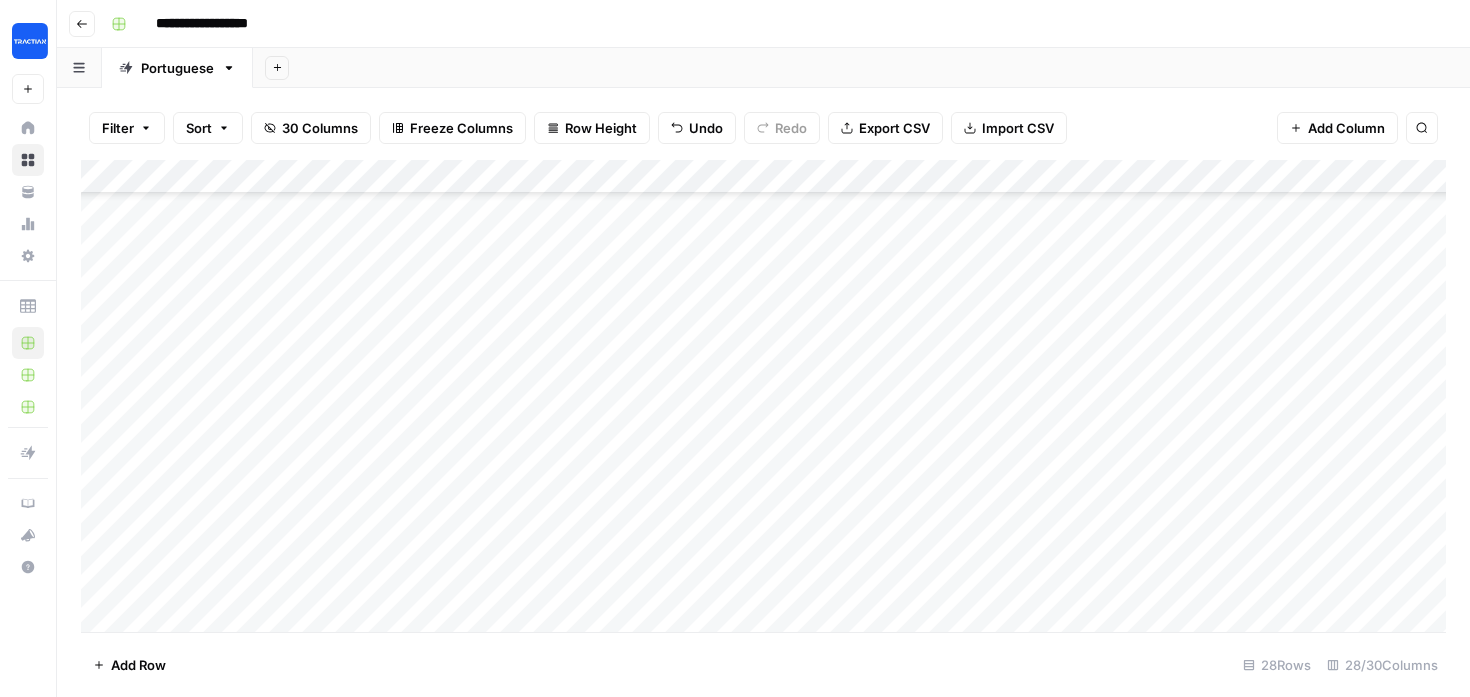 click on "Add Column" at bounding box center [763, 396] 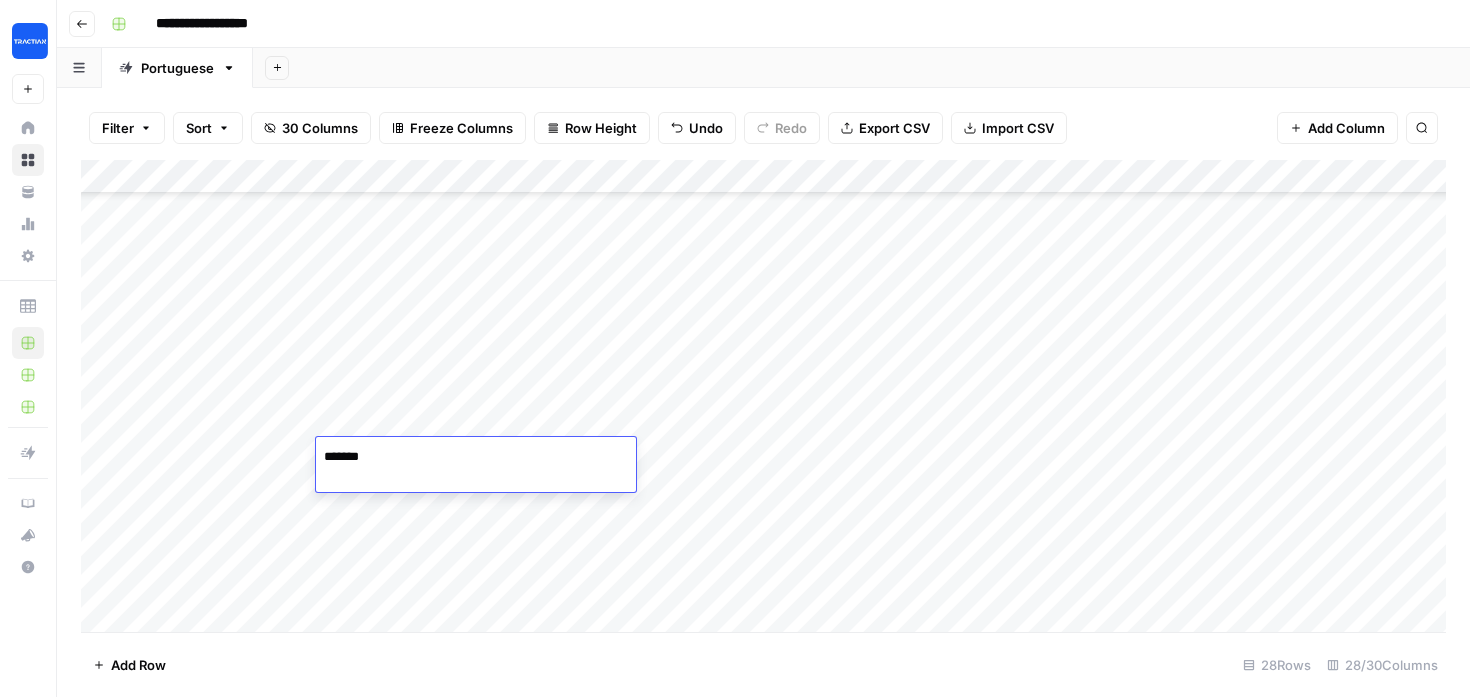type on "********" 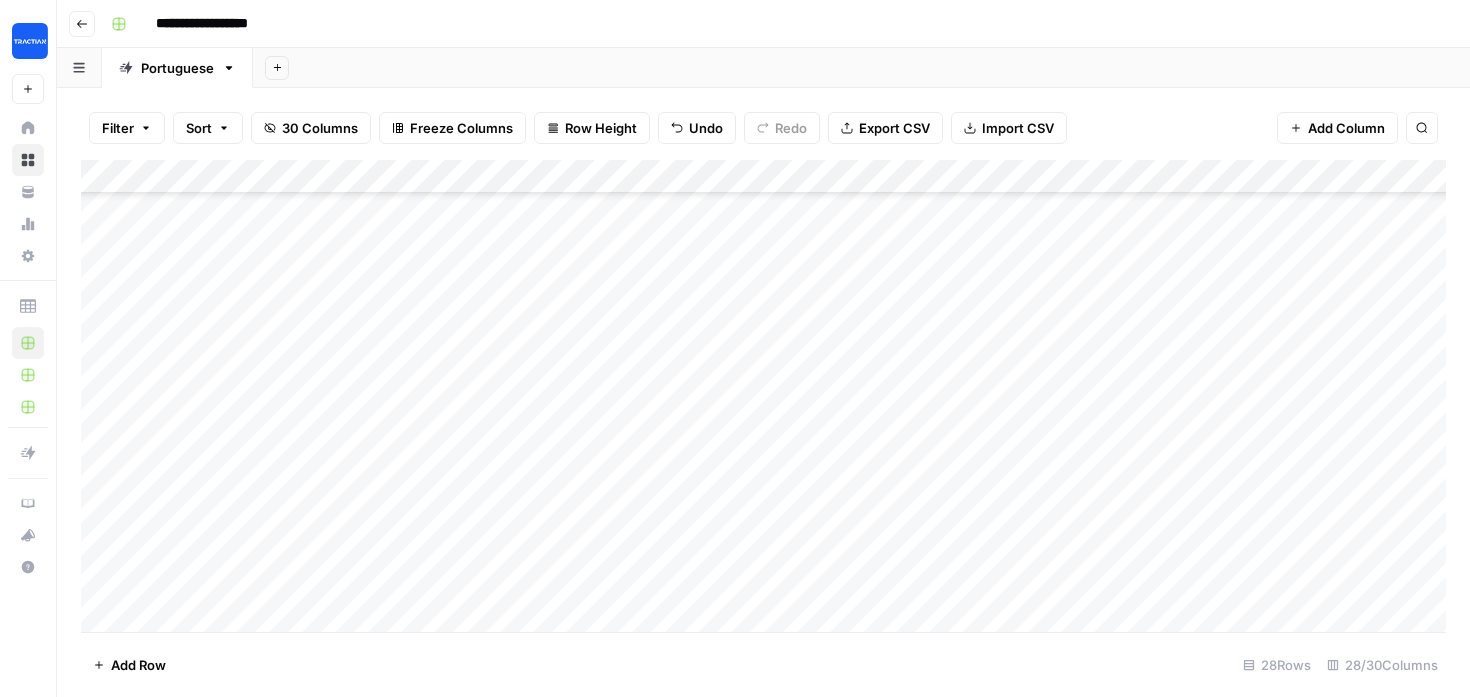 click on "Add Column" at bounding box center [763, 396] 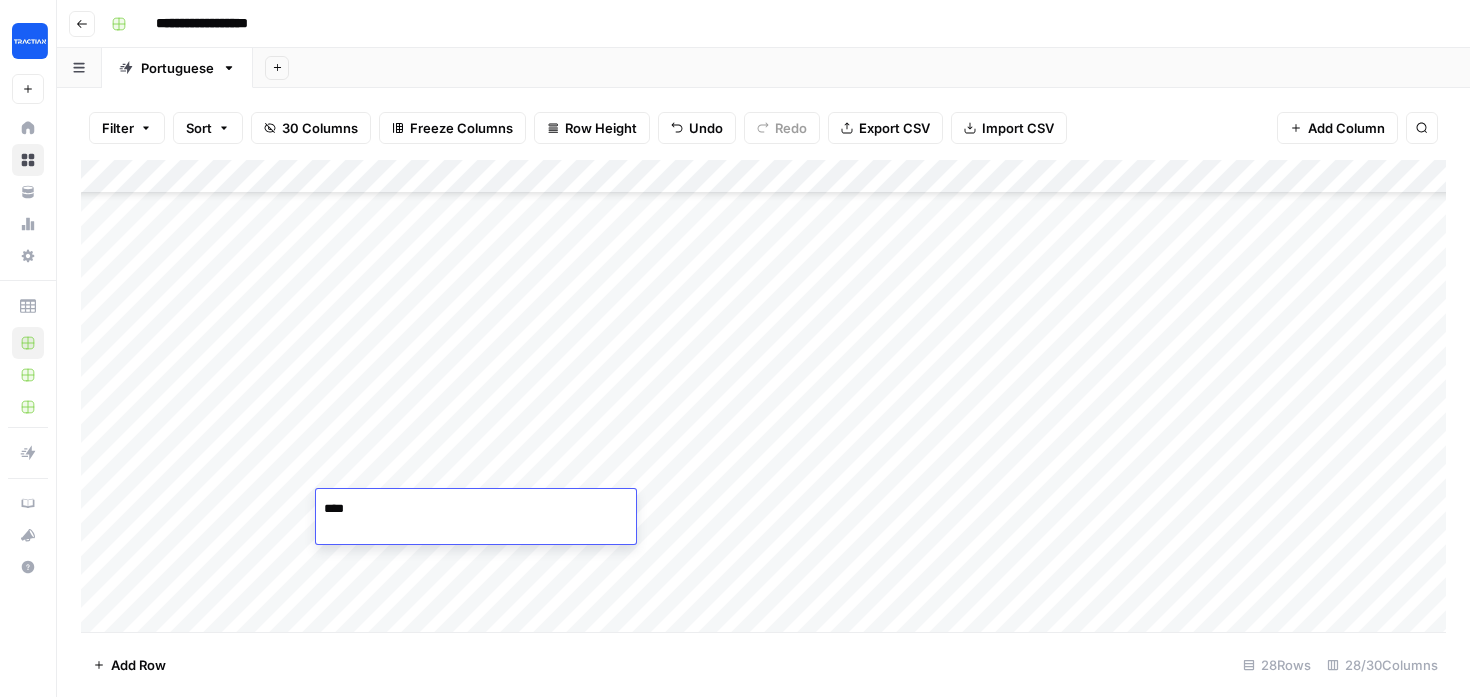 type on "****" 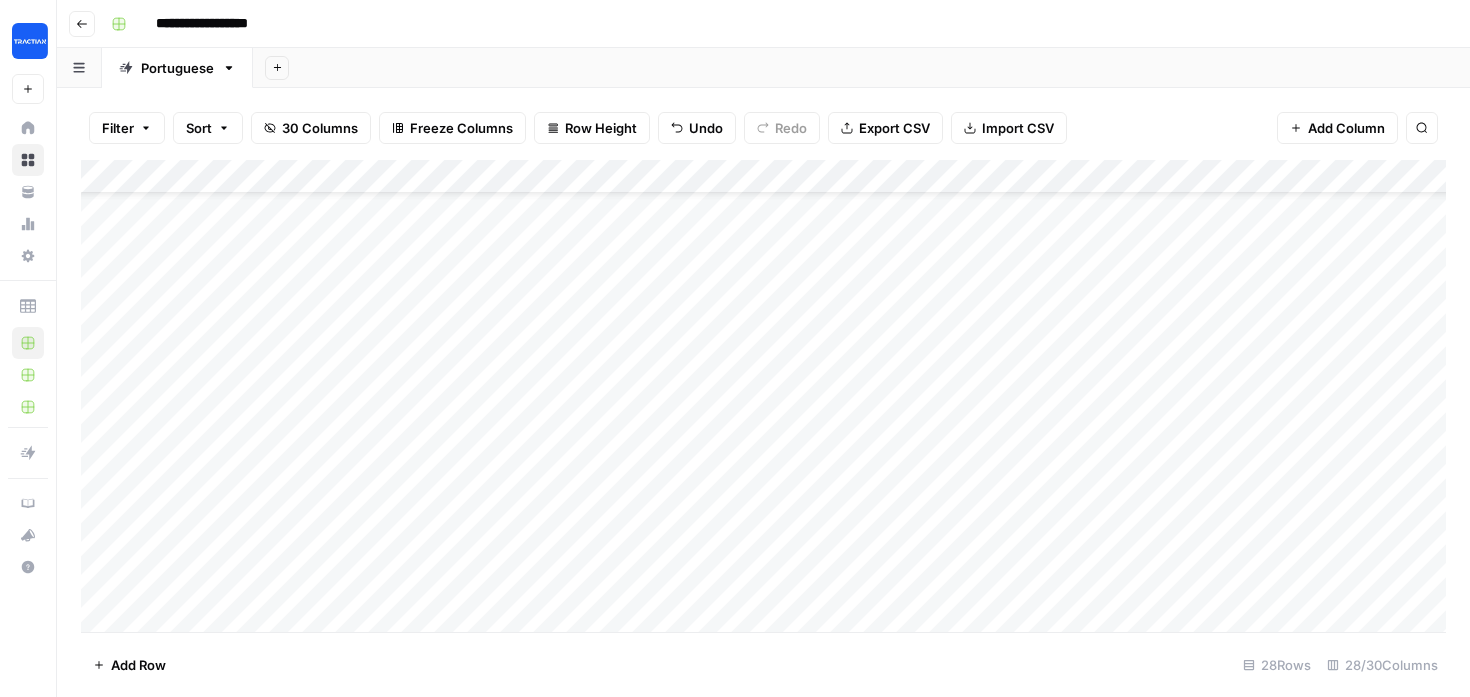 scroll, scrollTop: 0, scrollLeft: 0, axis: both 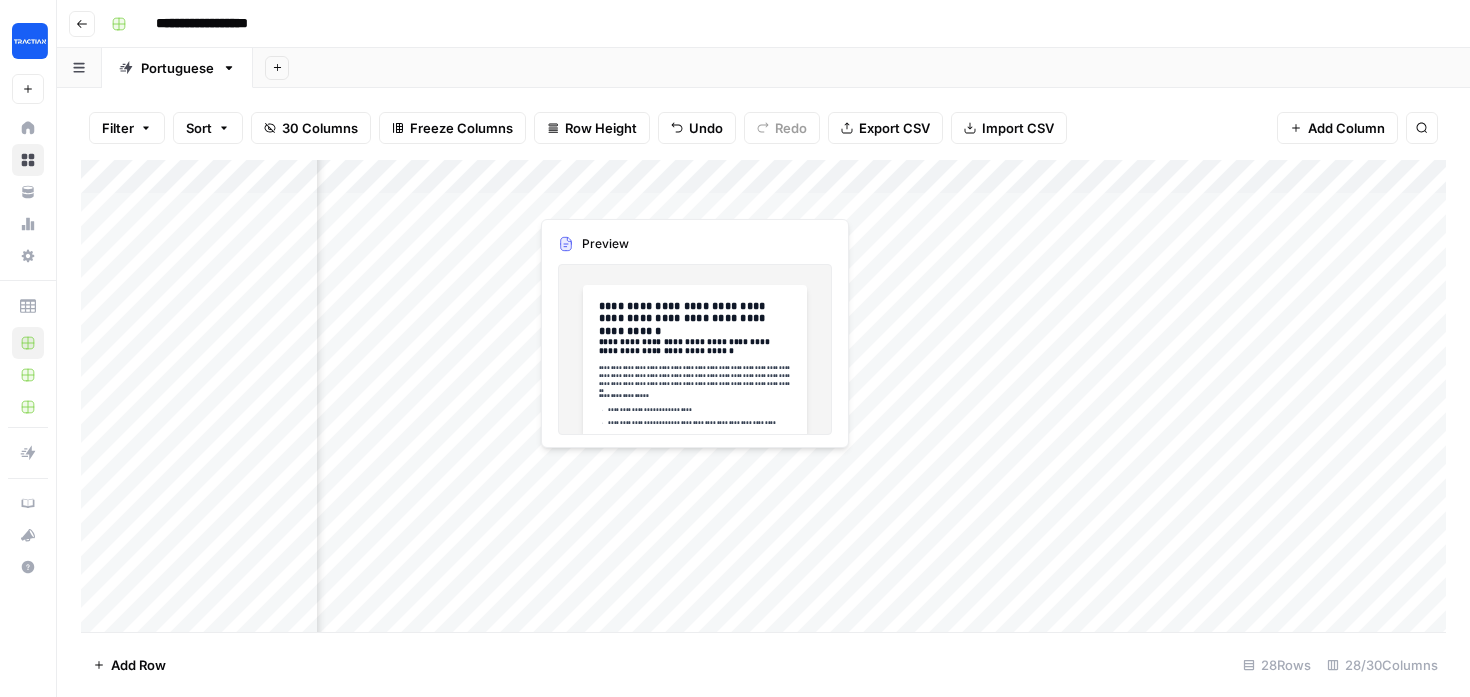 click on "Add Column" at bounding box center (763, 396) 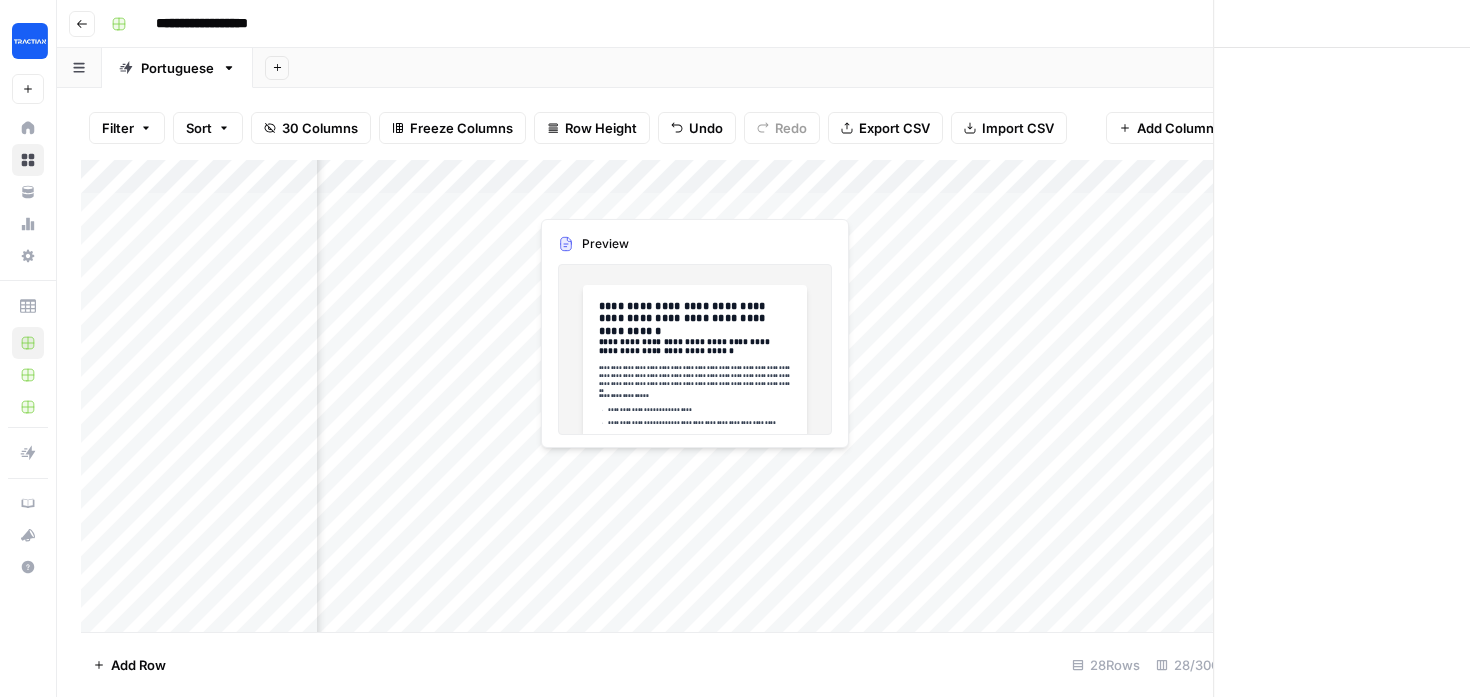 click at bounding box center (619, 478) 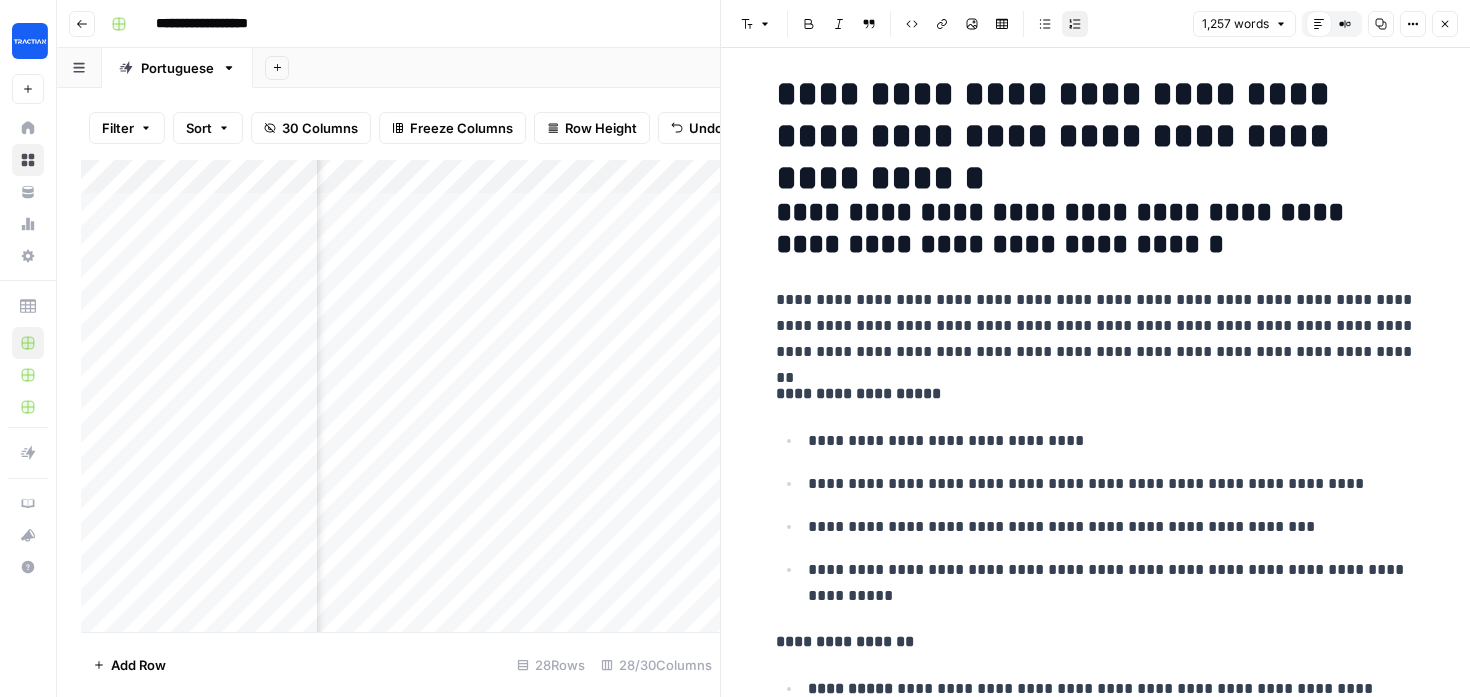 scroll, scrollTop: 8, scrollLeft: 0, axis: vertical 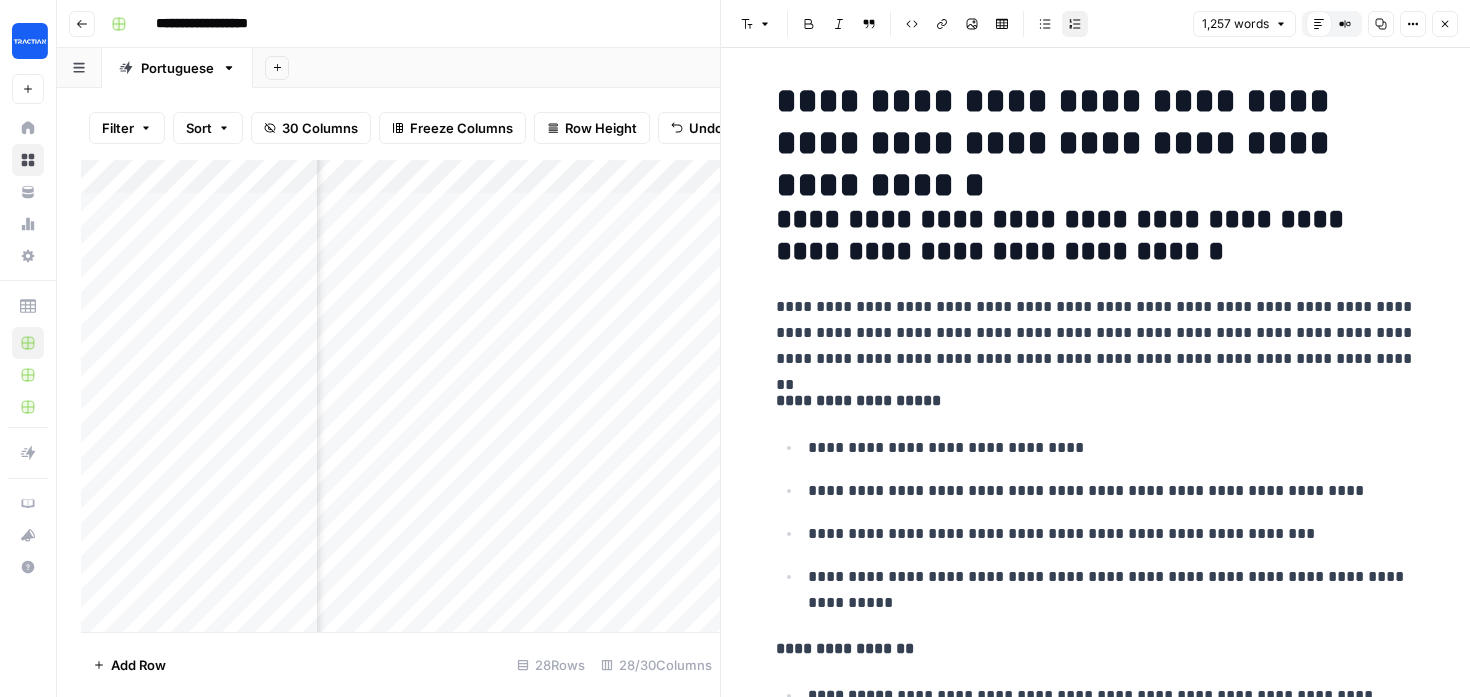 click on "**********" at bounding box center [1096, 236] 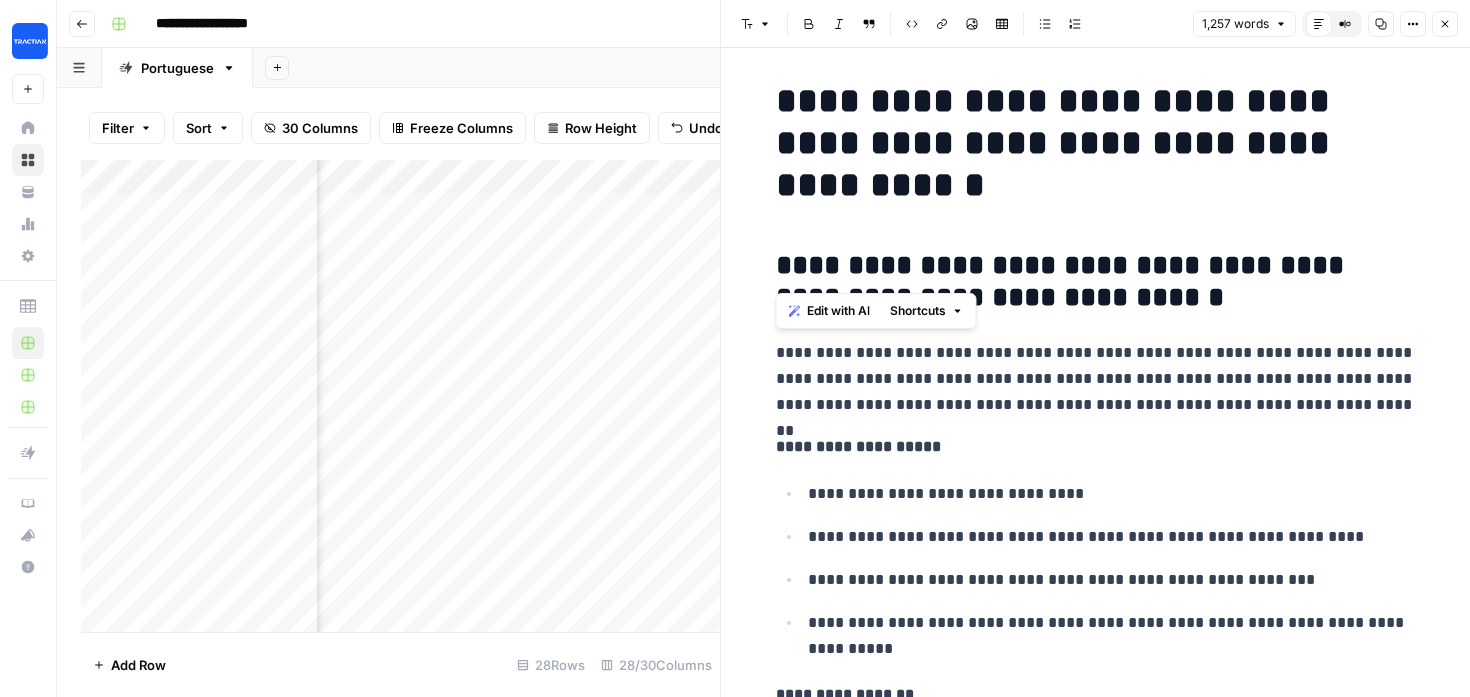copy on "**********" 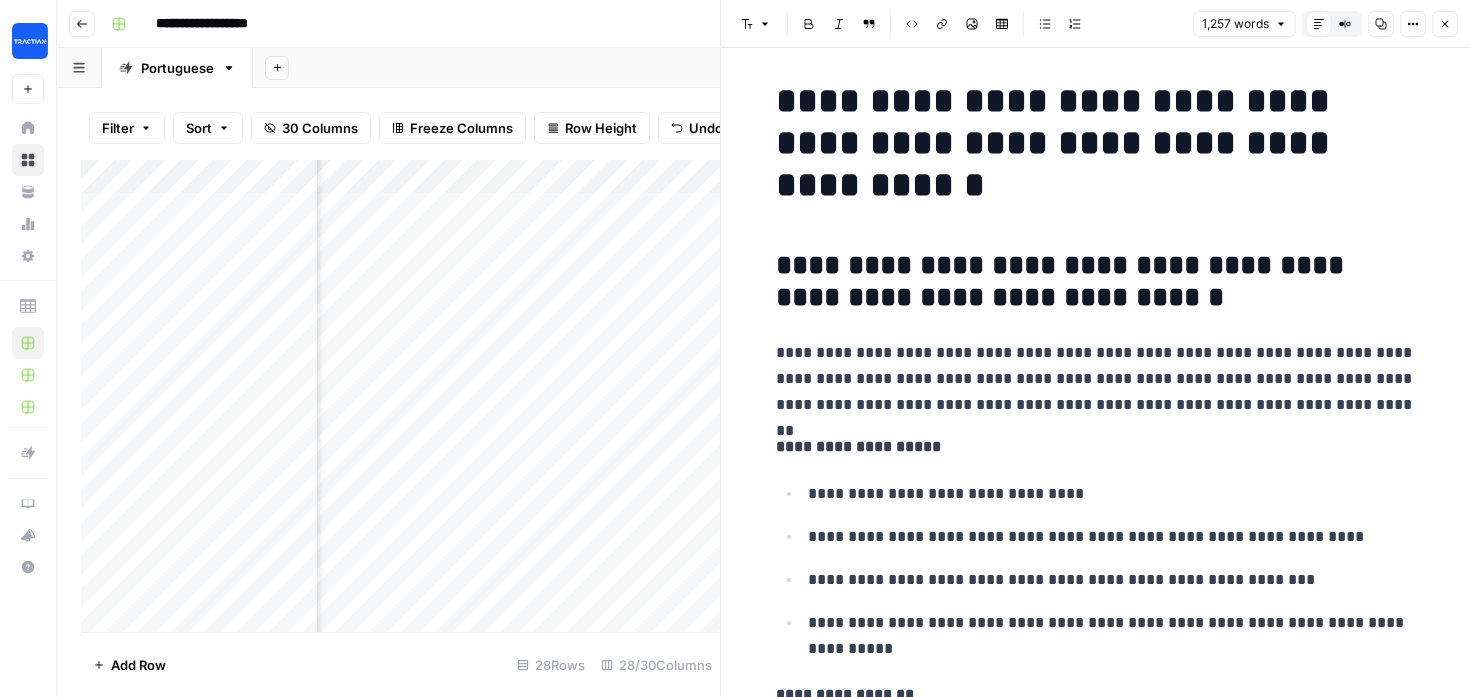 paste 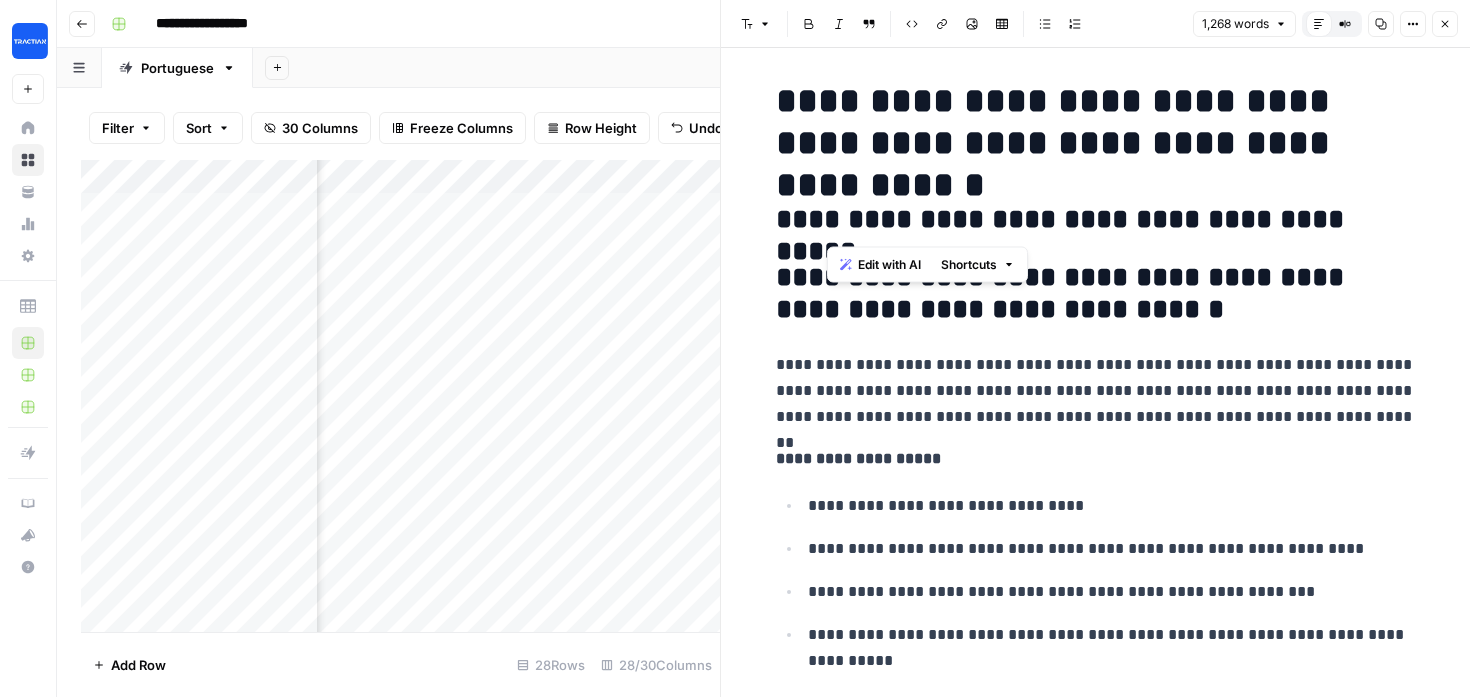 type 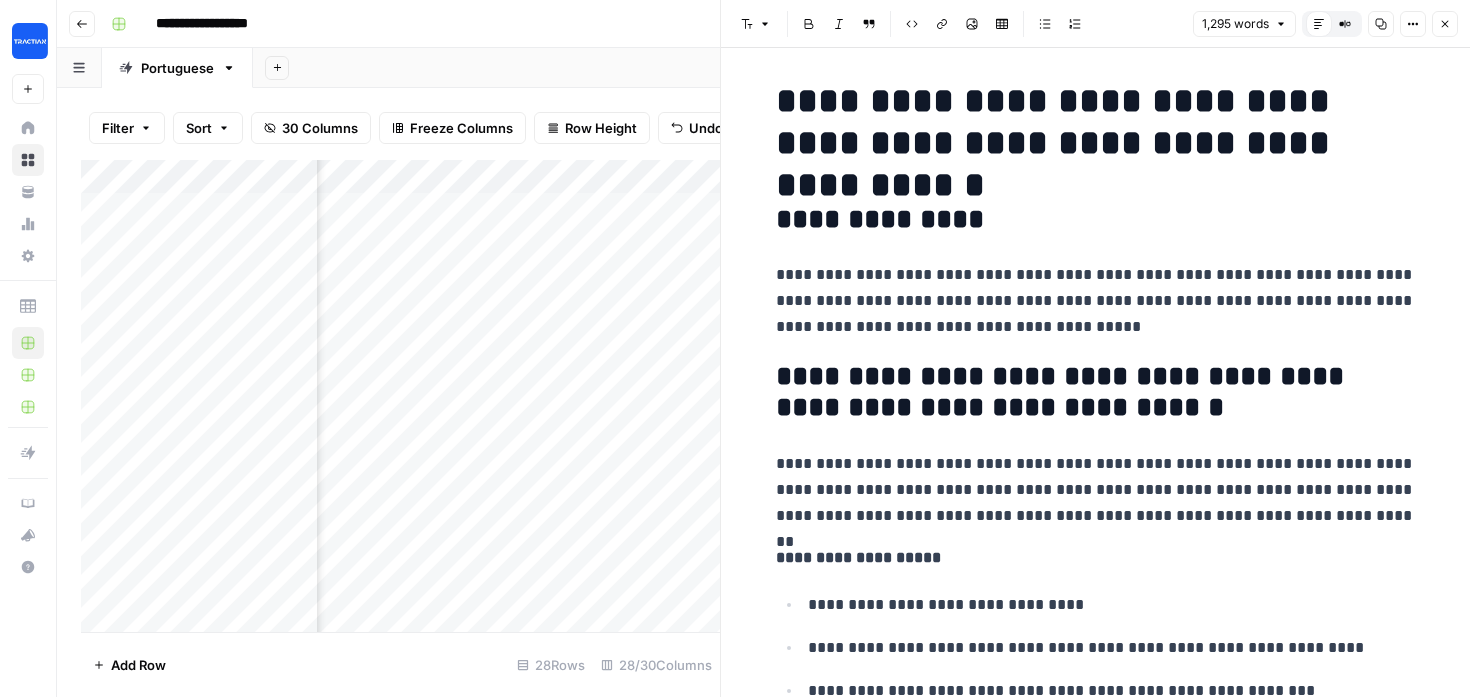 click on "**********" at bounding box center (1096, 301) 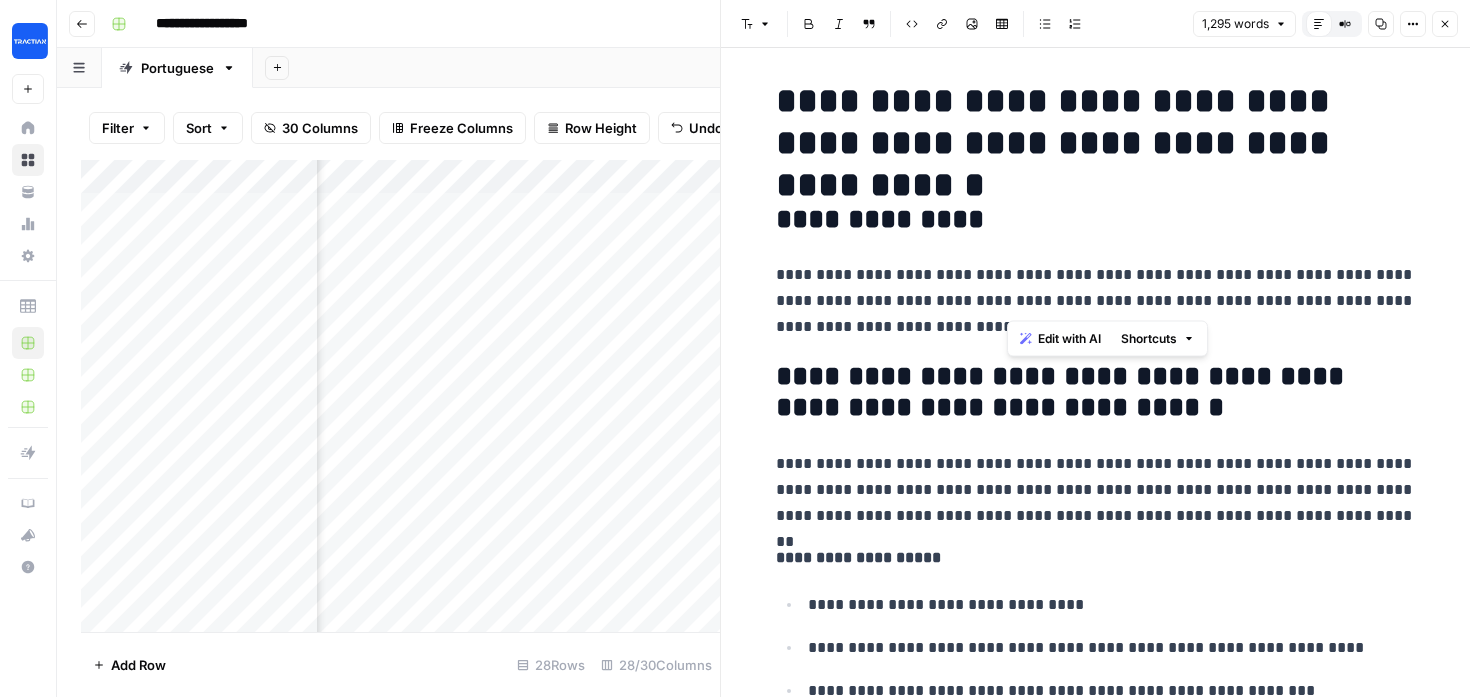 click on "**********" at bounding box center (1096, 301) 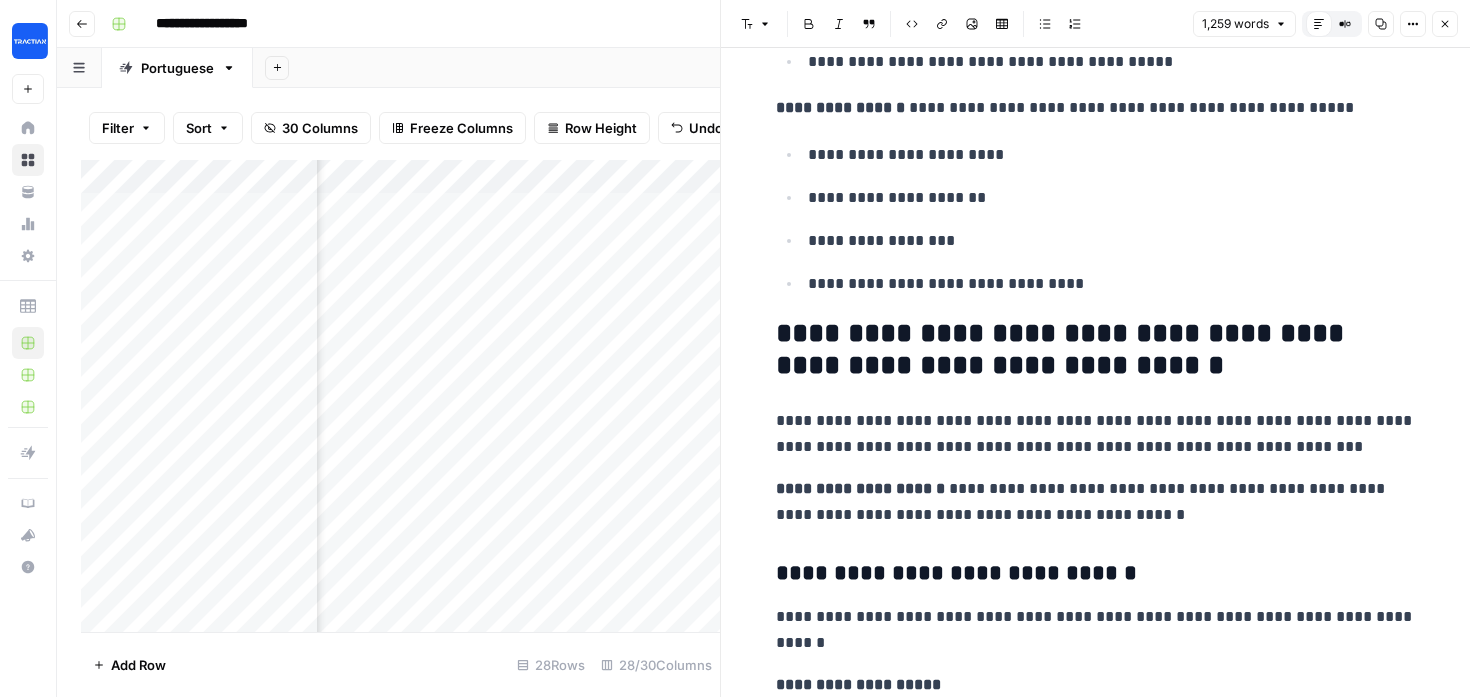 scroll, scrollTop: 2406, scrollLeft: 0, axis: vertical 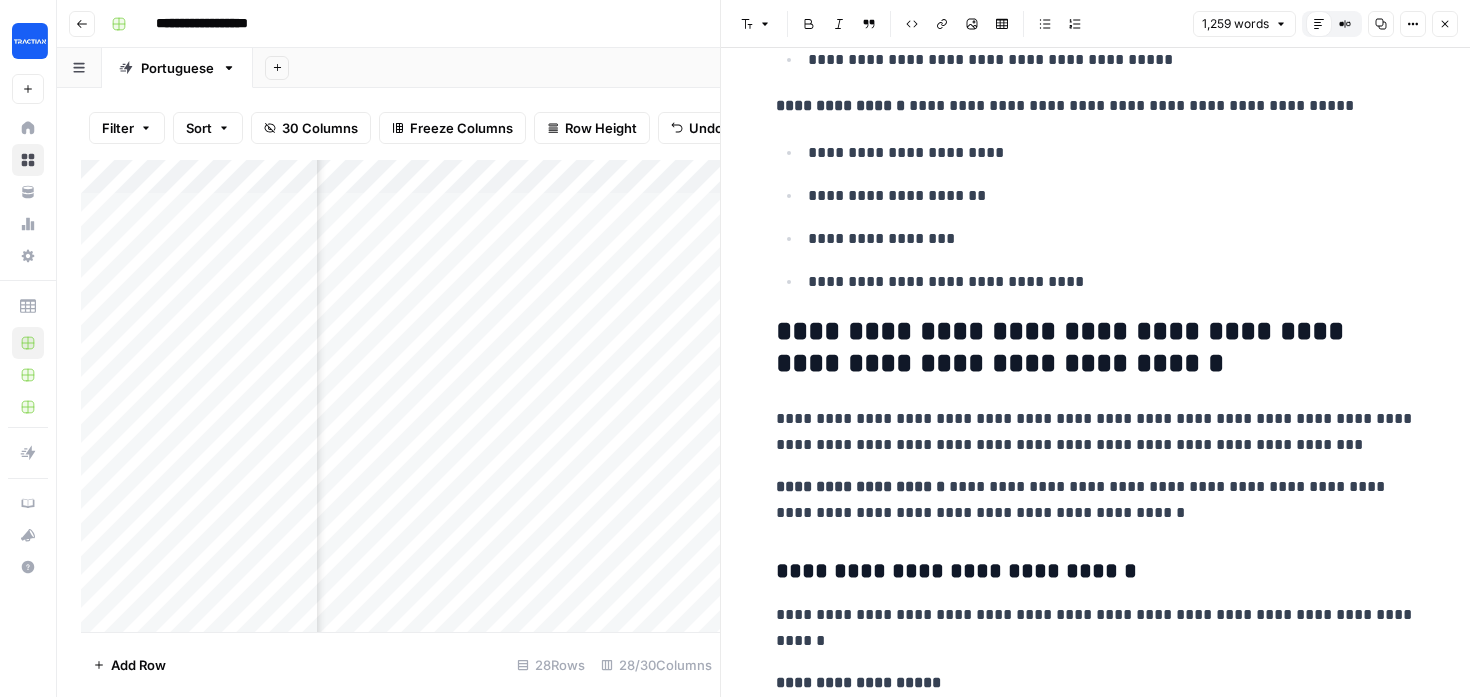 click on "**********" at bounding box center (1096, 572) 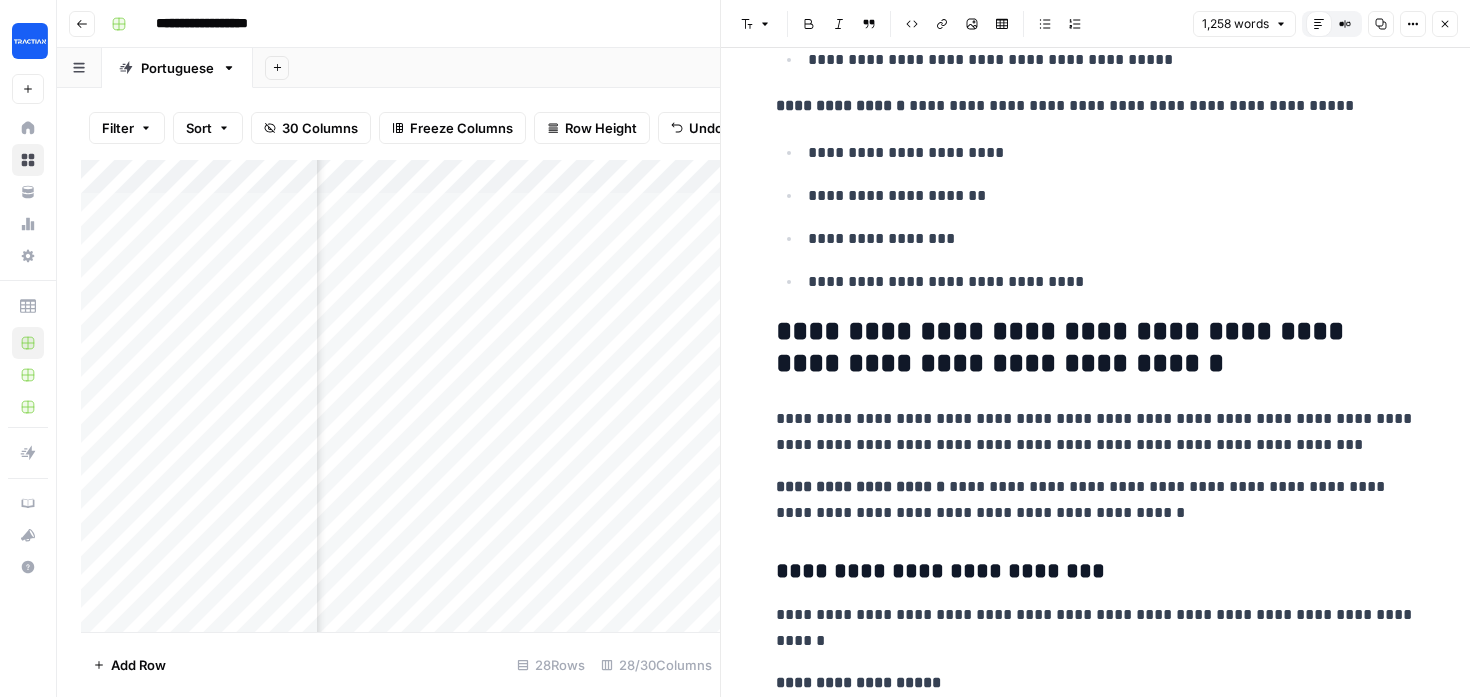 scroll, scrollTop: 2471, scrollLeft: 0, axis: vertical 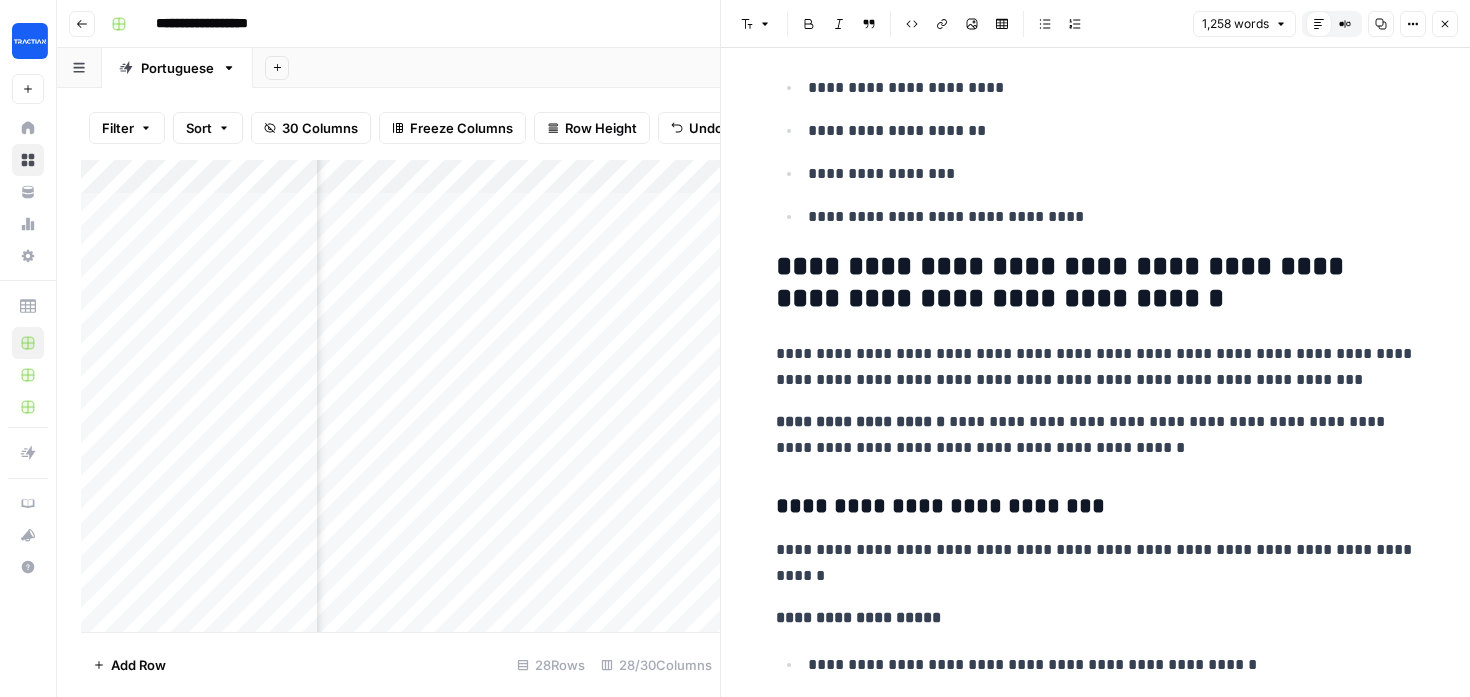 click on "**********" at bounding box center (1096, 435) 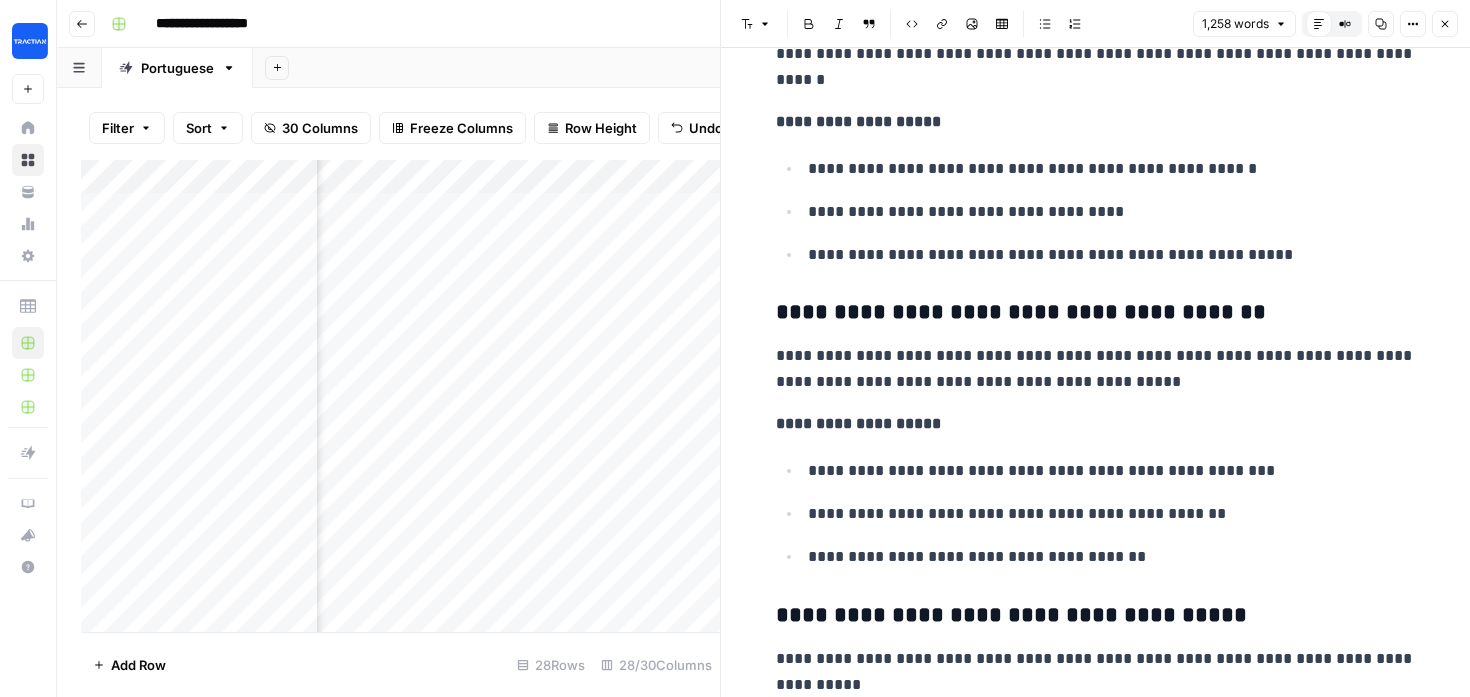 scroll, scrollTop: 2968, scrollLeft: 0, axis: vertical 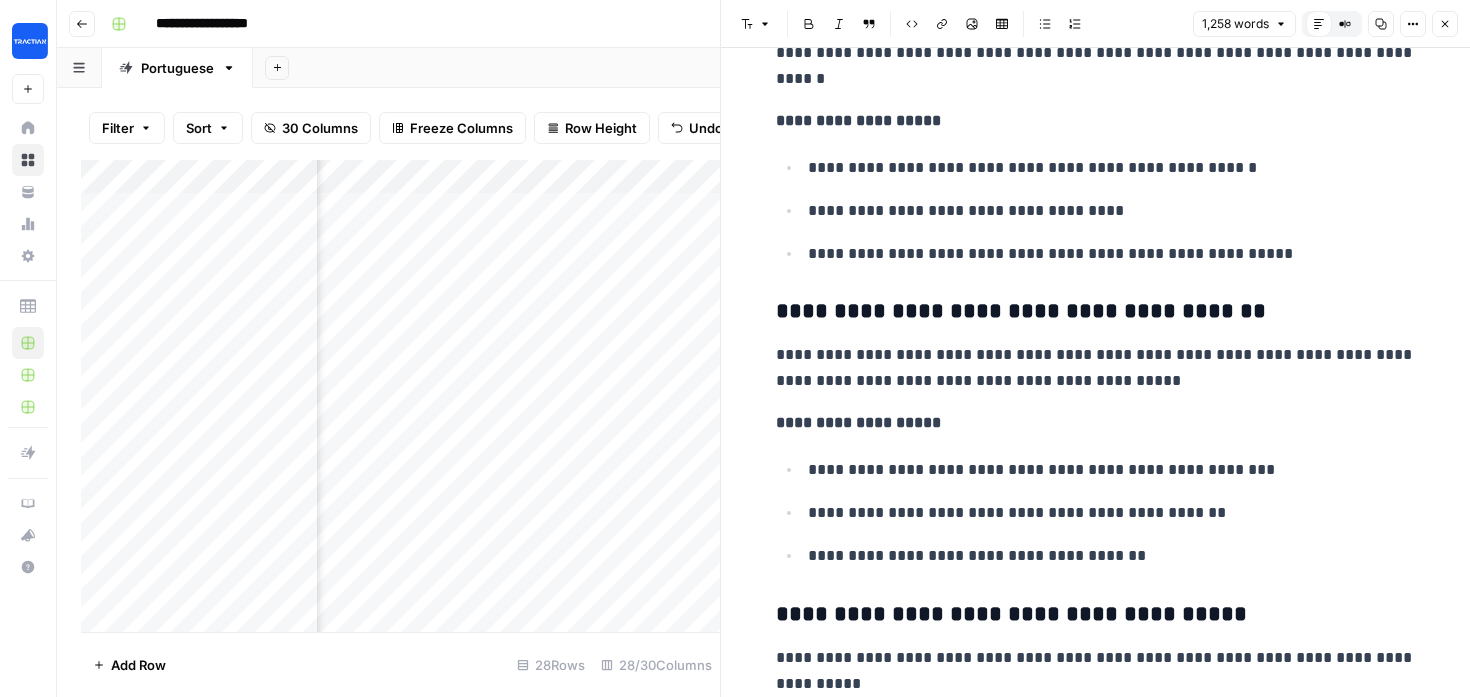 click on "**********" at bounding box center [1096, 312] 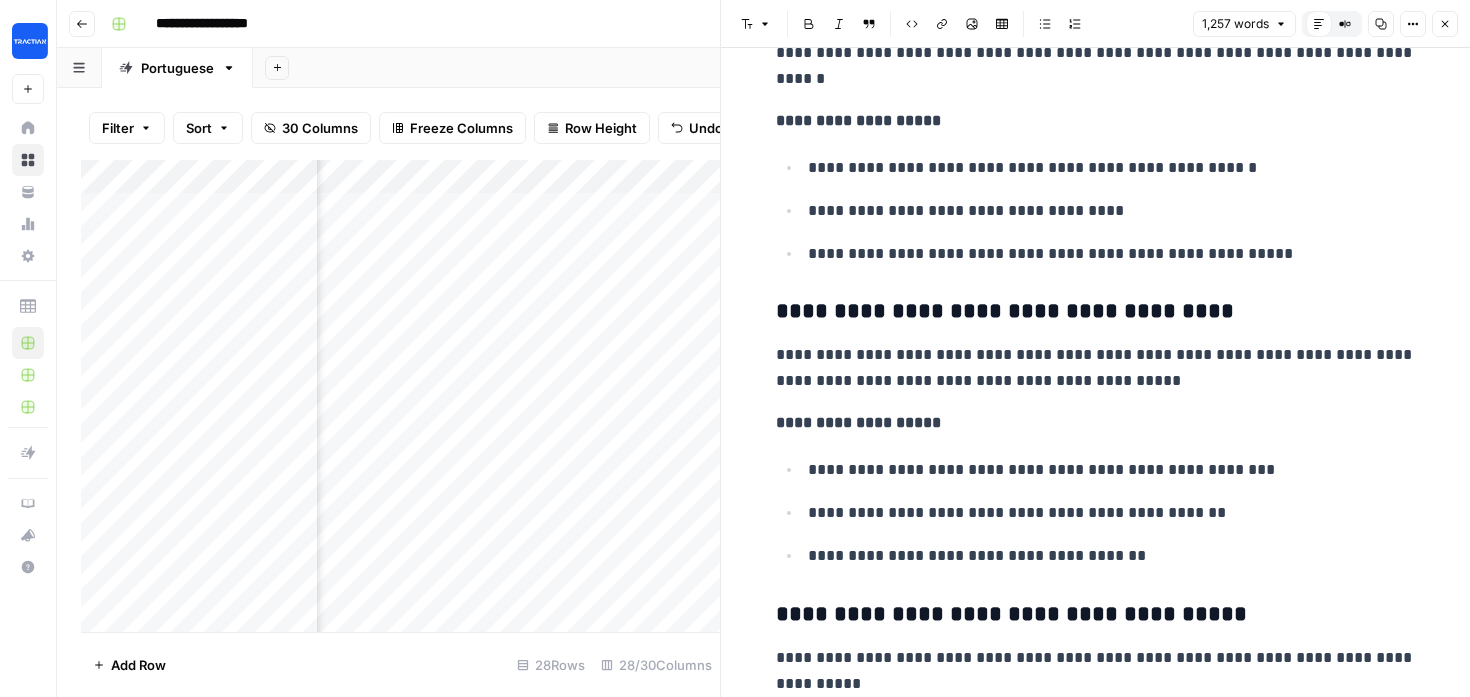 scroll, scrollTop: 3296, scrollLeft: 0, axis: vertical 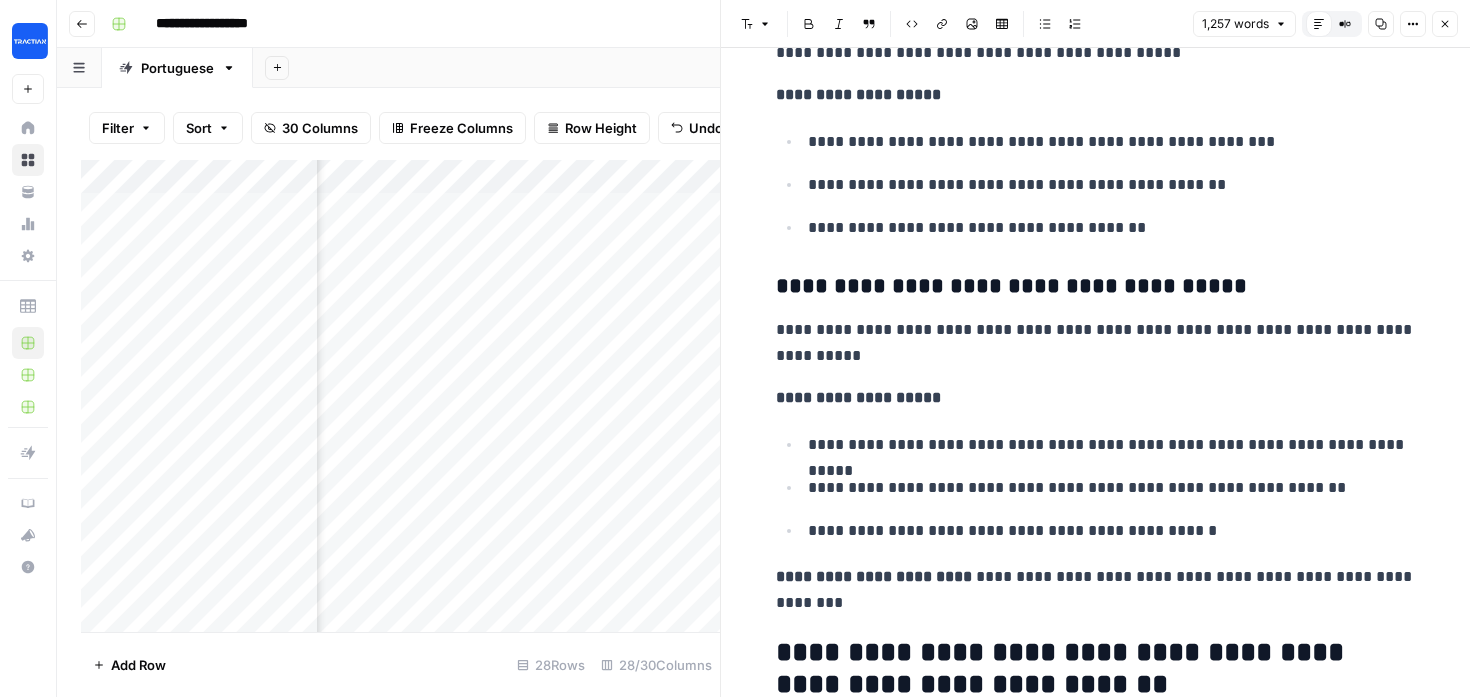 click on "**********" at bounding box center (1096, 287) 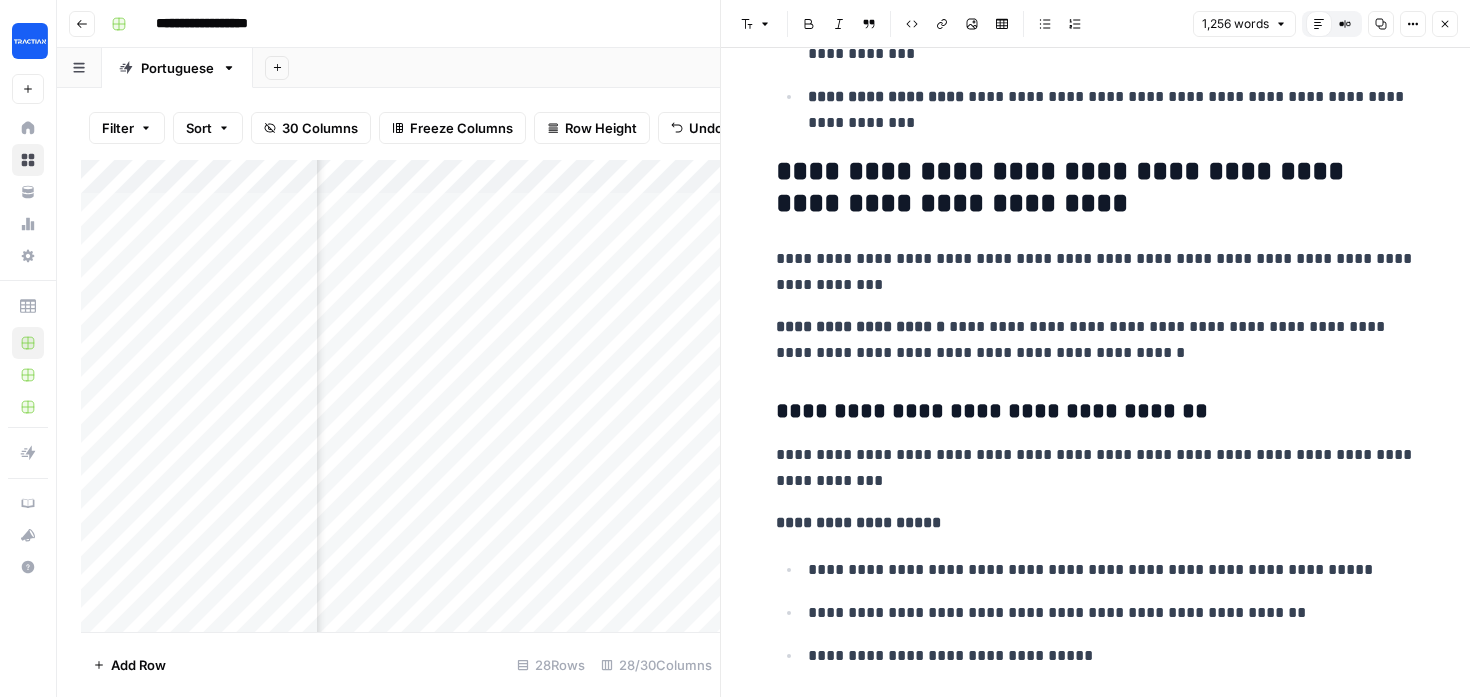scroll, scrollTop: 4484, scrollLeft: 0, axis: vertical 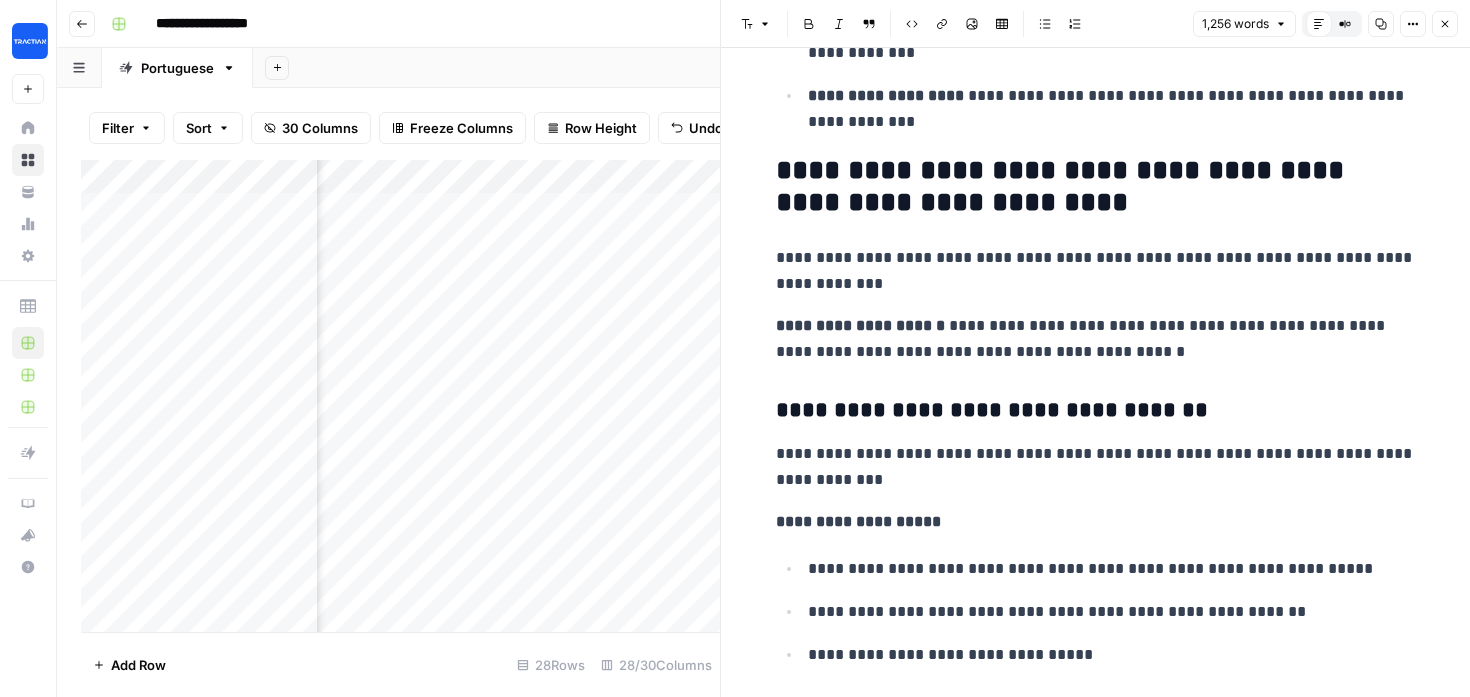 click on "**********" at bounding box center [1096, 187] 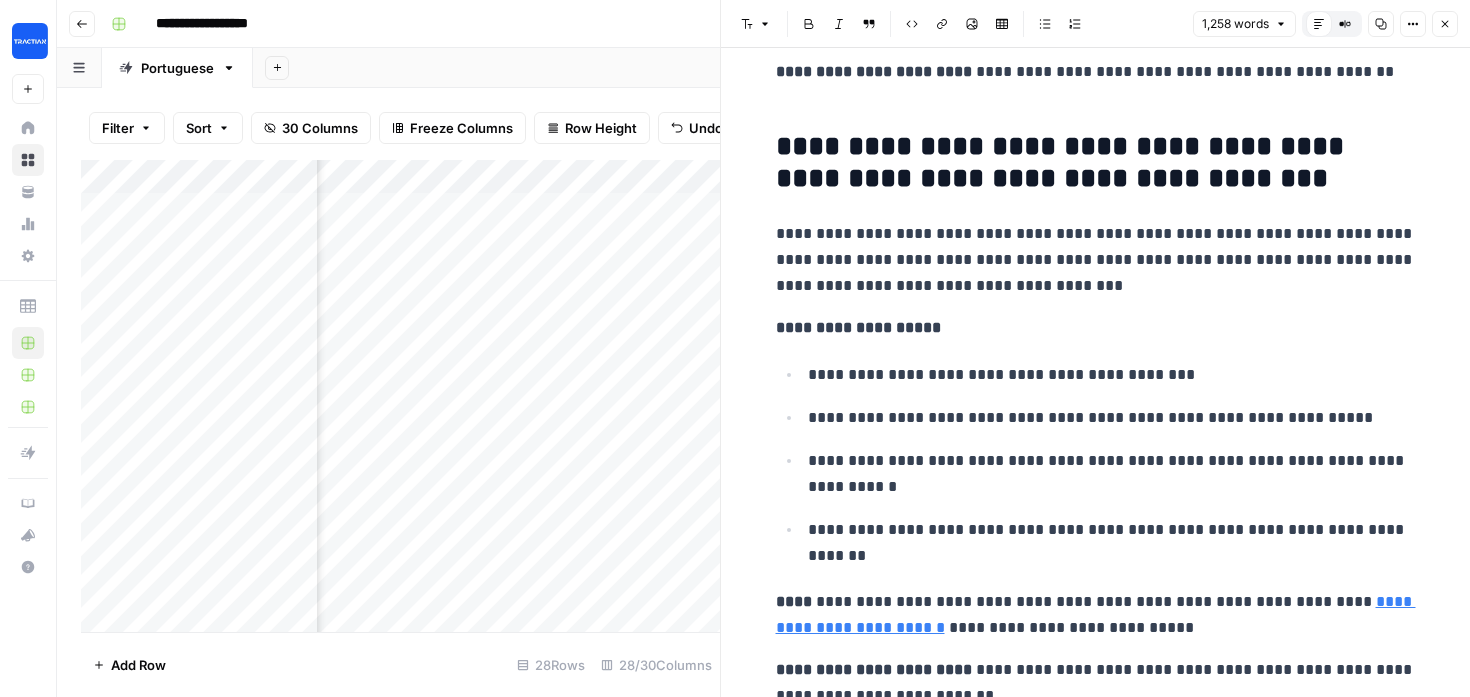 scroll, scrollTop: 6271, scrollLeft: 0, axis: vertical 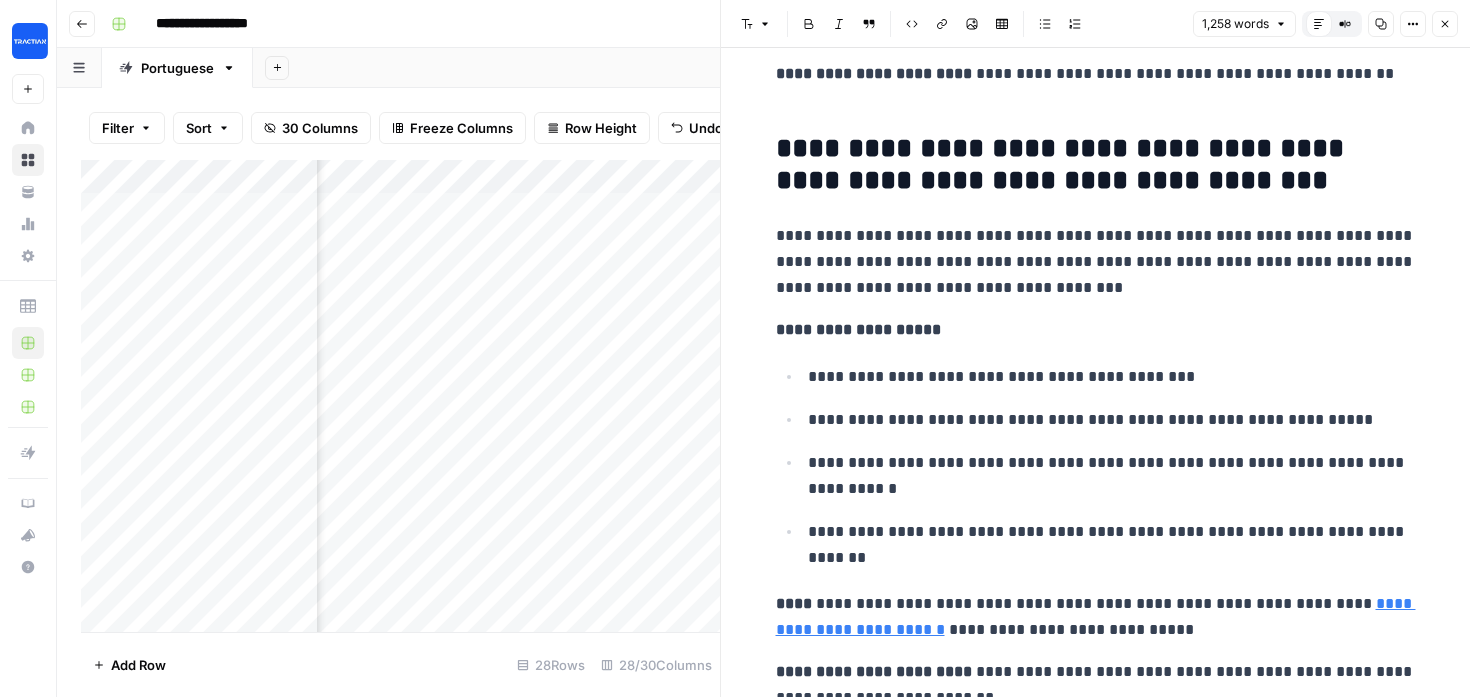 click on "**********" at bounding box center (1096, 165) 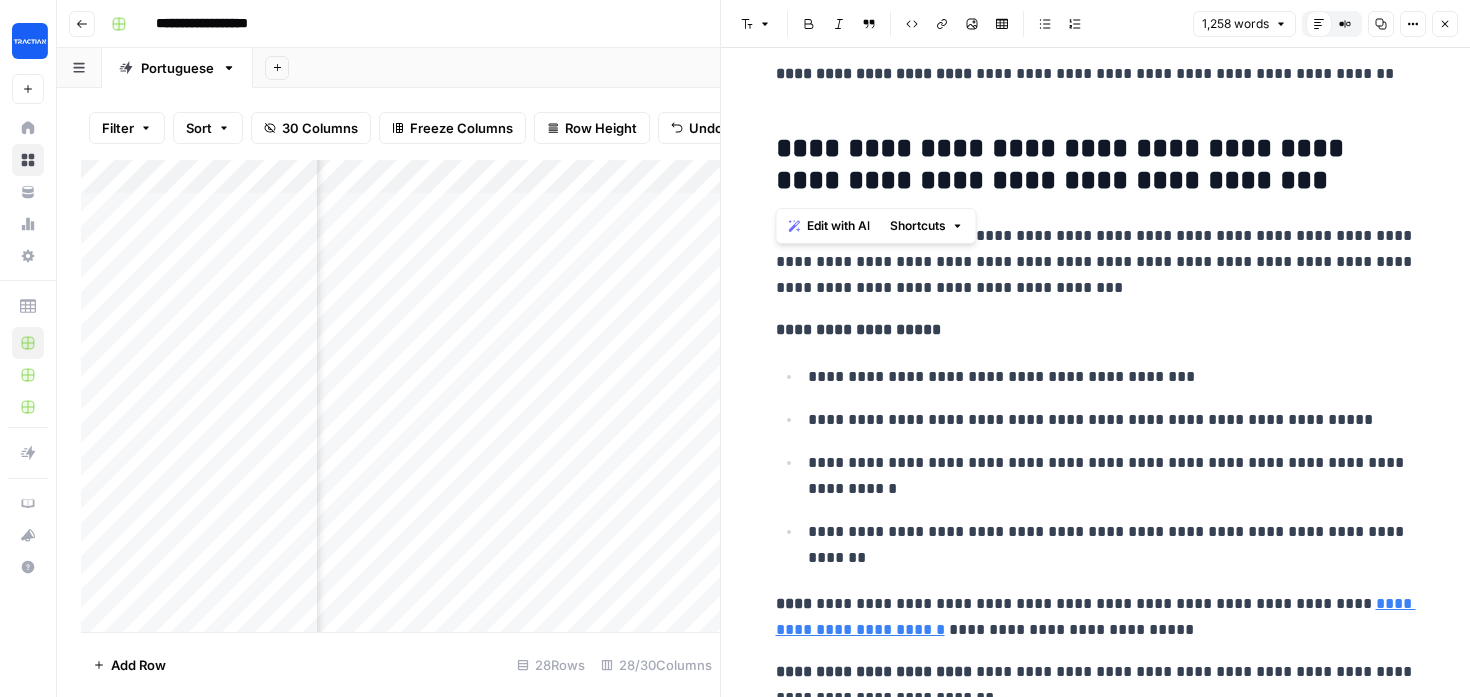 click on "**********" at bounding box center (1096, 165) 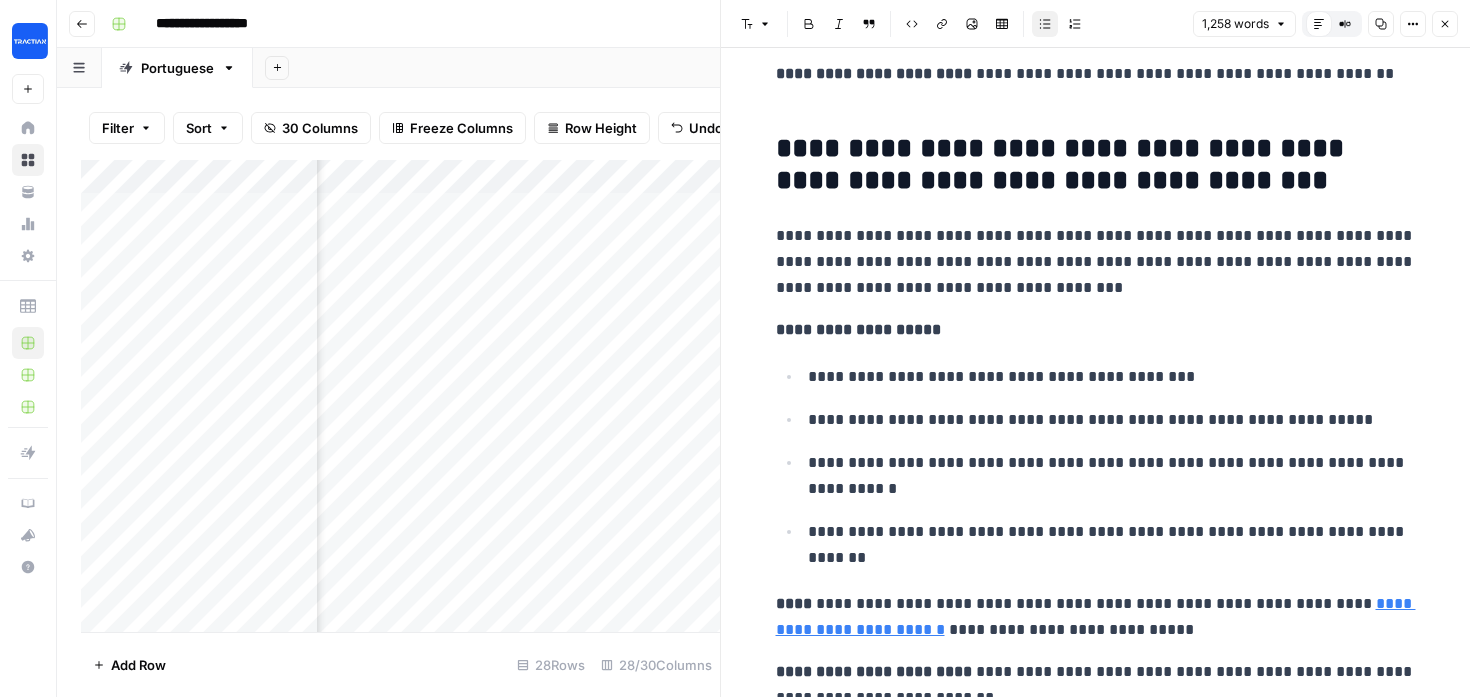 click on "**********" at bounding box center (1112, 545) 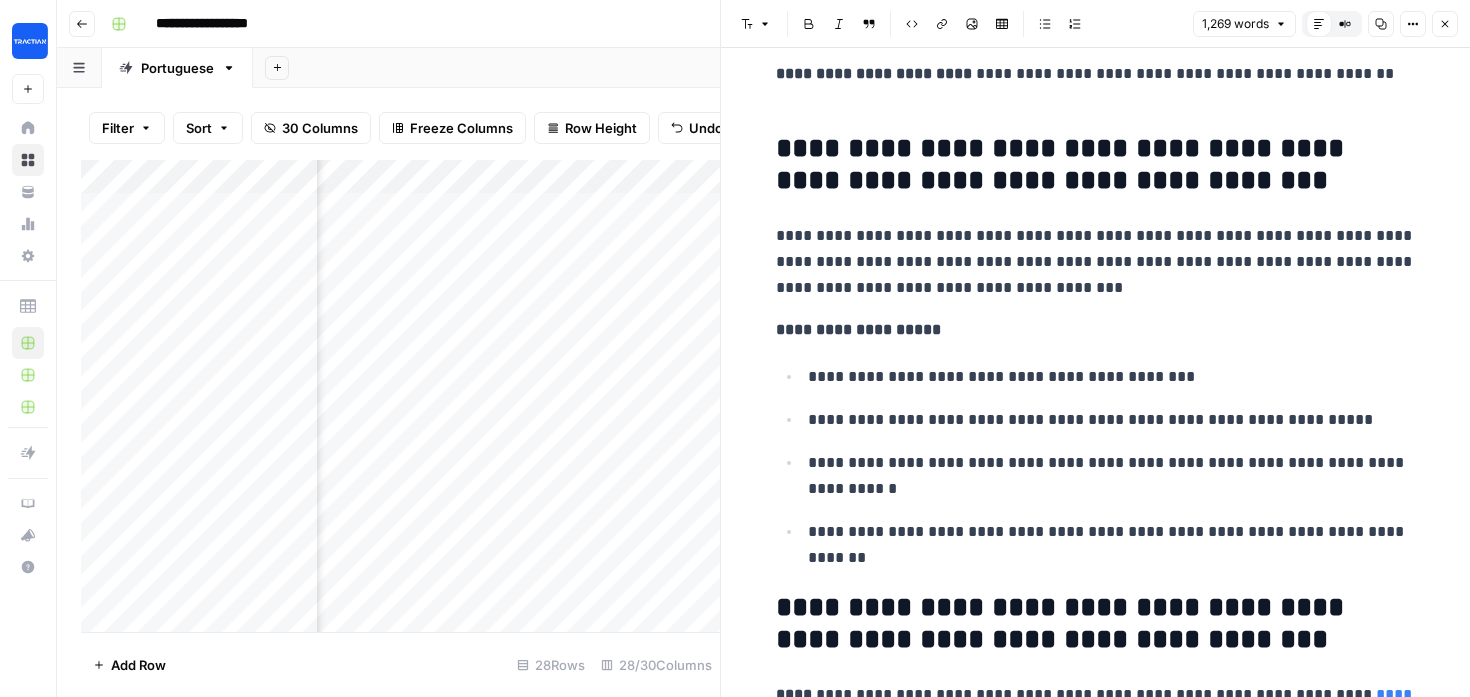 click on "**********" at bounding box center (1096, 624) 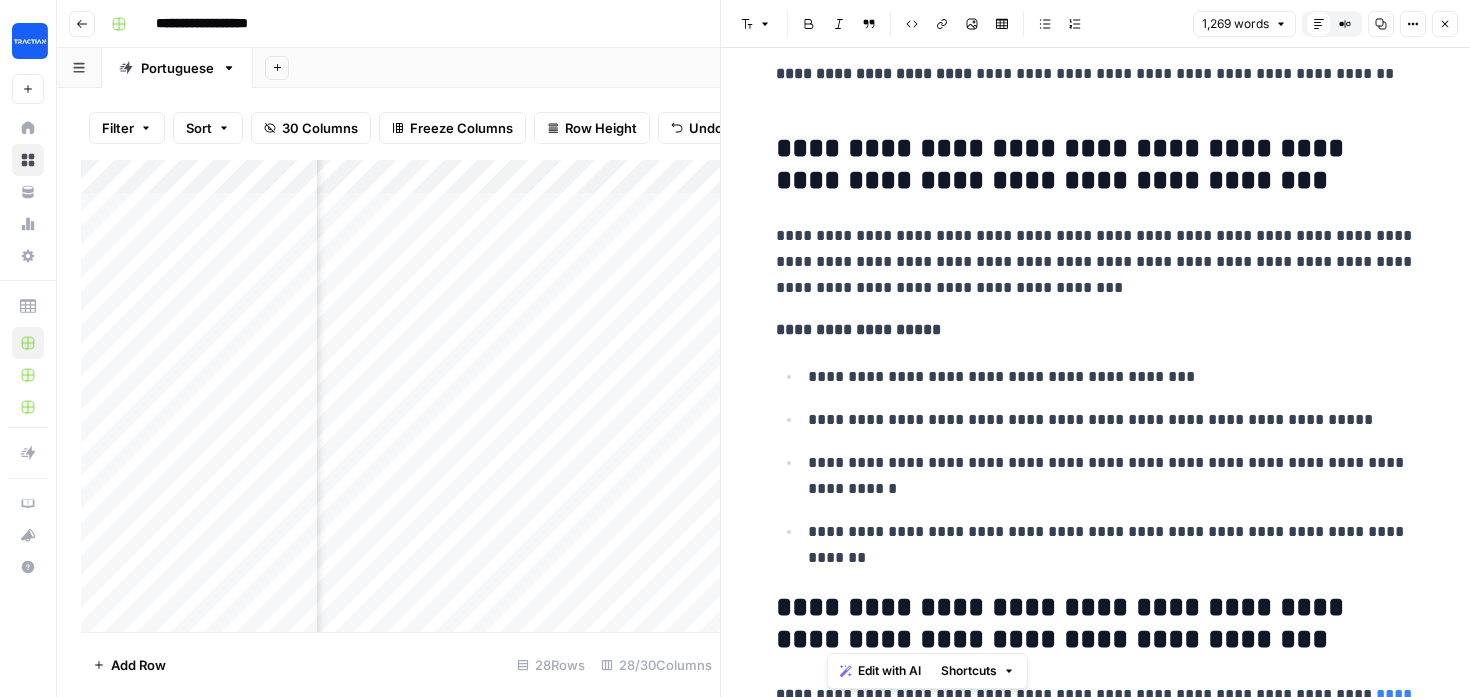 drag, startPoint x: 858, startPoint y: 604, endPoint x: 1189, endPoint y: 635, distance: 332.4485 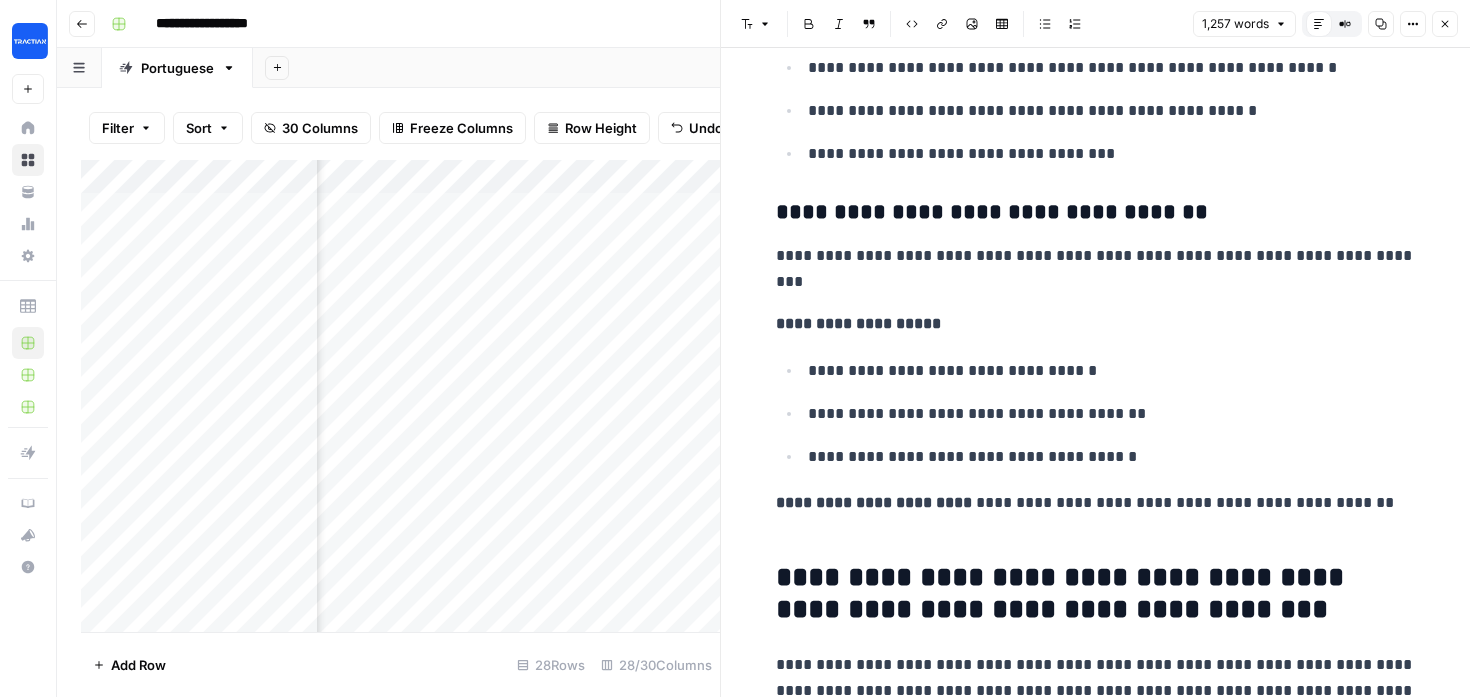 scroll, scrollTop: 5845, scrollLeft: 0, axis: vertical 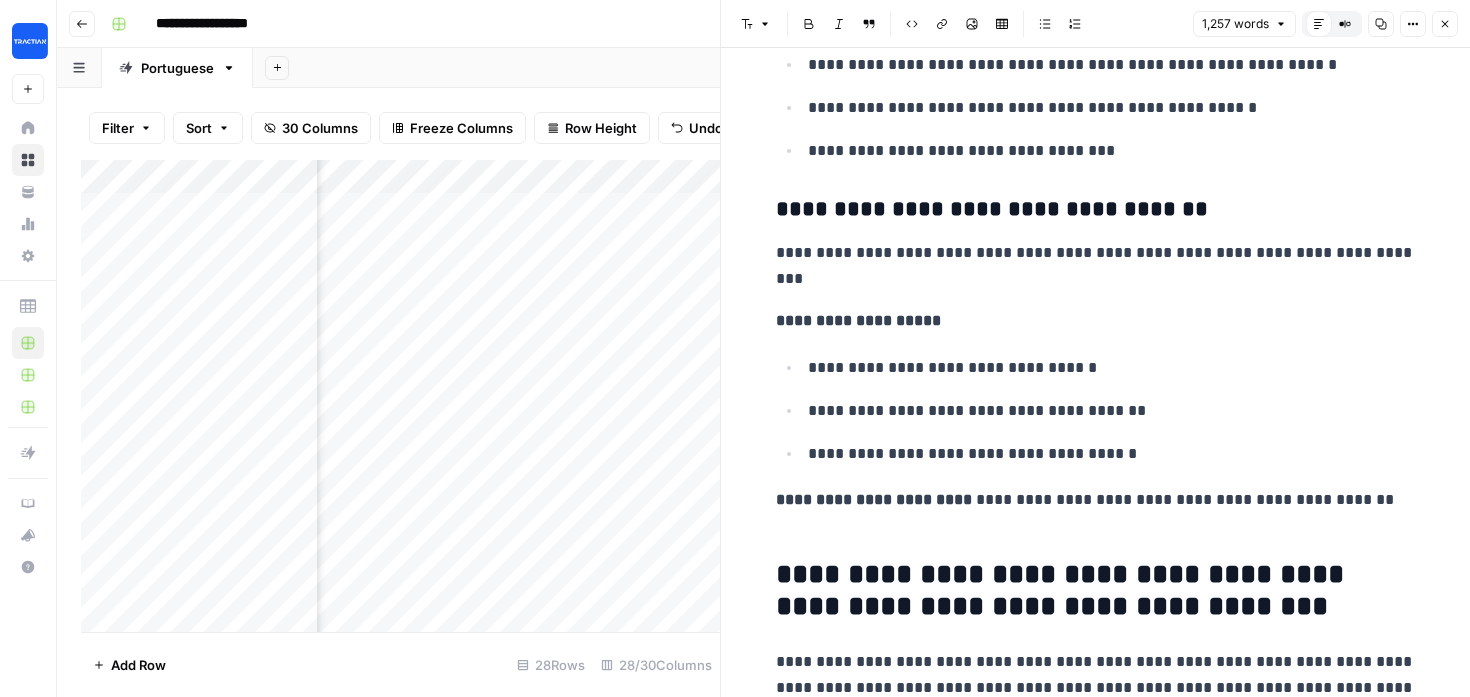 click on "**********" at bounding box center [1096, 513] 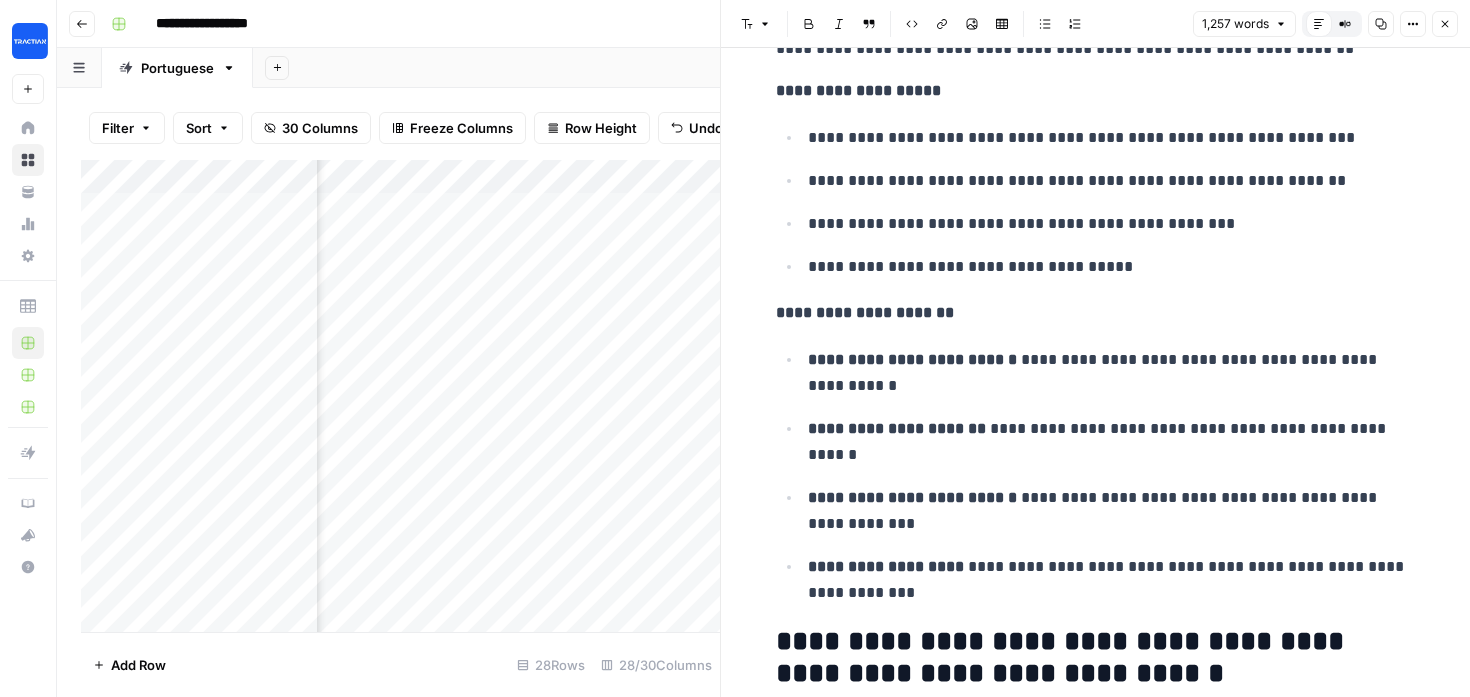 scroll, scrollTop: 4023, scrollLeft: 0, axis: vertical 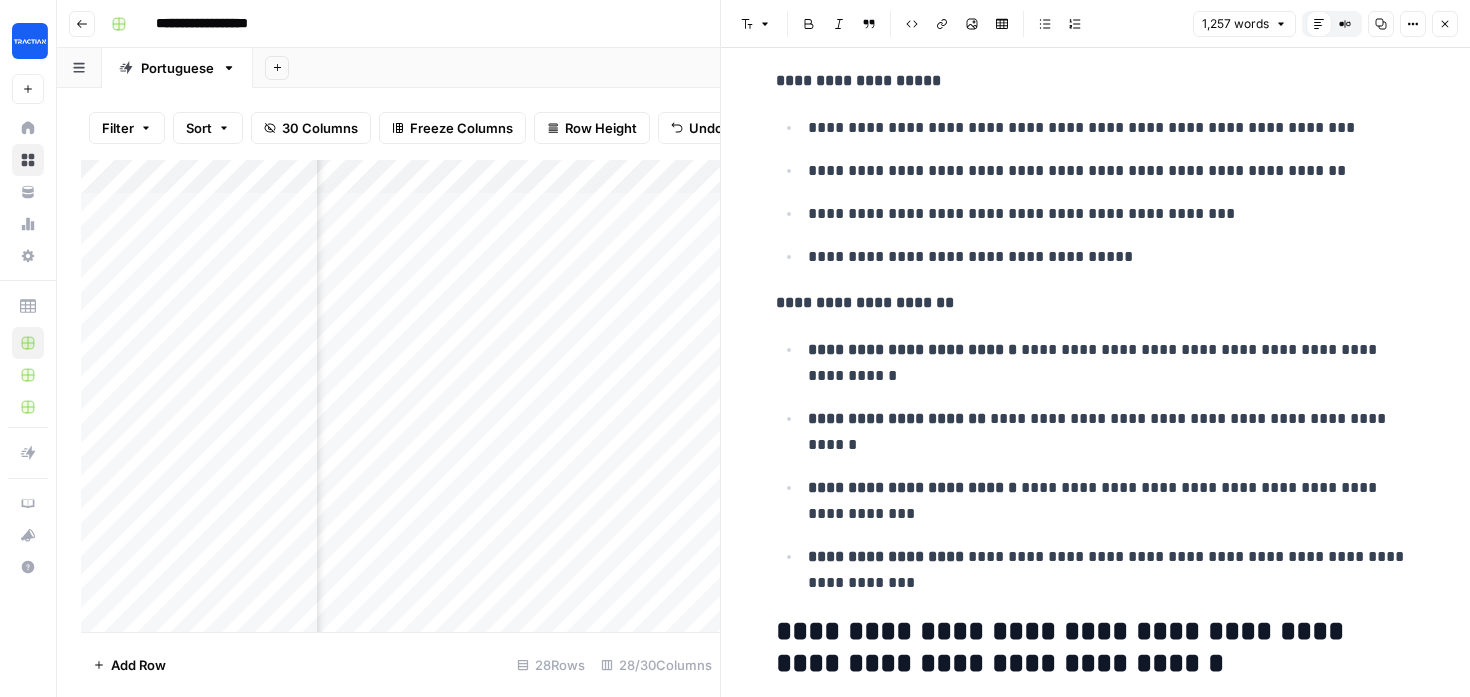 click on "**********" at bounding box center (1112, 570) 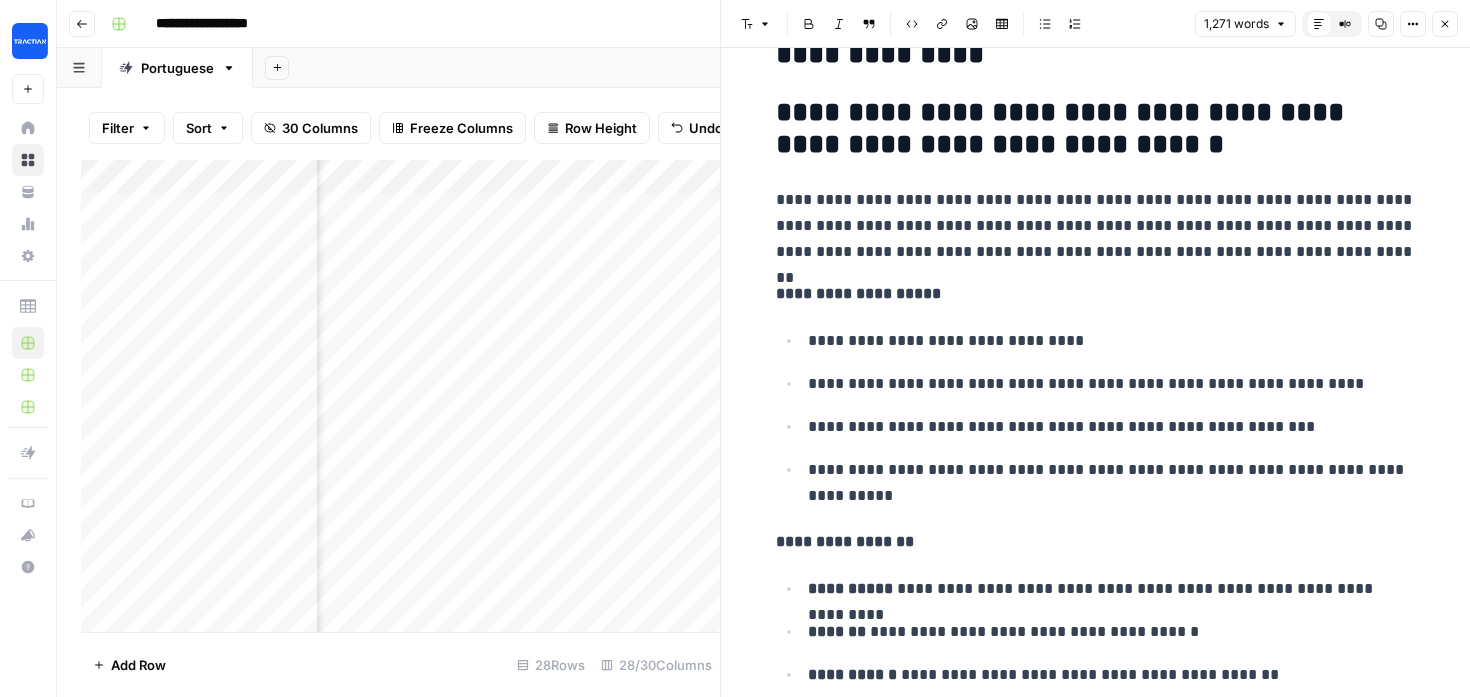 scroll, scrollTop: 0, scrollLeft: 0, axis: both 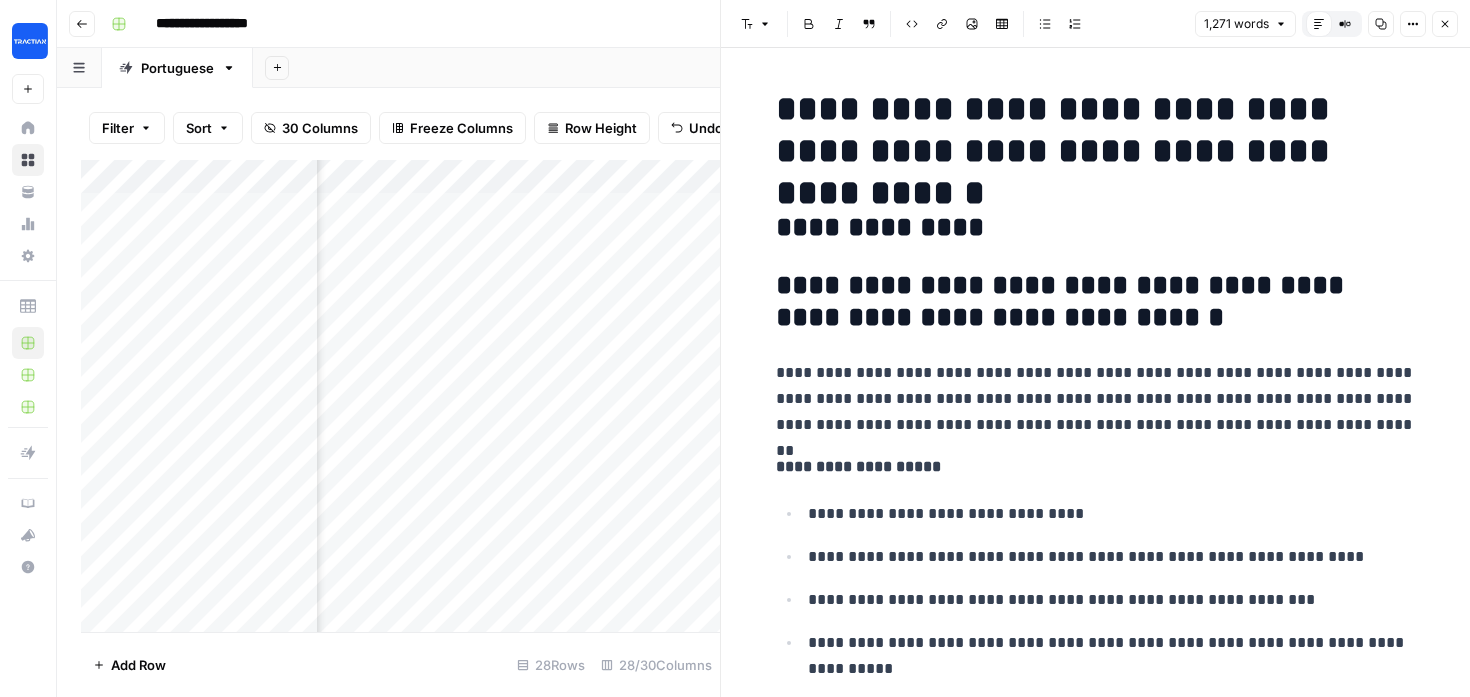 click on "Close" at bounding box center [1445, 24] 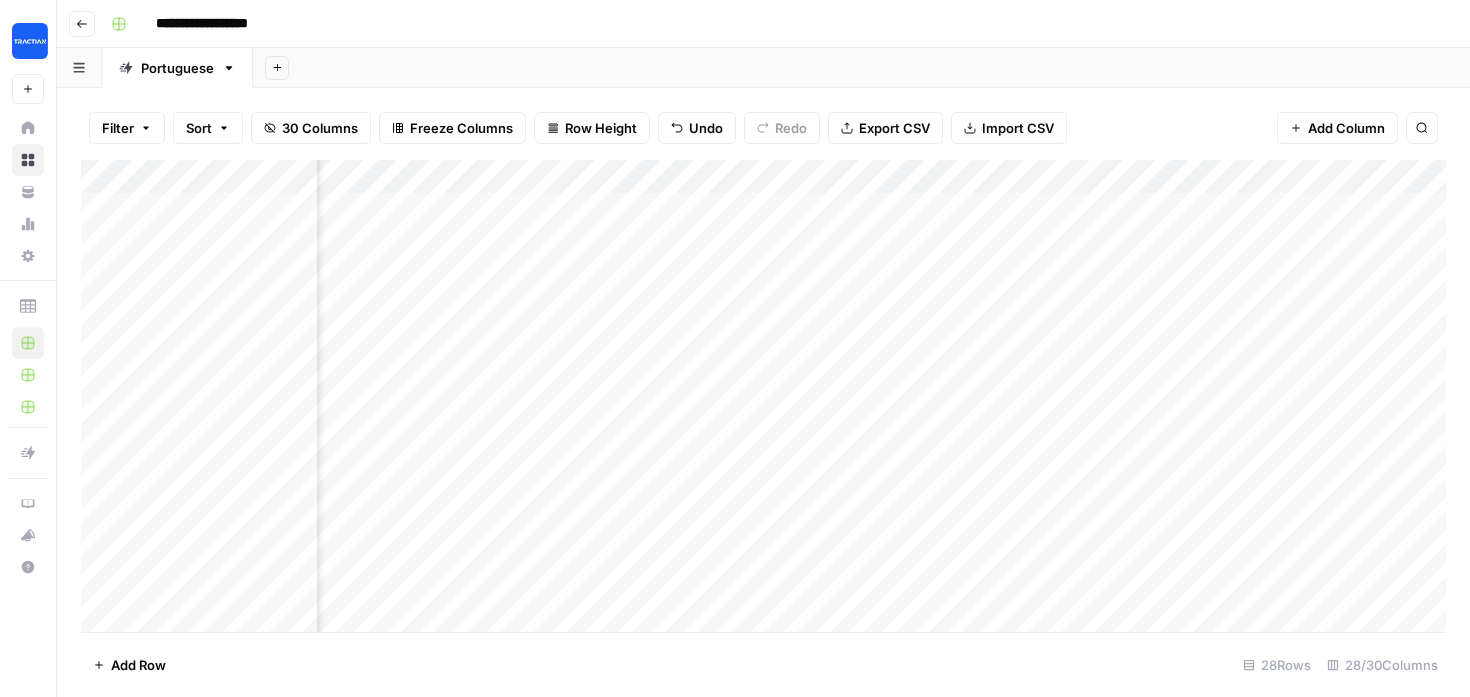 click on "Add Column" at bounding box center (763, 396) 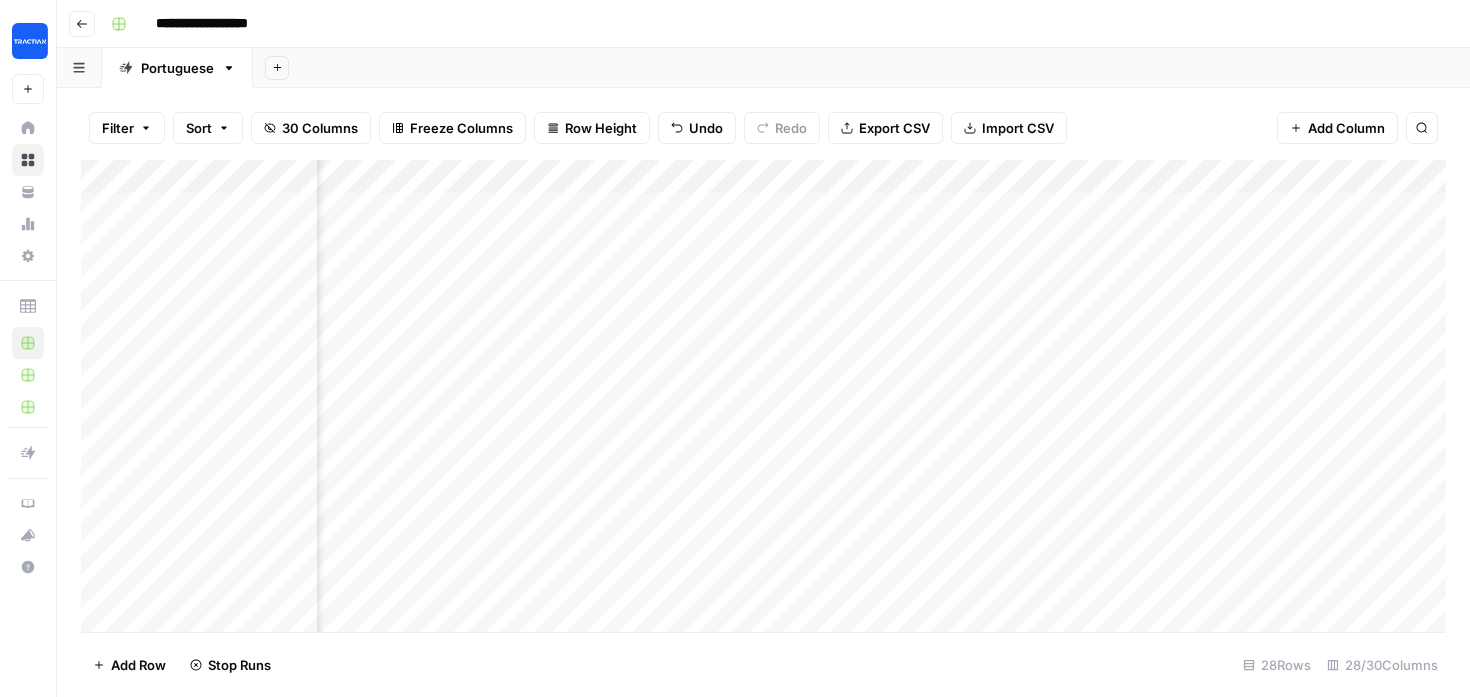 scroll, scrollTop: 0, scrollLeft: 0, axis: both 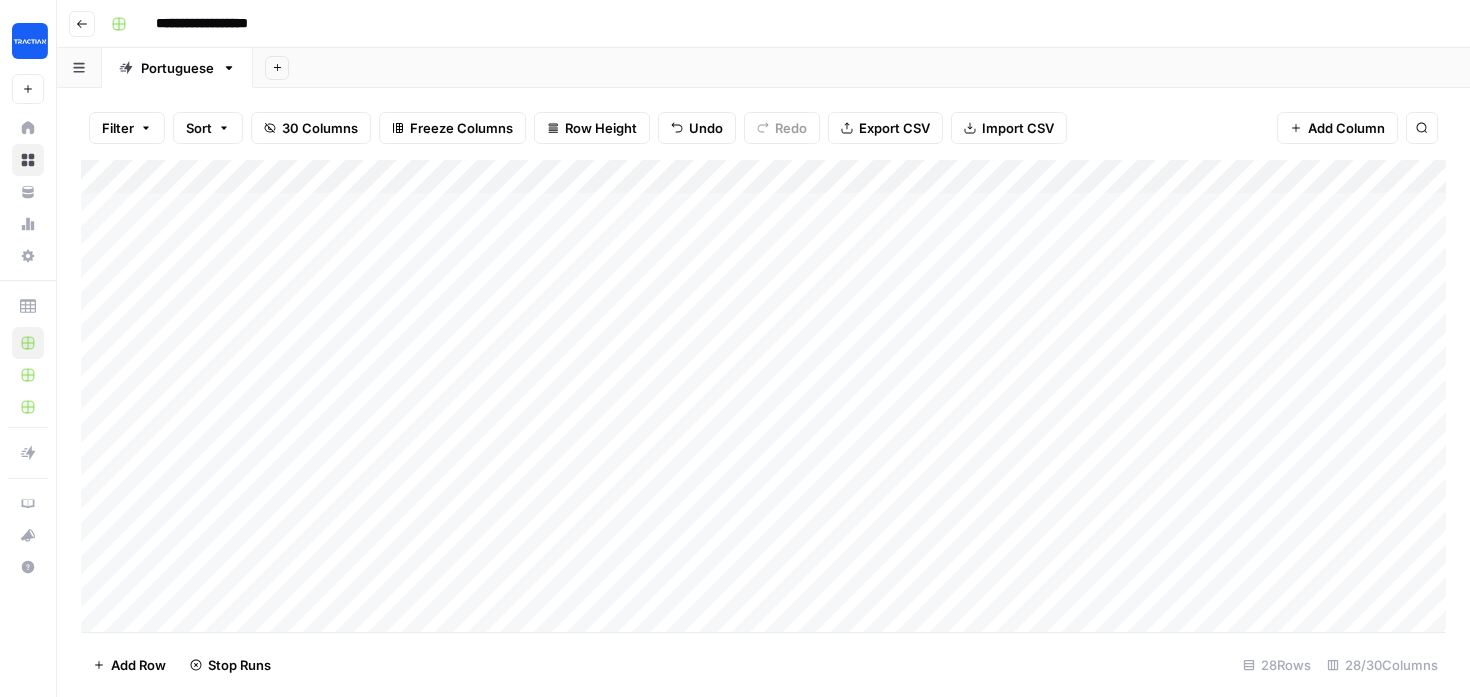 click on "Add Column" at bounding box center [763, 396] 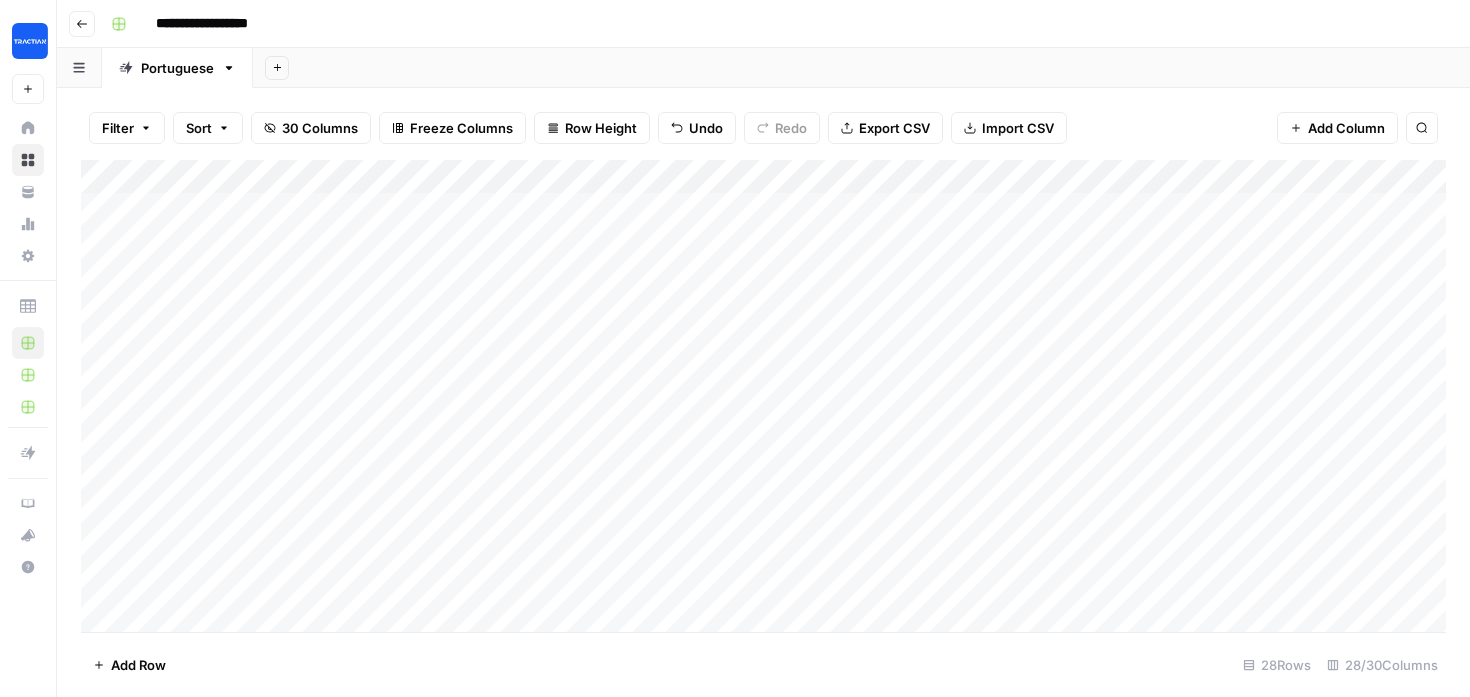click on "Add Column" at bounding box center [763, 396] 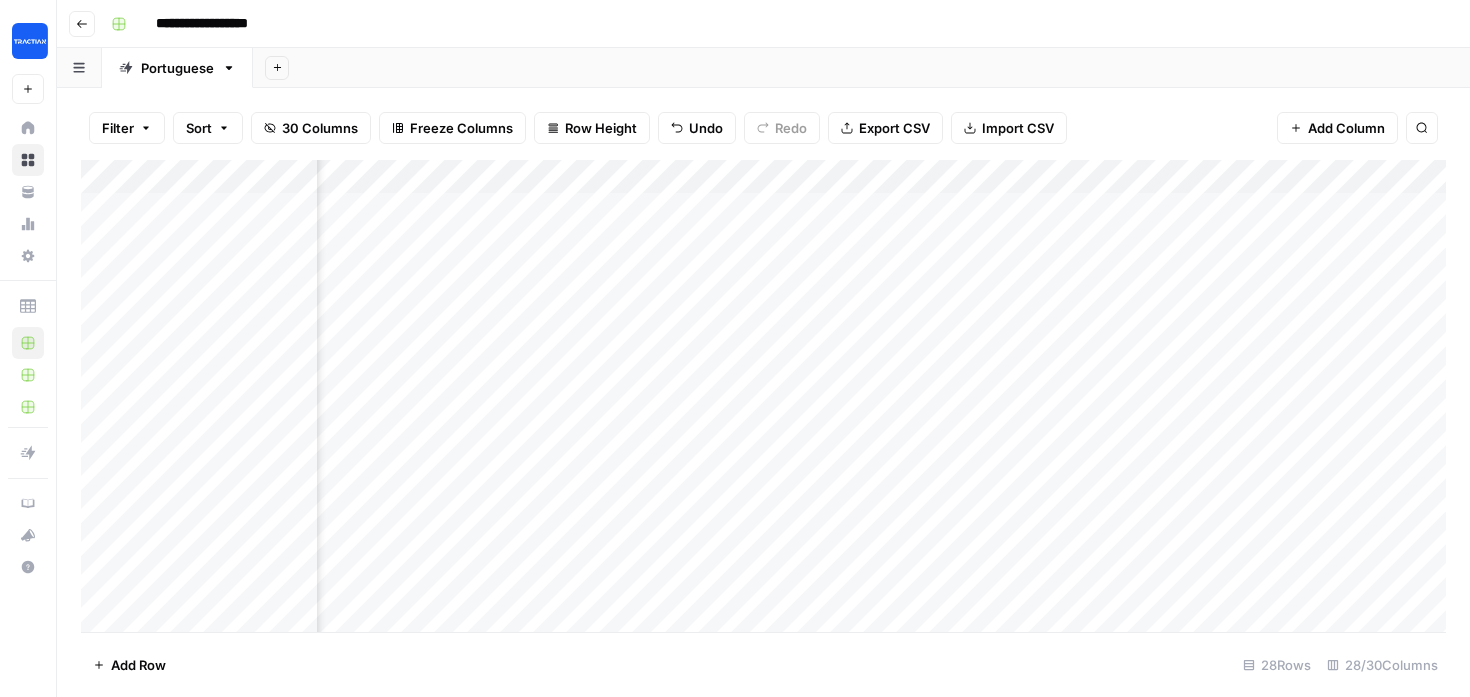 scroll, scrollTop: 0, scrollLeft: 171, axis: horizontal 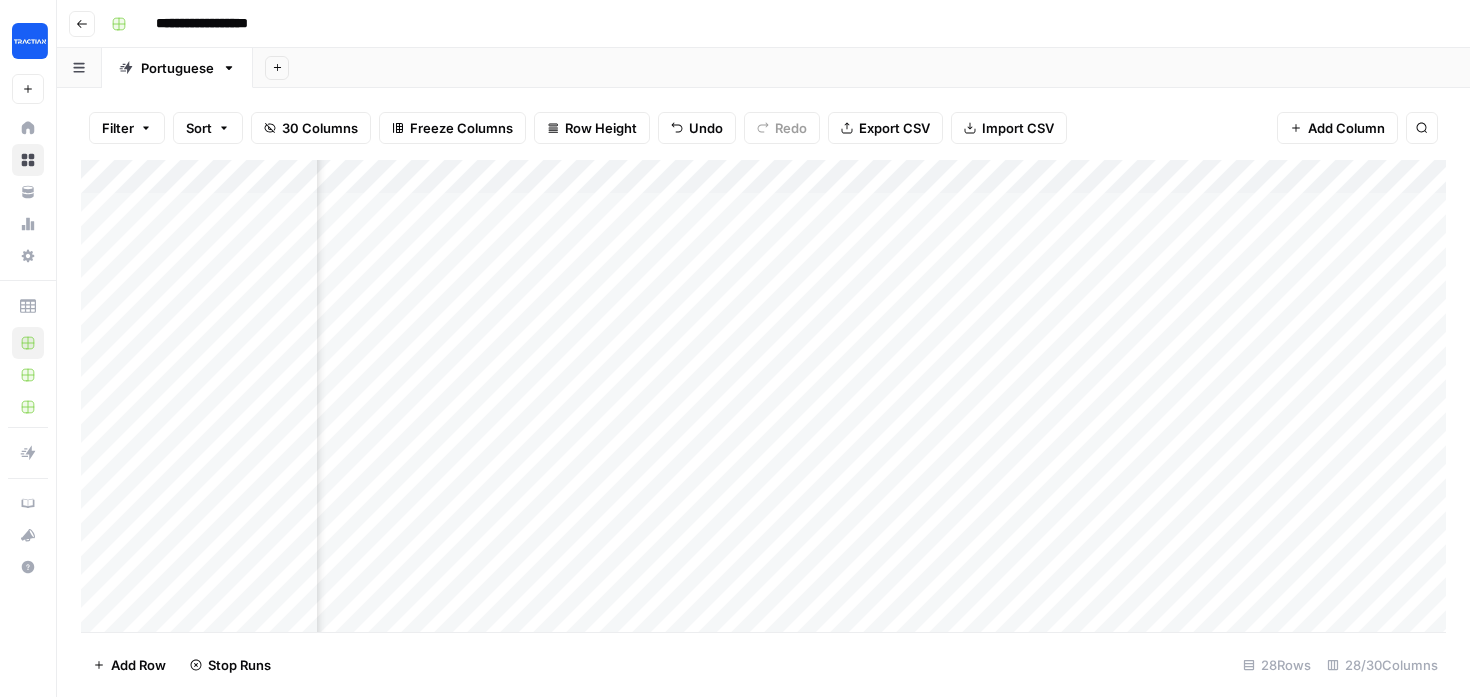 click on "Add Column" at bounding box center (763, 396) 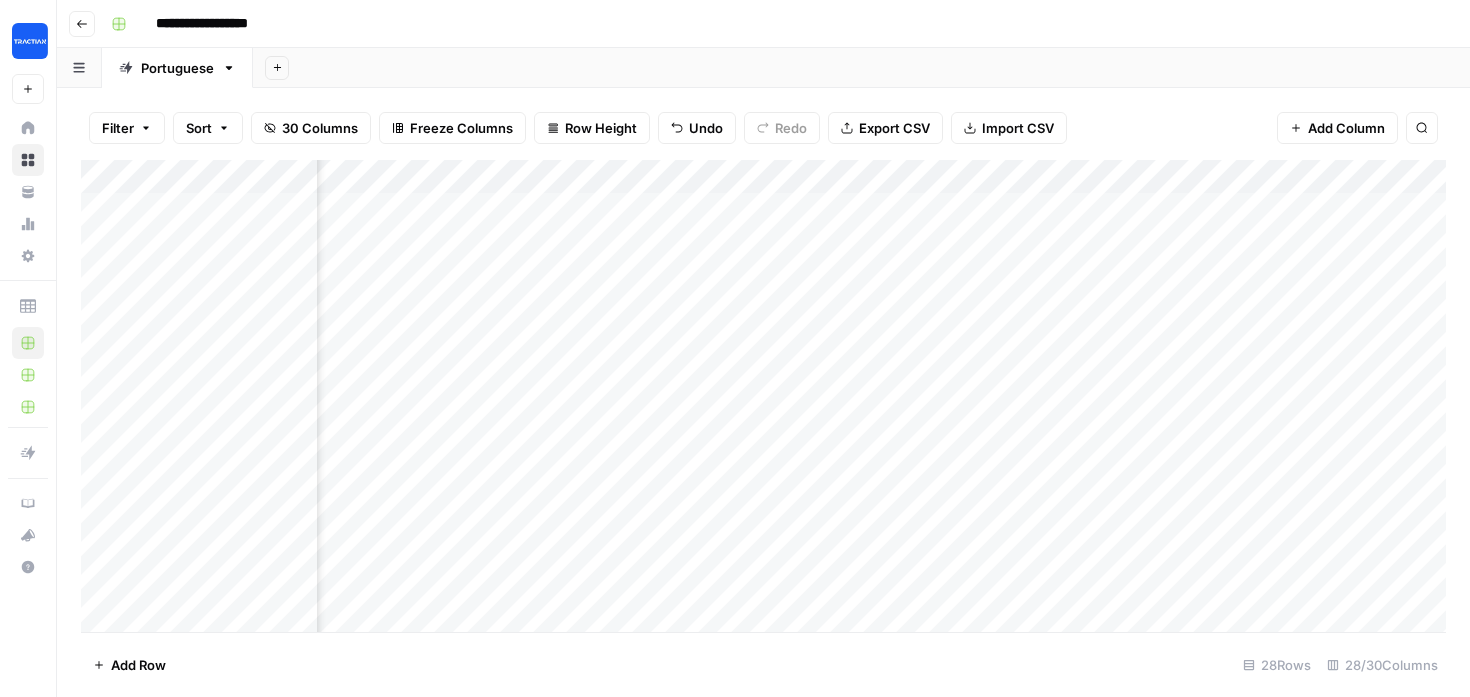 scroll, scrollTop: 0, scrollLeft: 1358, axis: horizontal 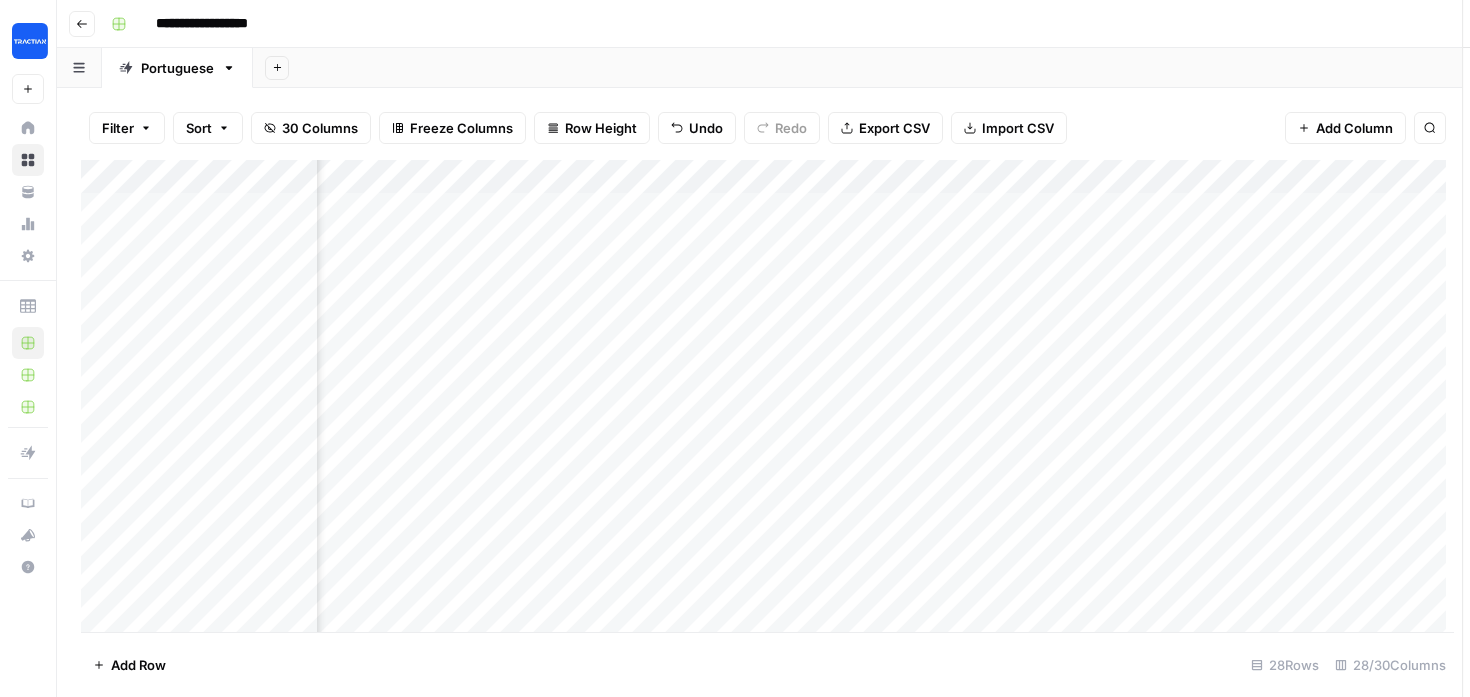 click at bounding box center (596, 530) 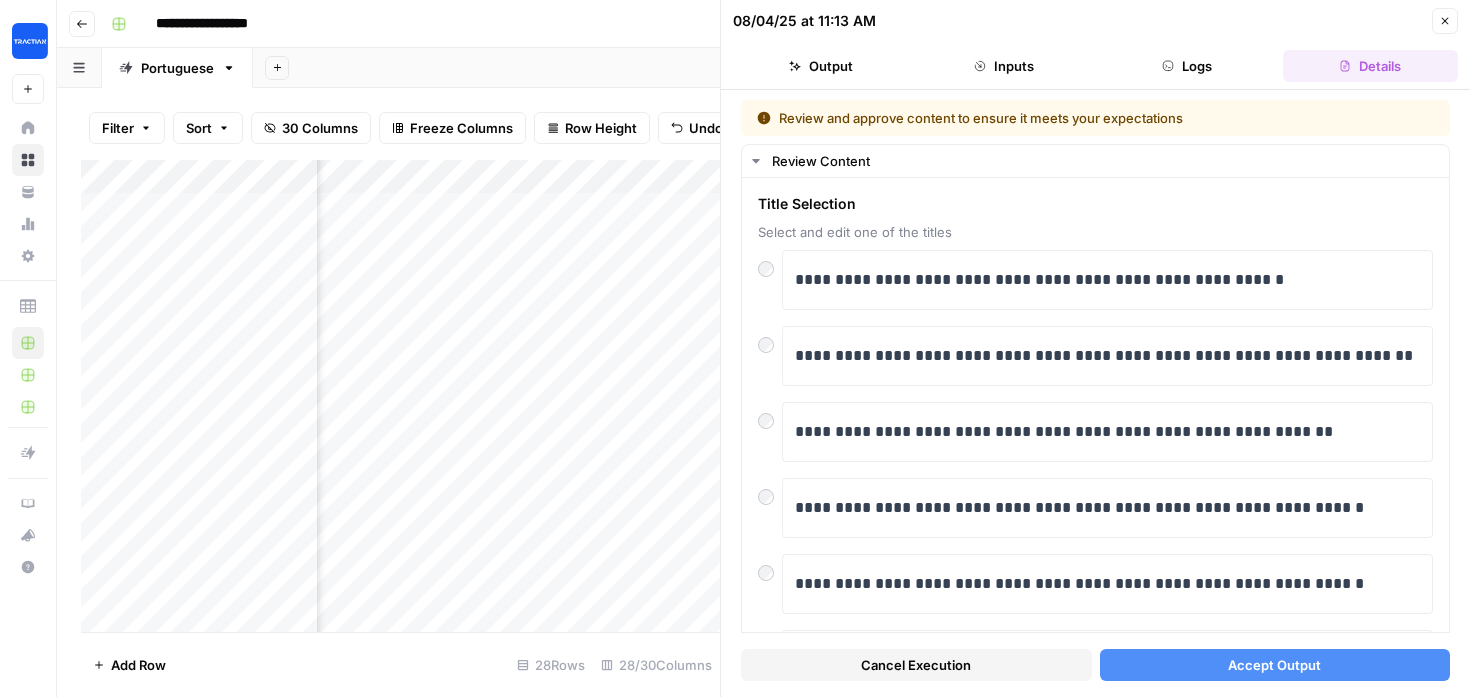 click on "Accept Output" at bounding box center (1275, 665) 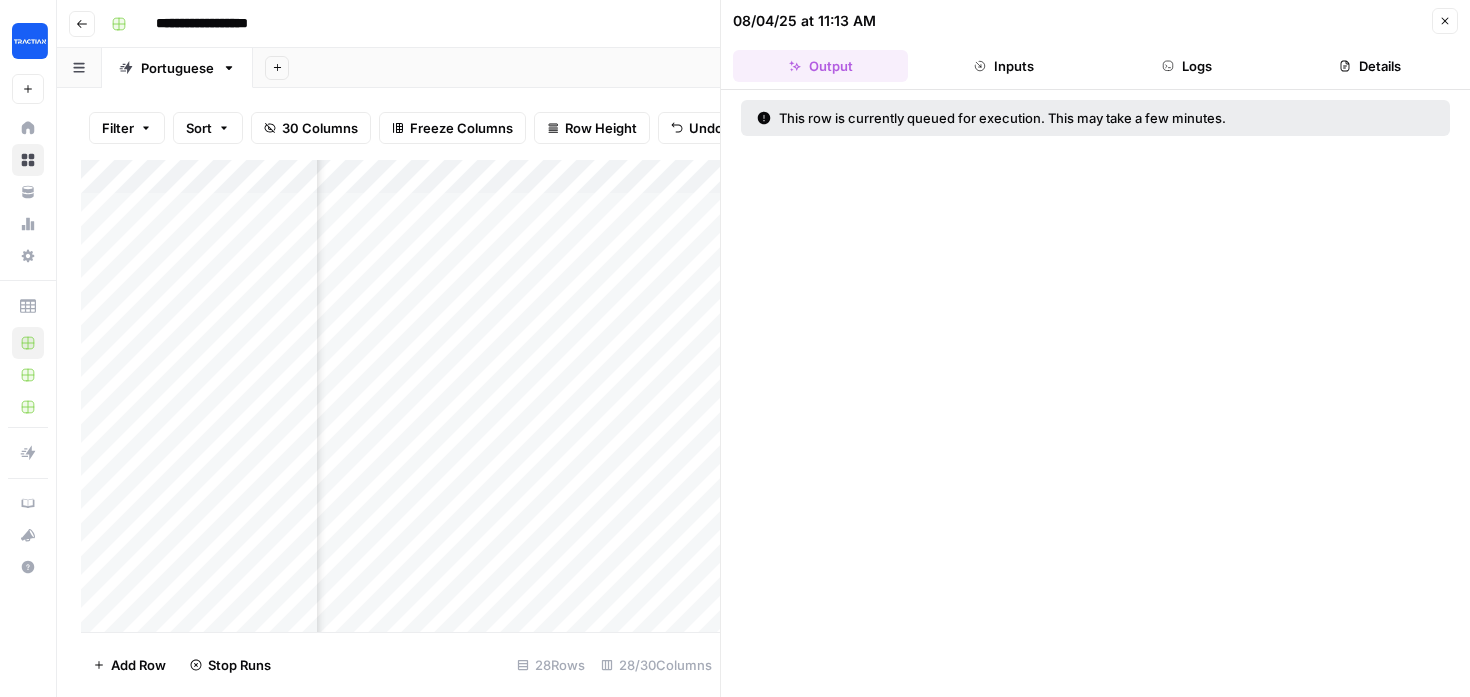 click on "Add Column" at bounding box center [400, 396] 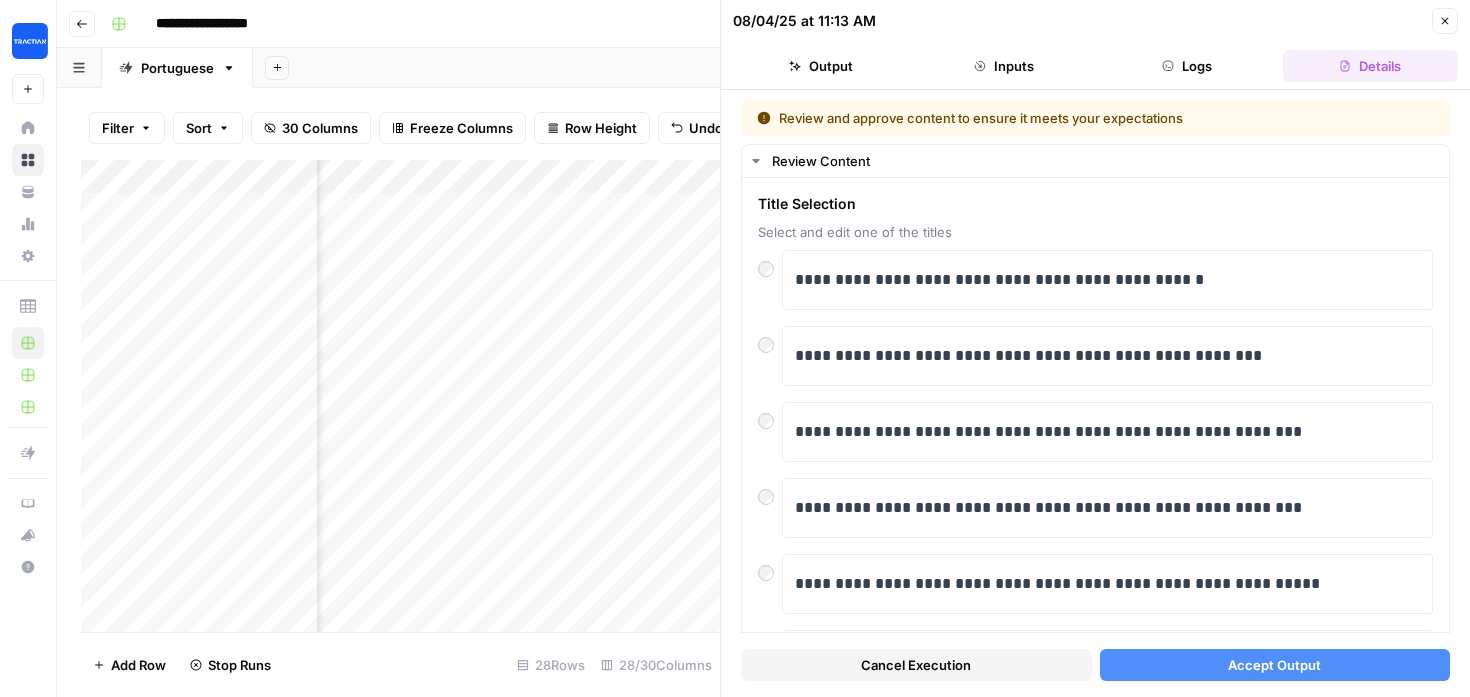 click on "Accept Output" at bounding box center (1274, 665) 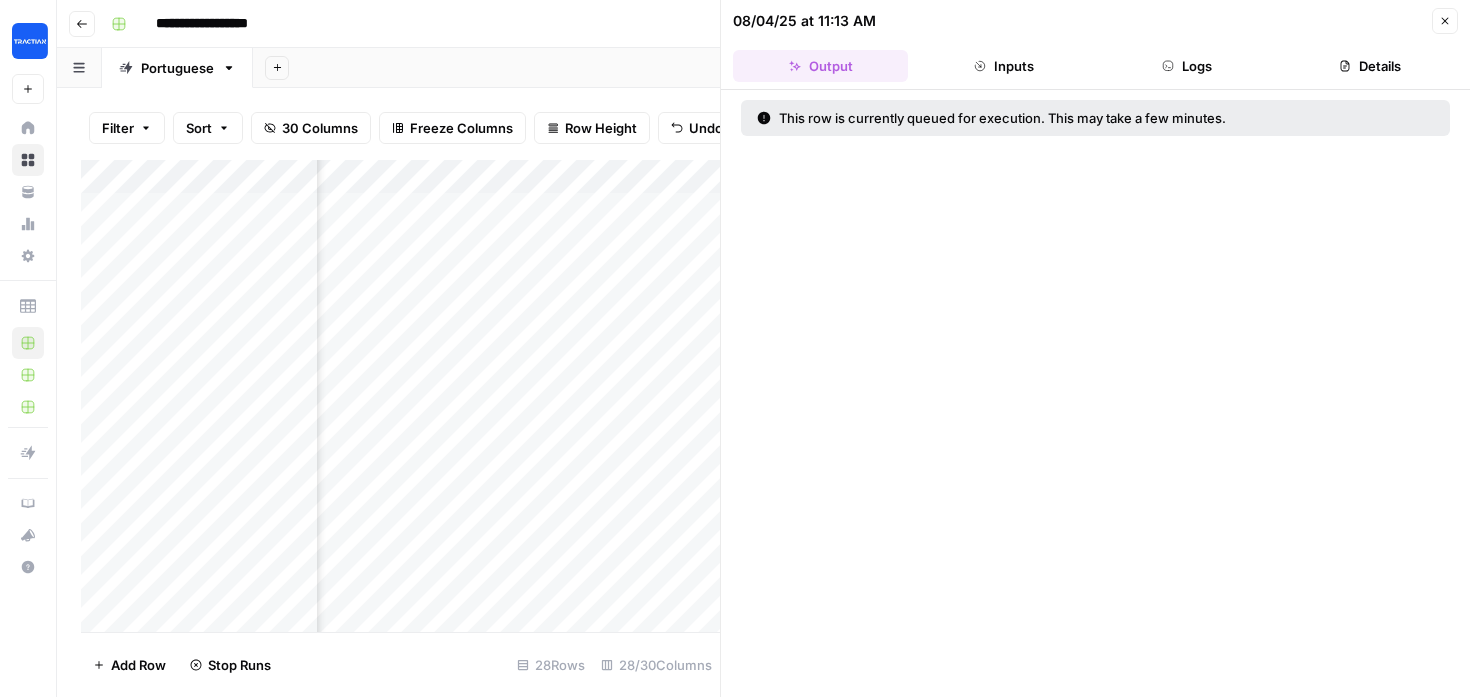 click on "Close" at bounding box center [1445, 21] 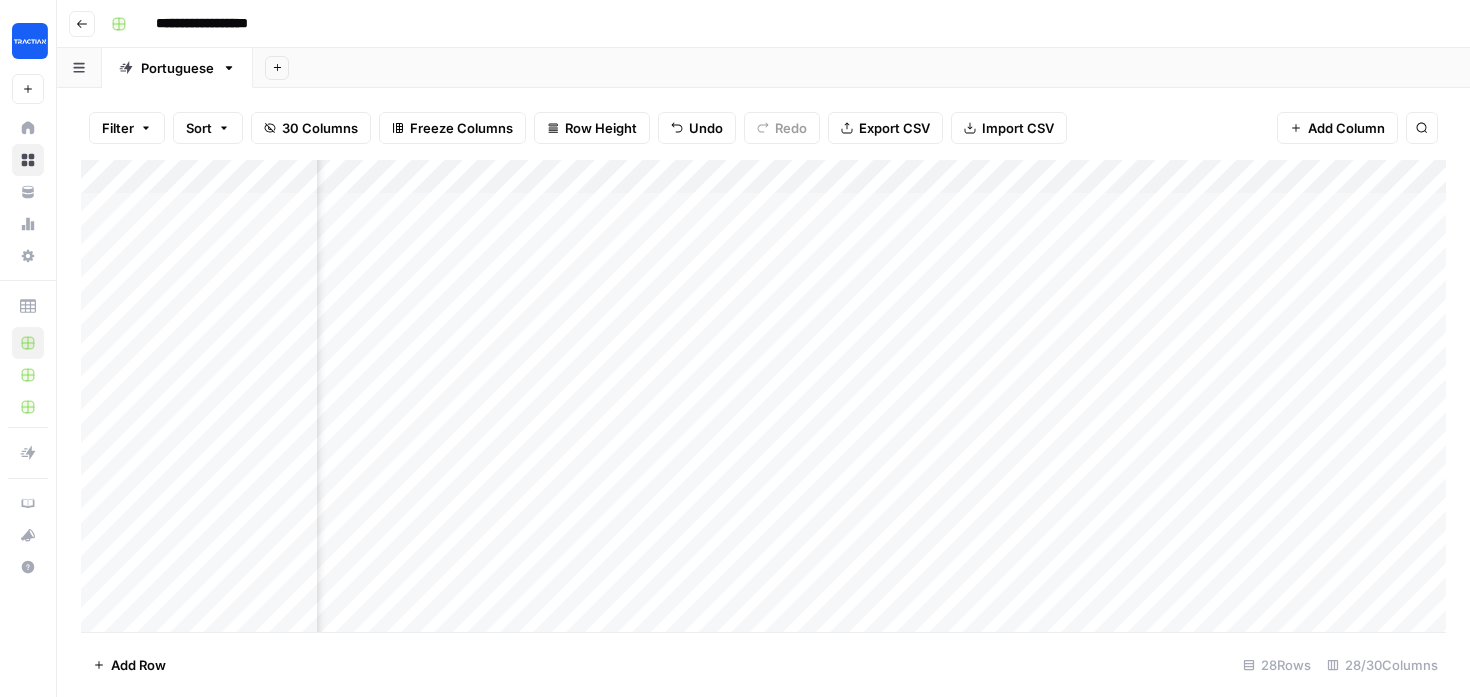 scroll, scrollTop: 0, scrollLeft: 999, axis: horizontal 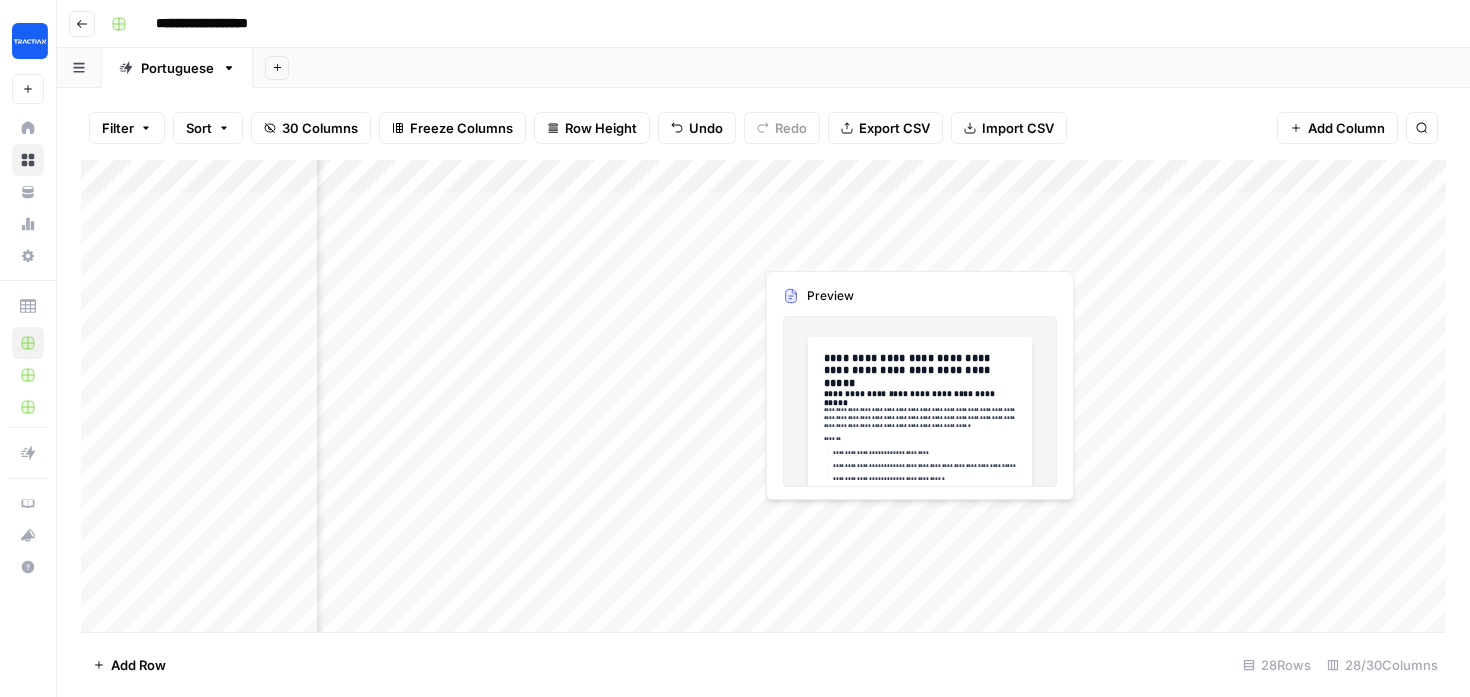 click on "Add Column" at bounding box center (763, 396) 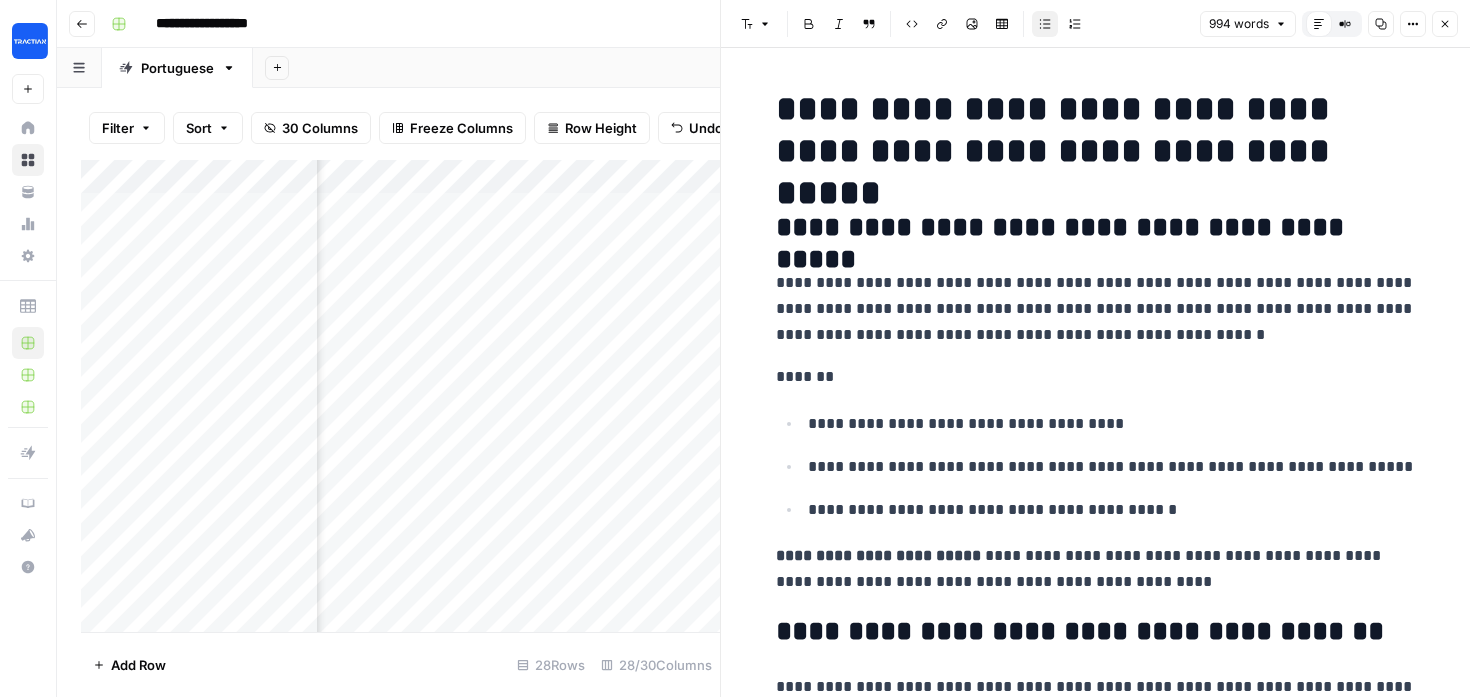 click on "**********" at bounding box center (1096, 228) 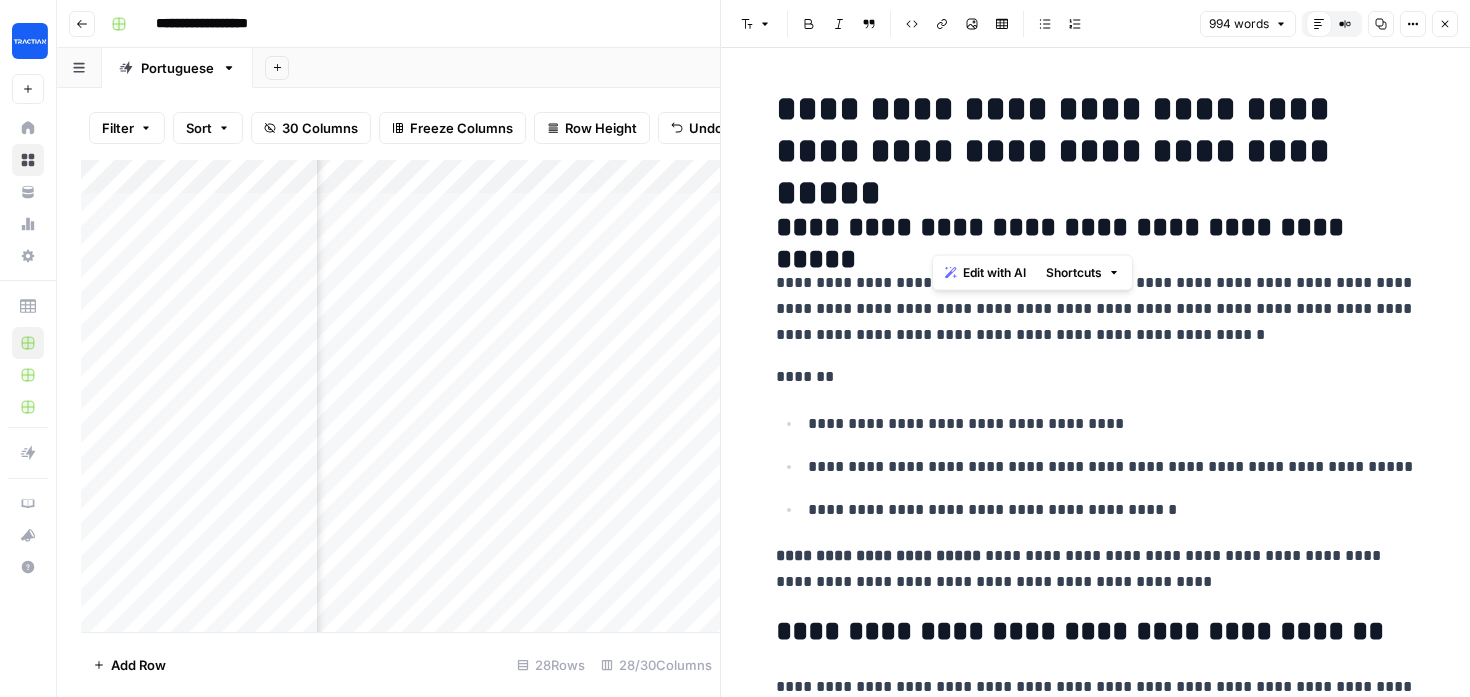 click on "**********" at bounding box center (1096, 228) 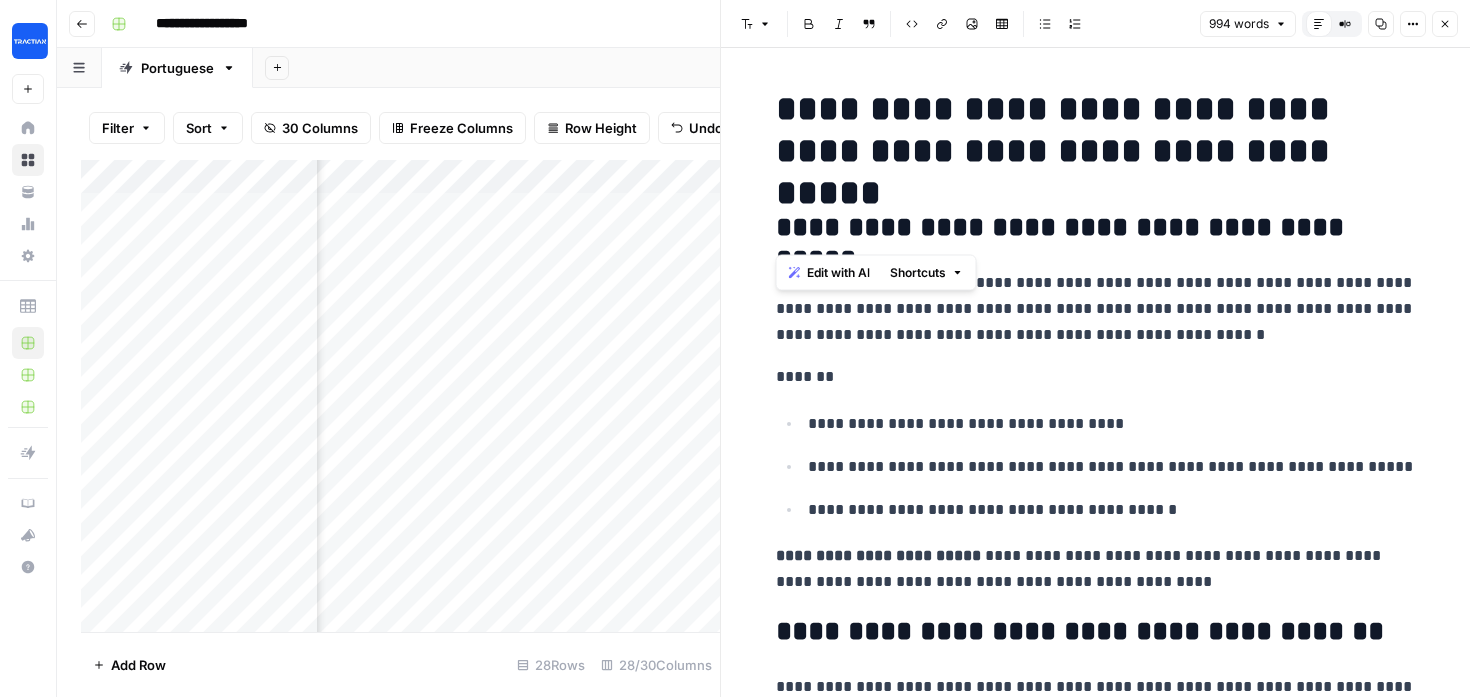 copy on "**********" 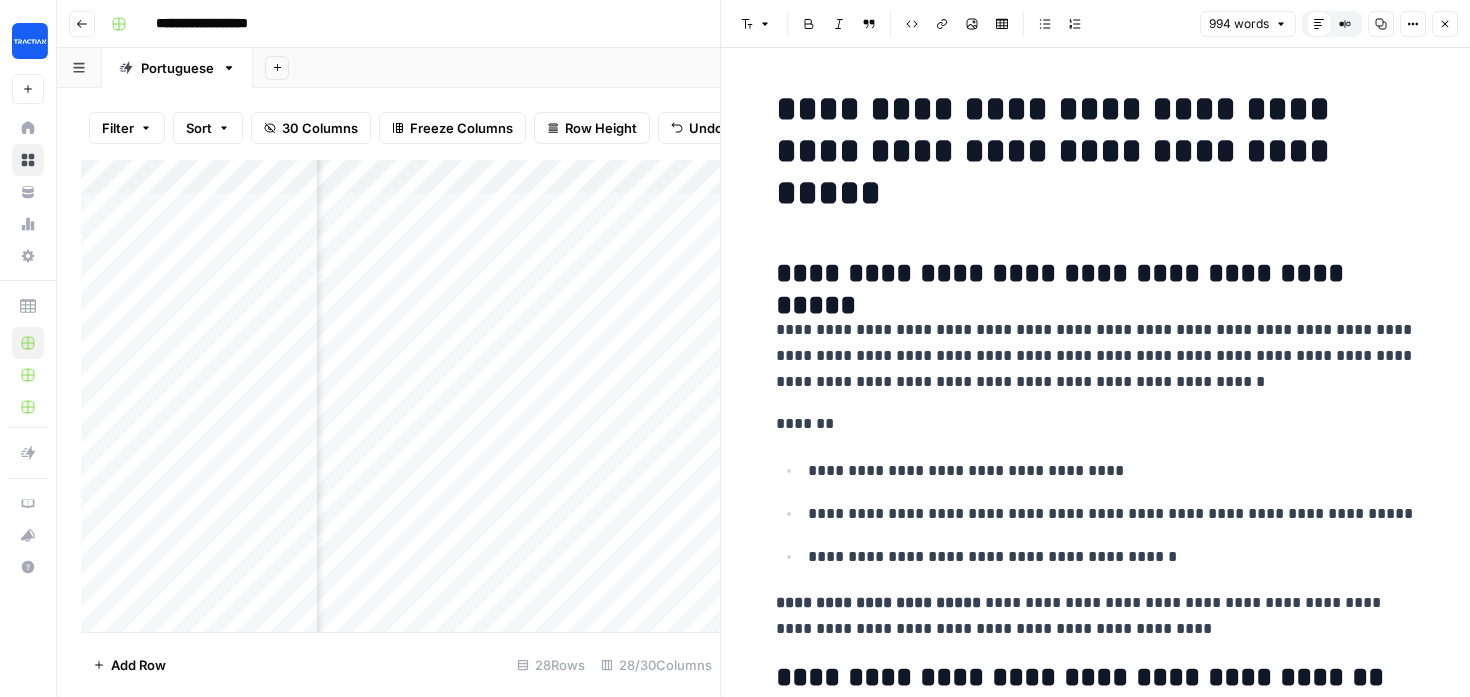 paste 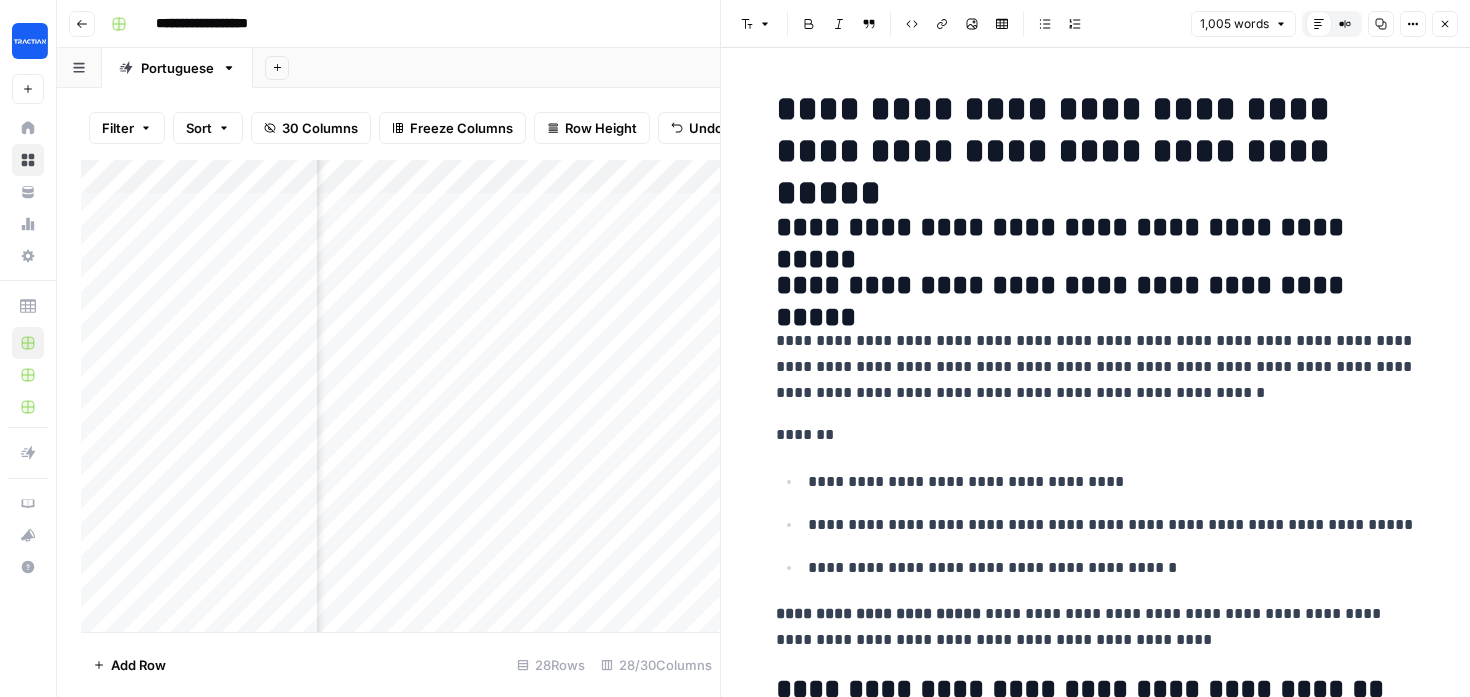 click on "**********" at bounding box center [1096, 228] 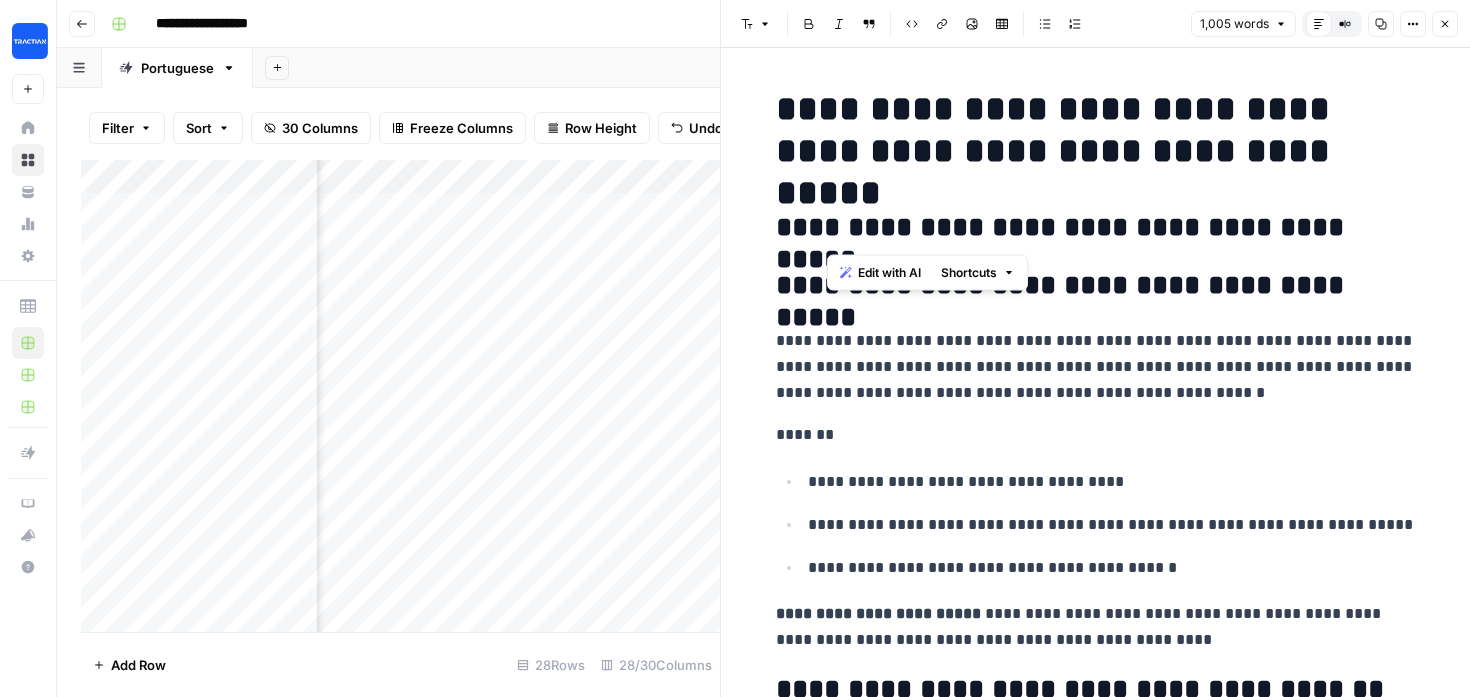 type 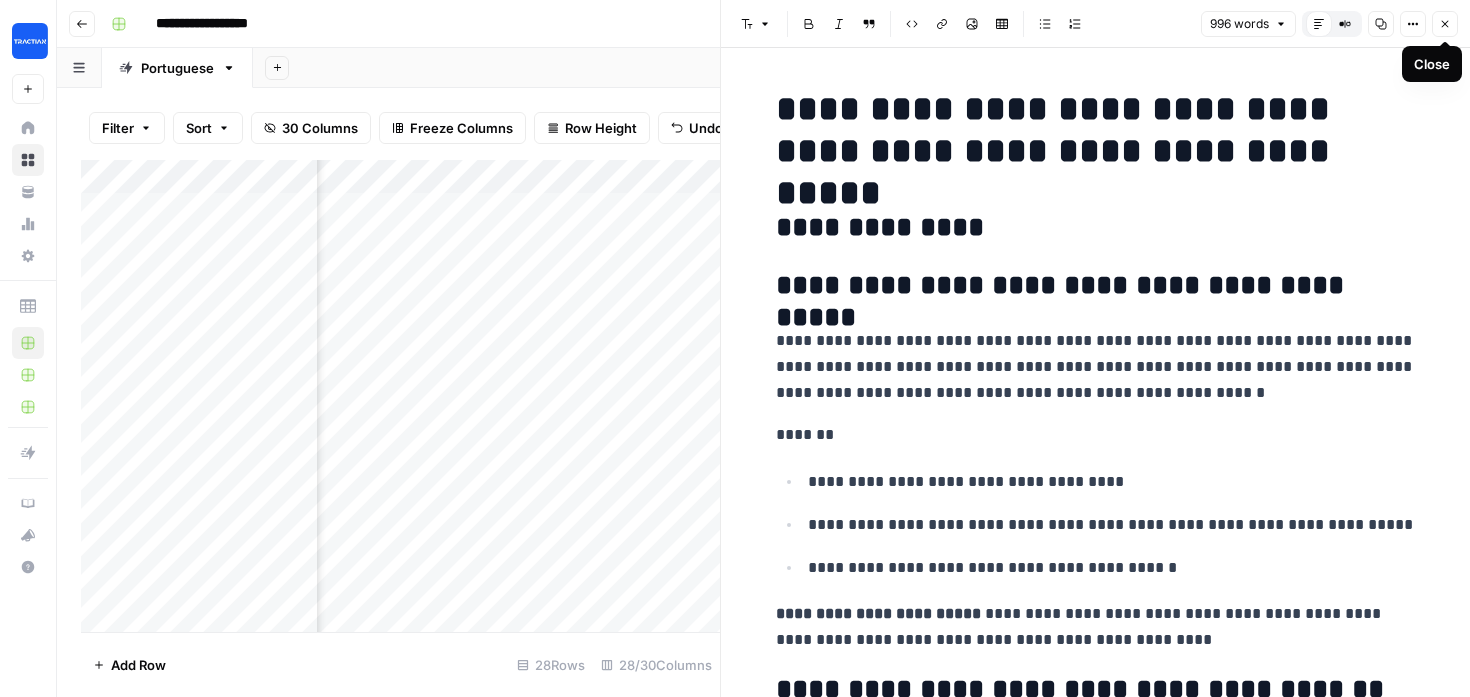 click 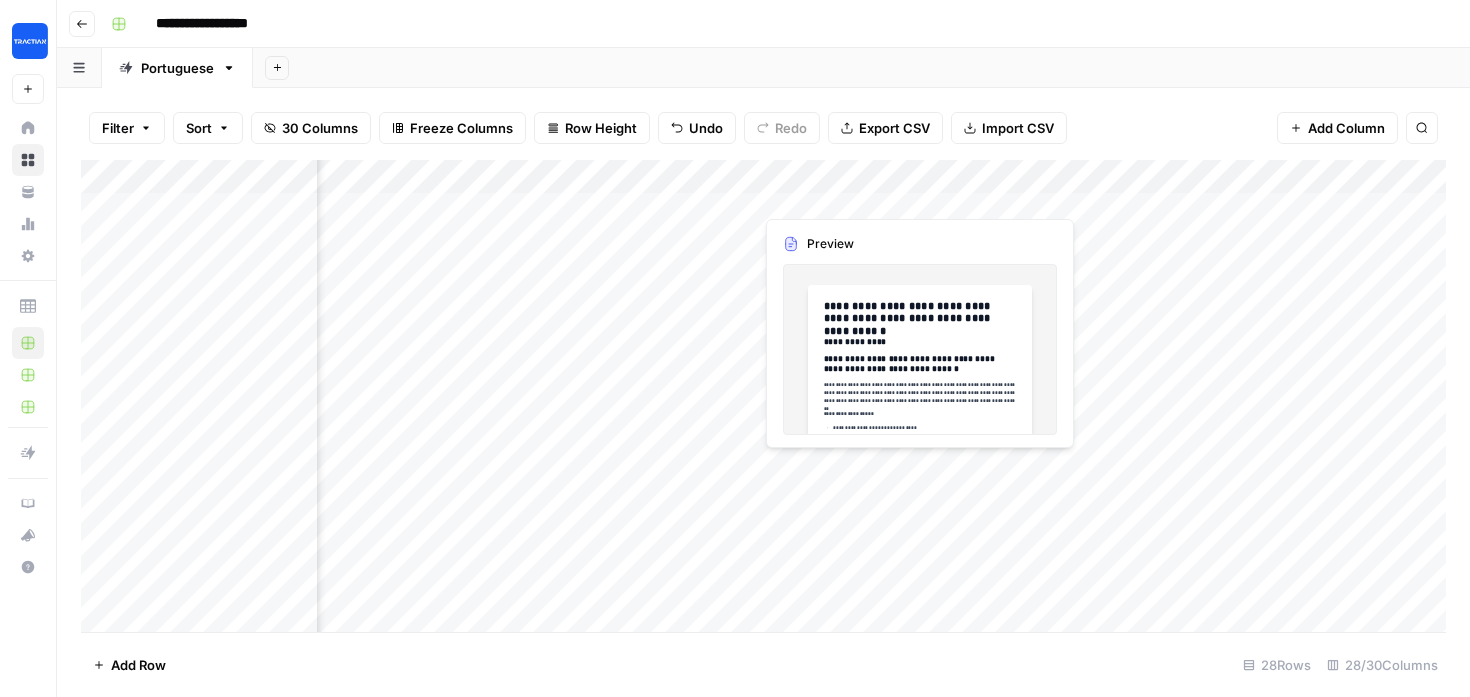 click on "Add Column" at bounding box center [763, 396] 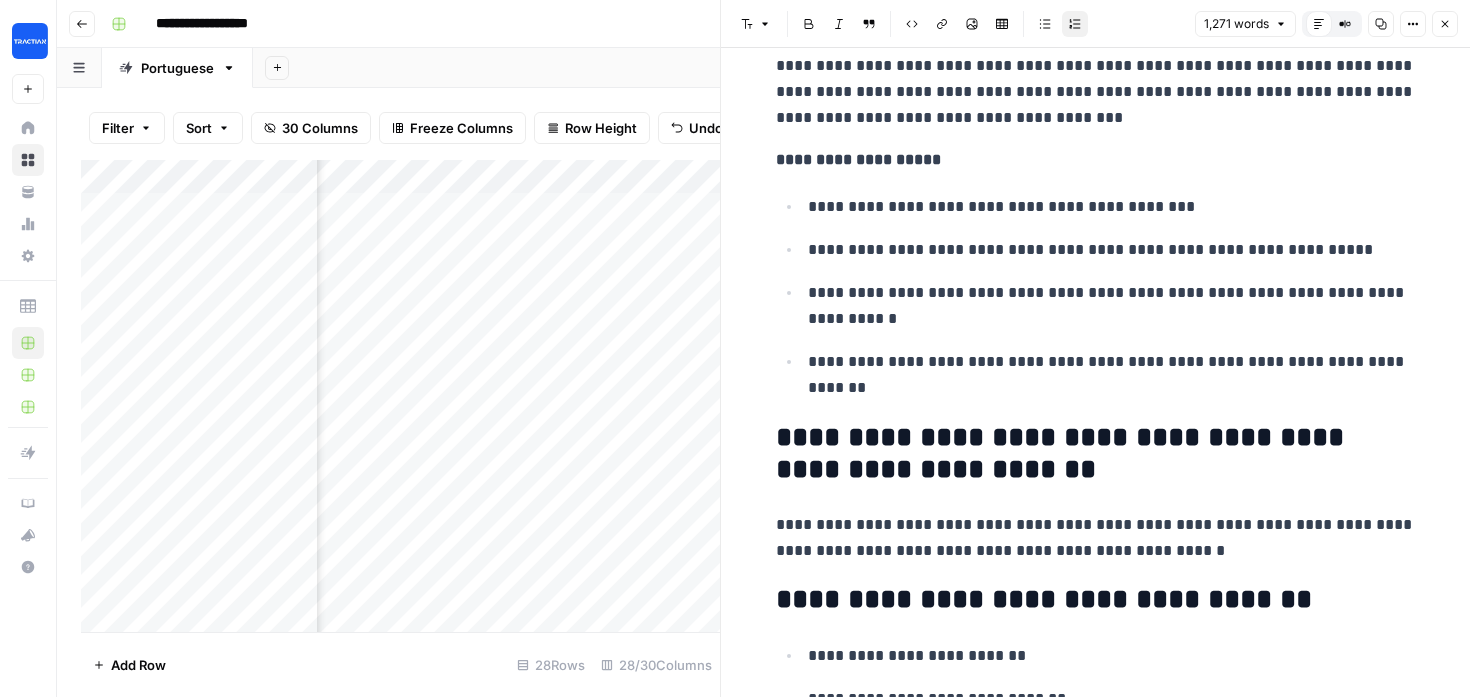 scroll, scrollTop: 6523, scrollLeft: 0, axis: vertical 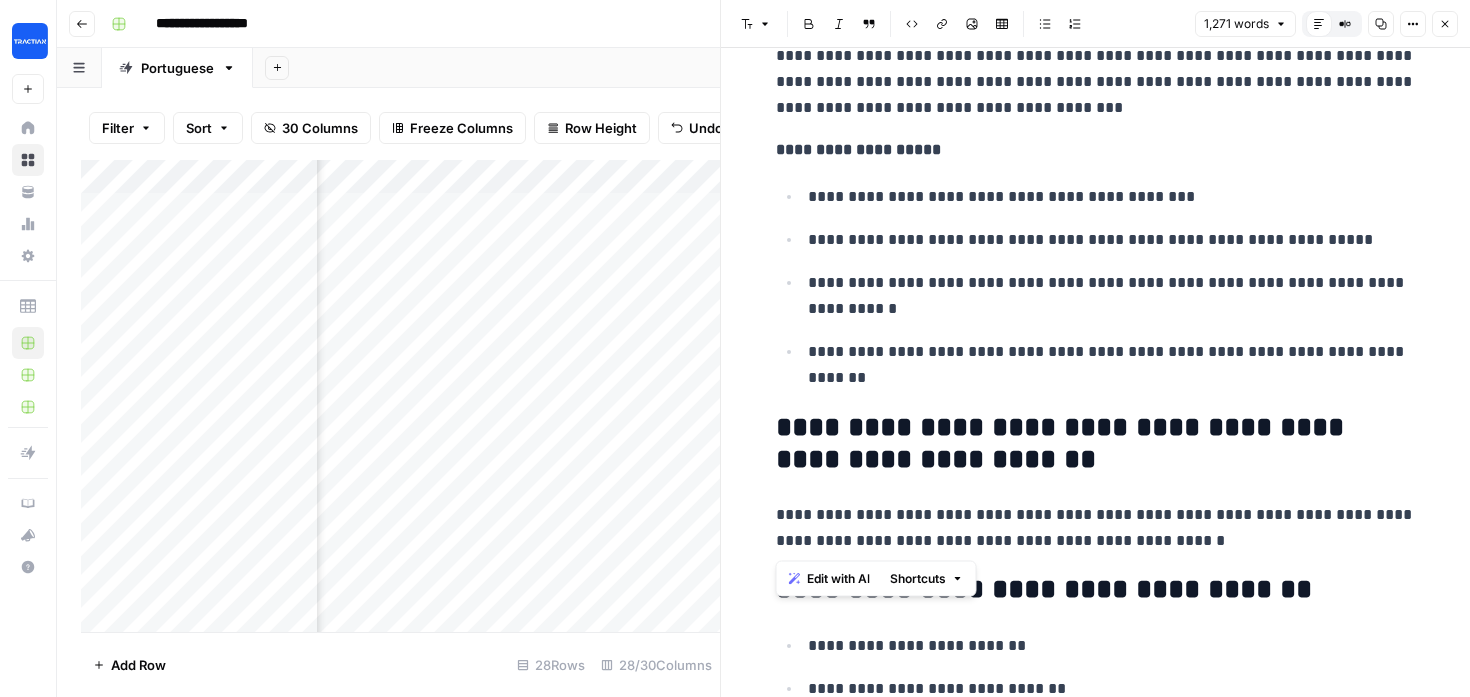 drag, startPoint x: 1231, startPoint y: 548, endPoint x: 777, endPoint y: 432, distance: 468.5851 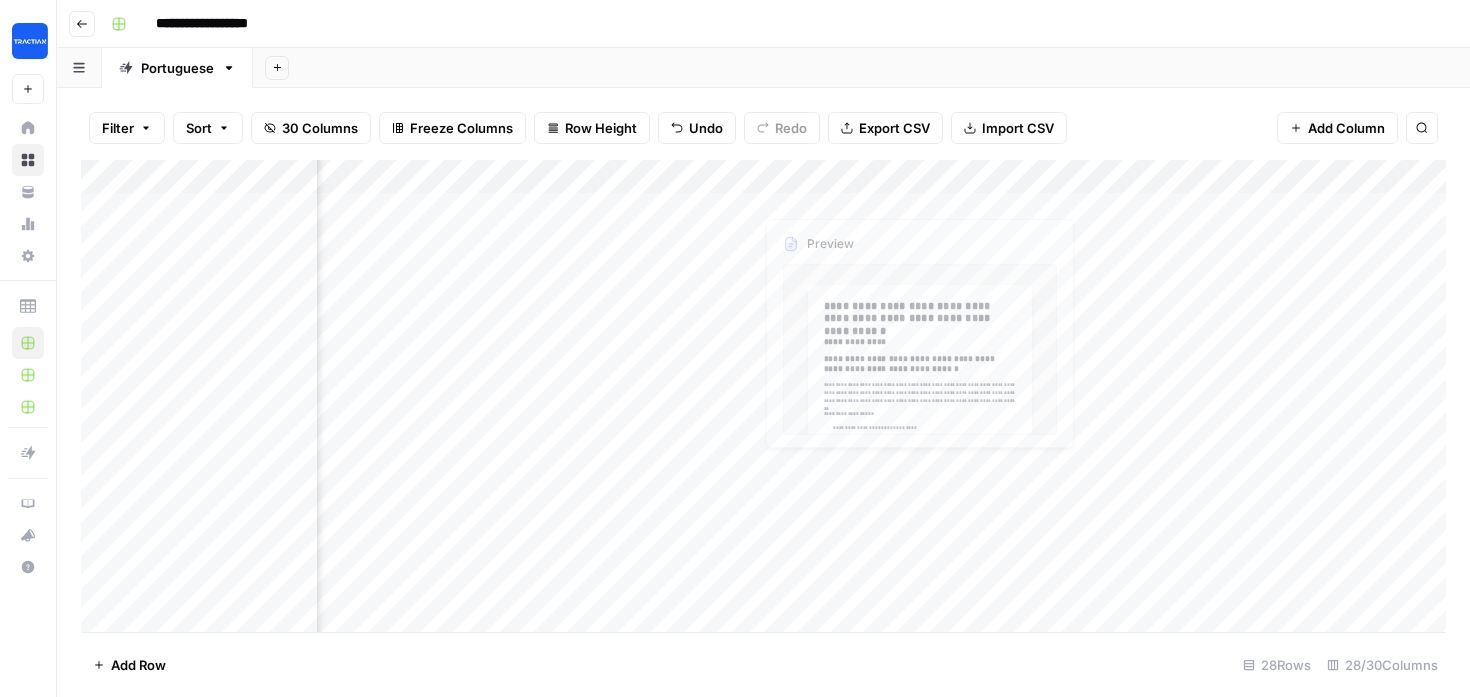 click on "Add Column" at bounding box center [763, 396] 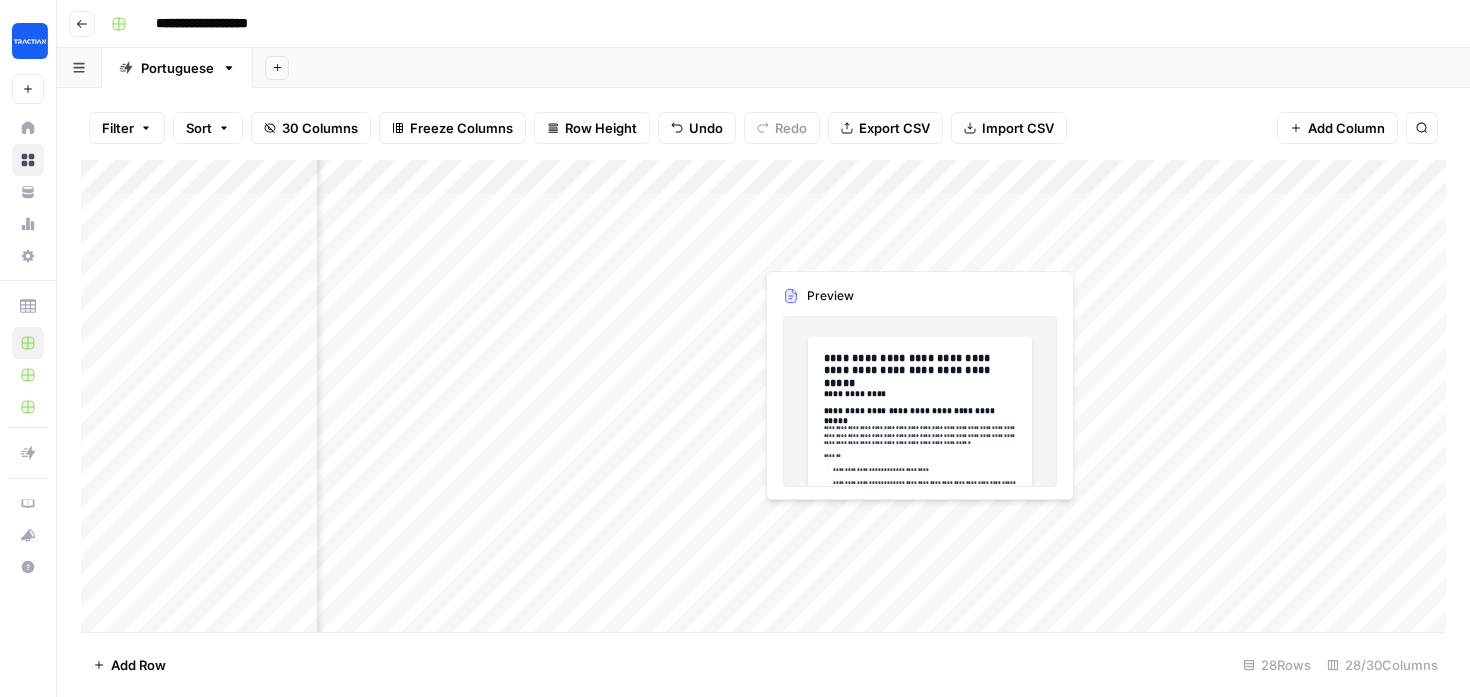click on "Add Column" at bounding box center [763, 396] 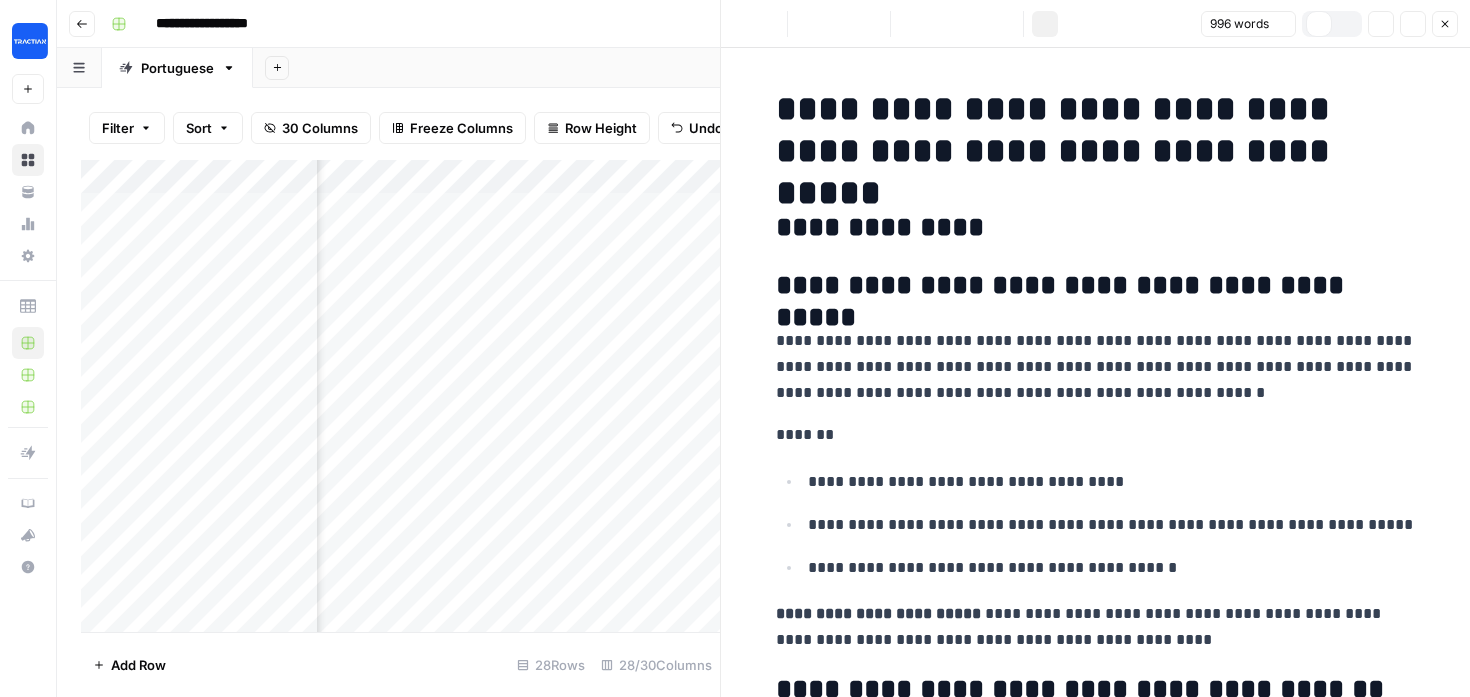 click on "**********" at bounding box center [1096, 367] 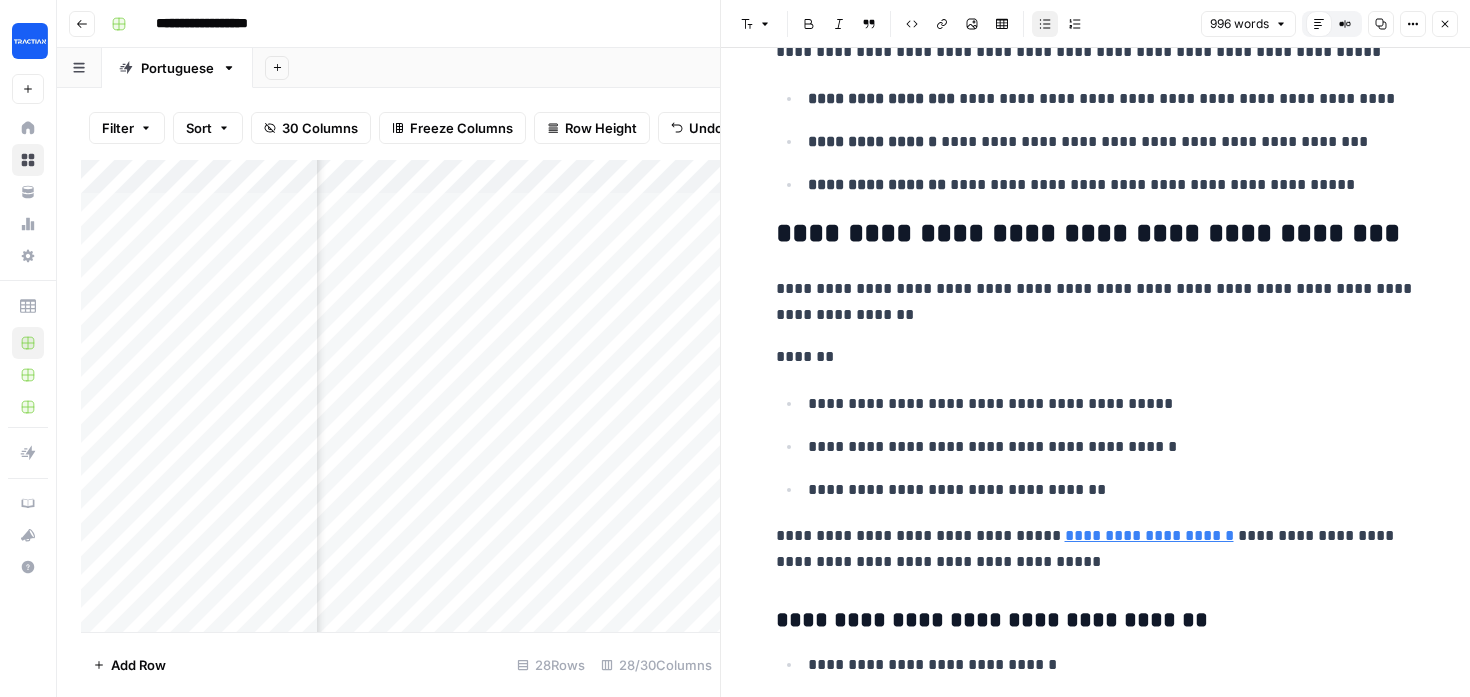 scroll, scrollTop: 5130, scrollLeft: 0, axis: vertical 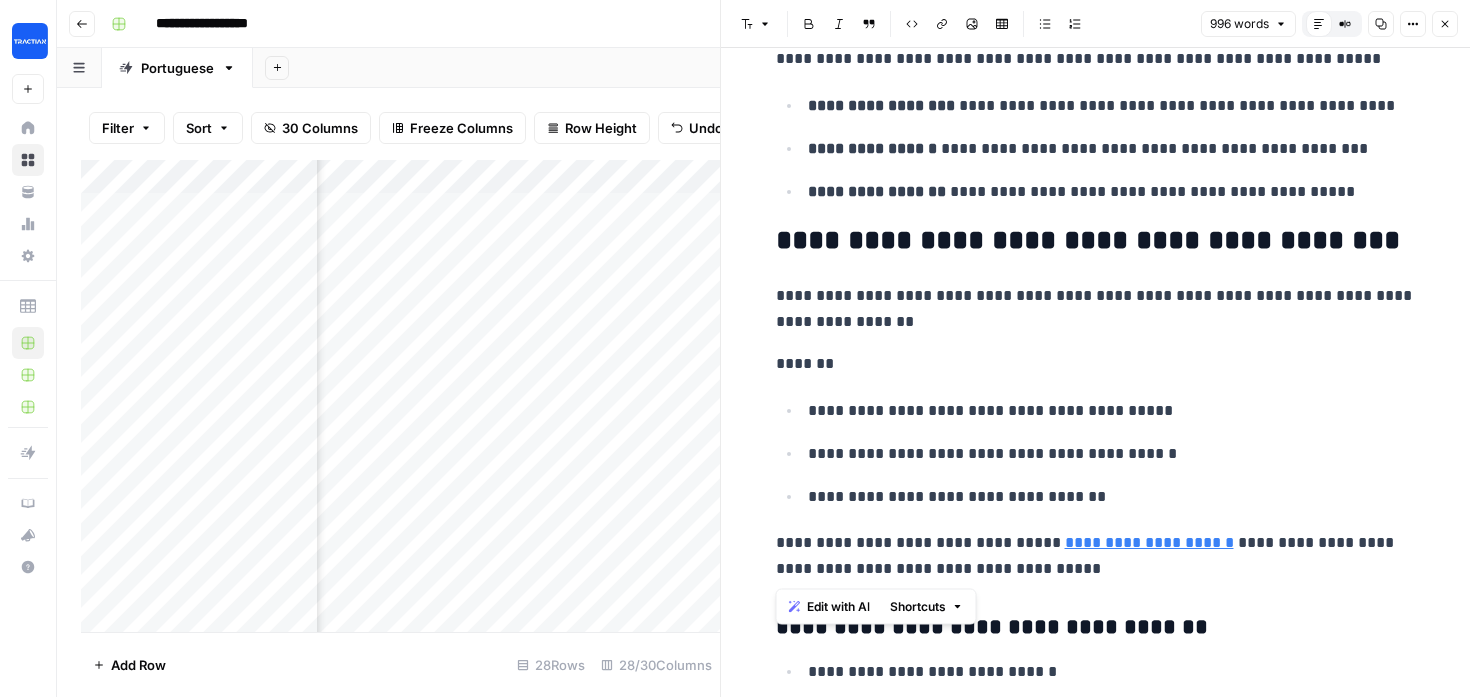 drag, startPoint x: 1143, startPoint y: 566, endPoint x: 764, endPoint y: 248, distance: 494.7373 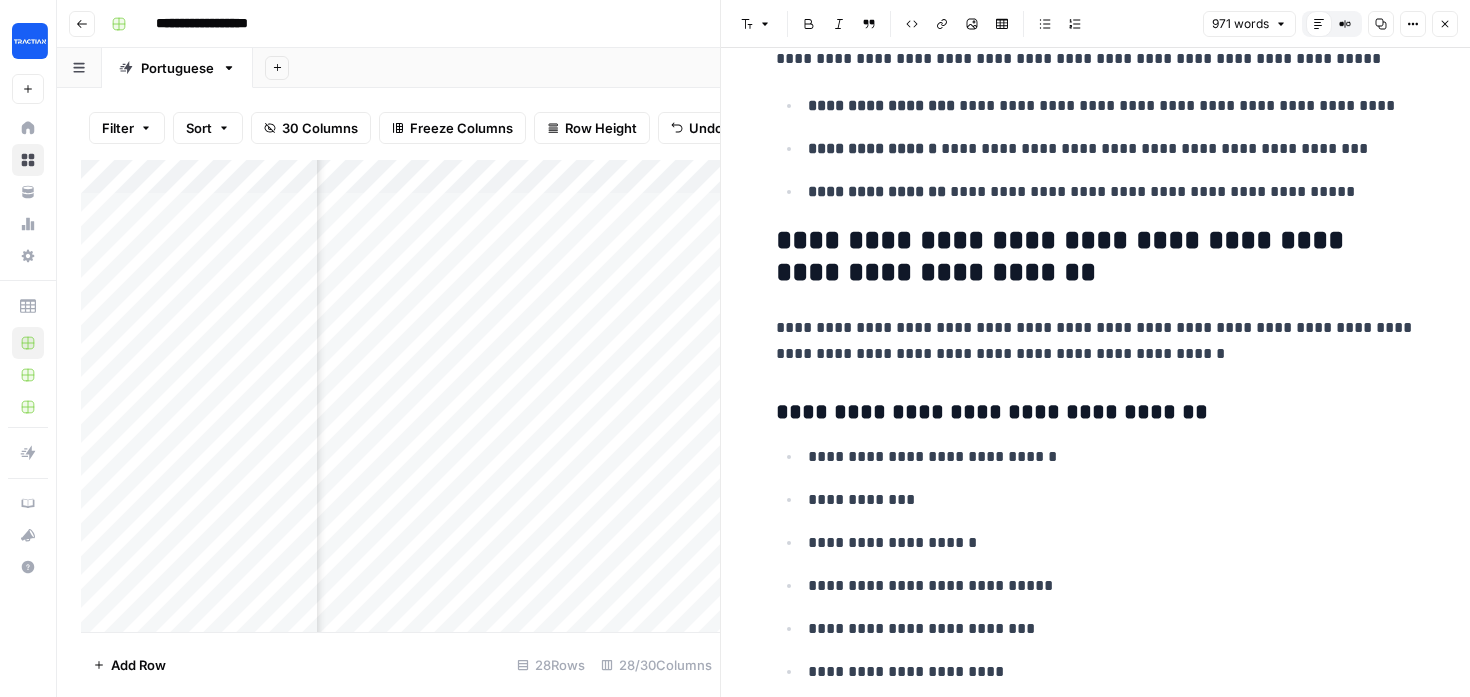 scroll, scrollTop: 114, scrollLeft: 999, axis: both 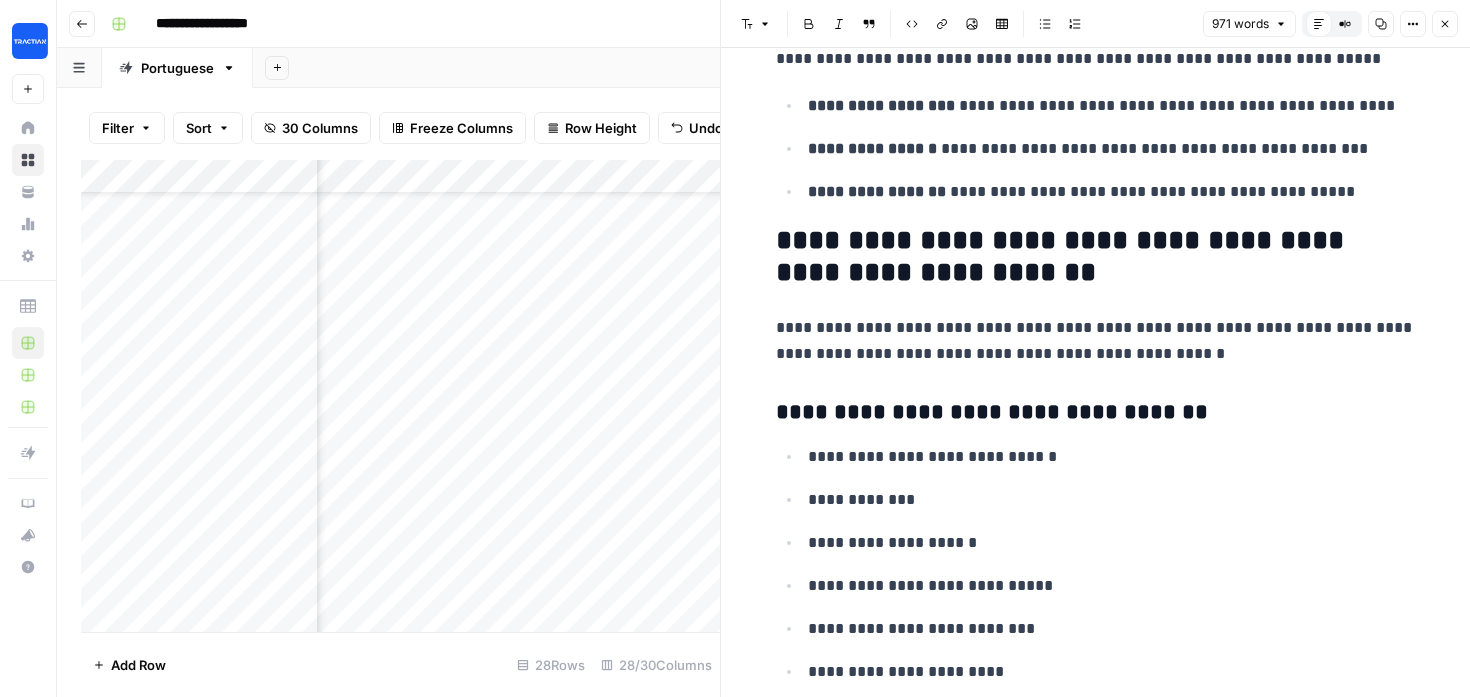 click on "**********" at bounding box center (1096, 257) 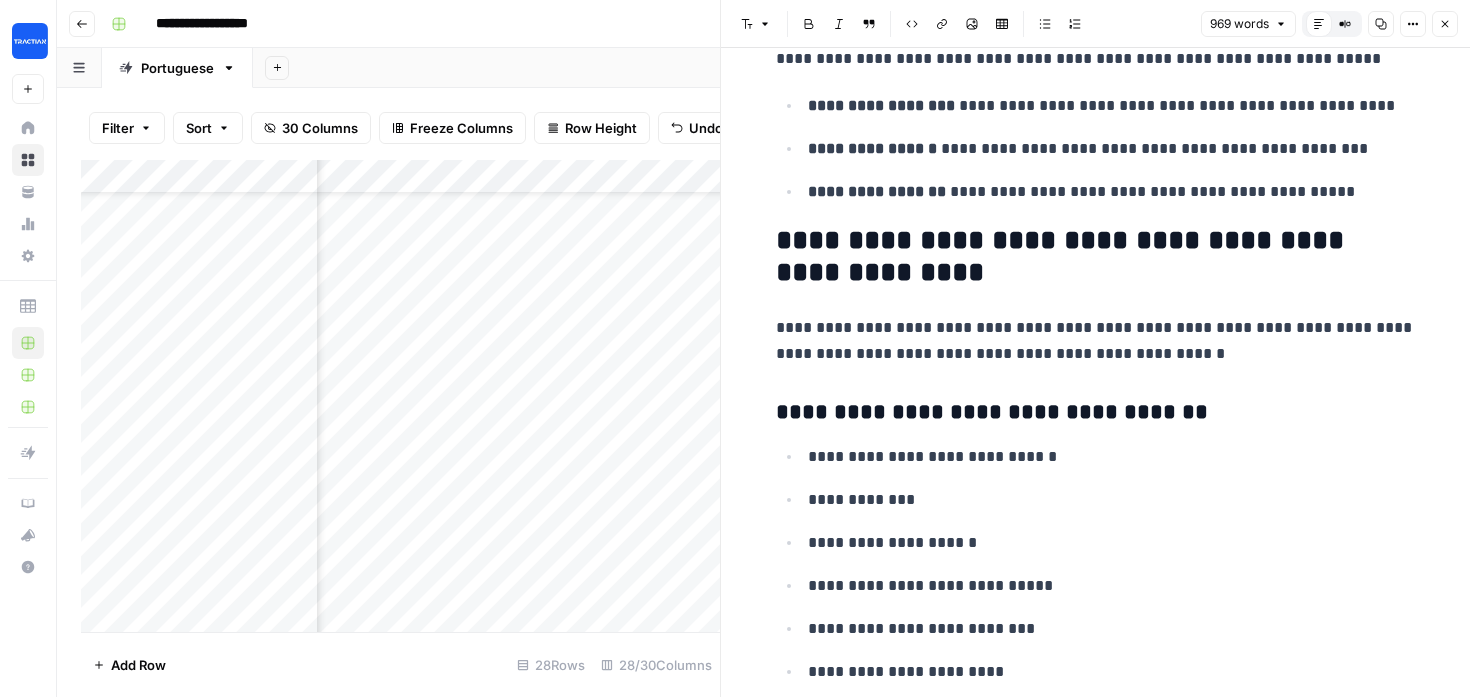 click on "**********" at bounding box center [1096, 341] 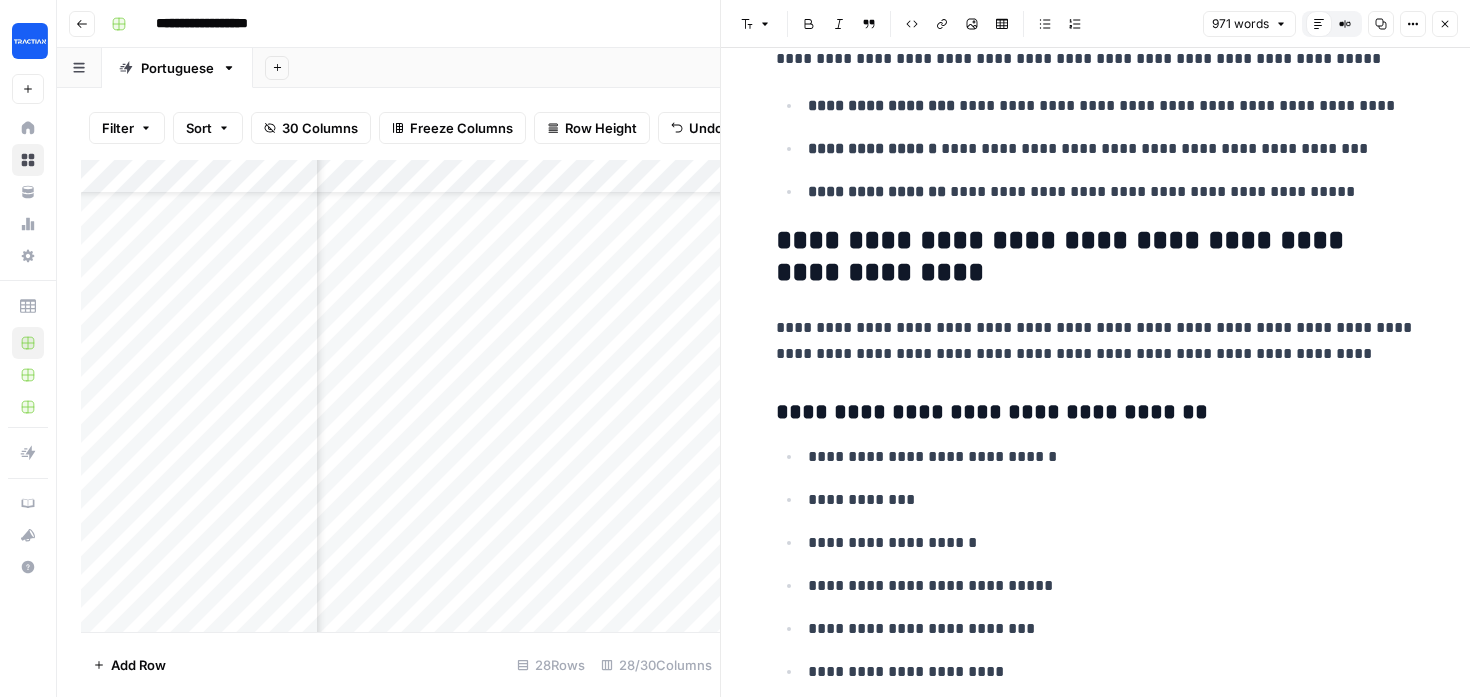 scroll, scrollTop: 5263, scrollLeft: 0, axis: vertical 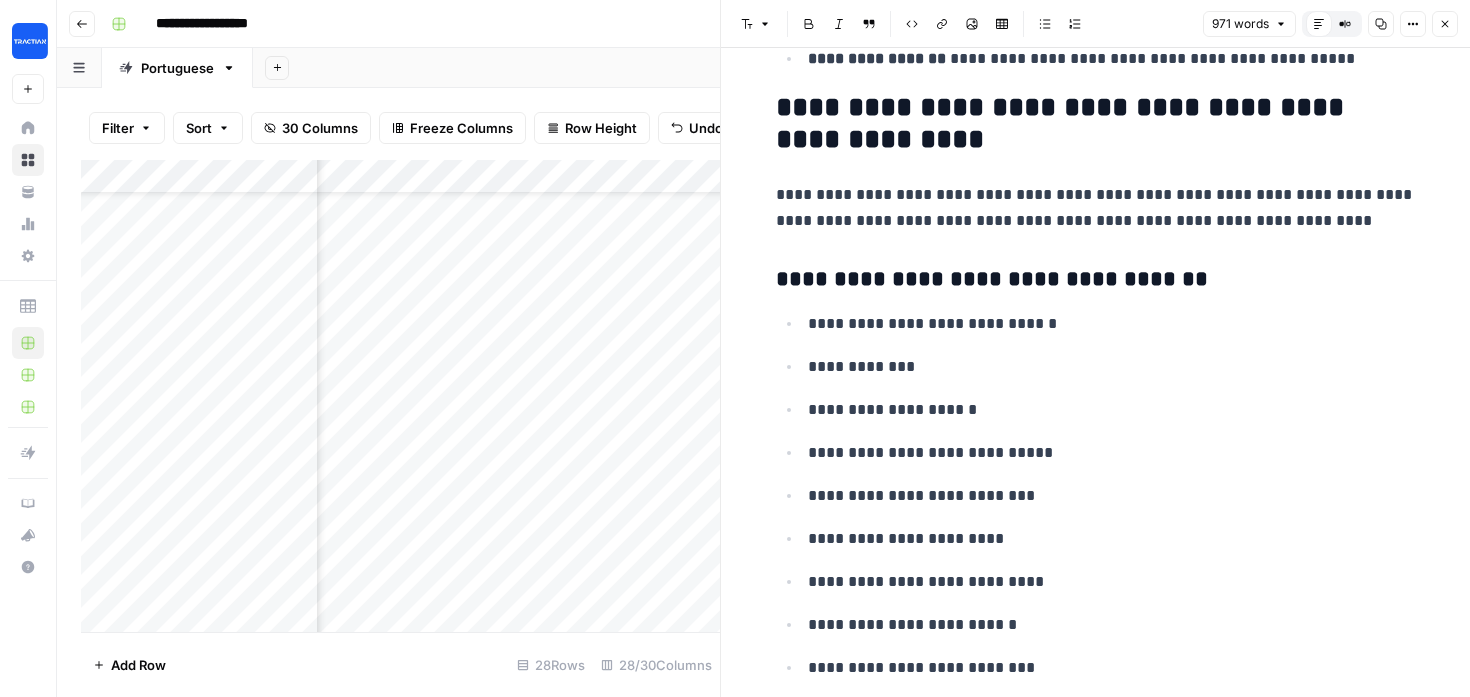 click 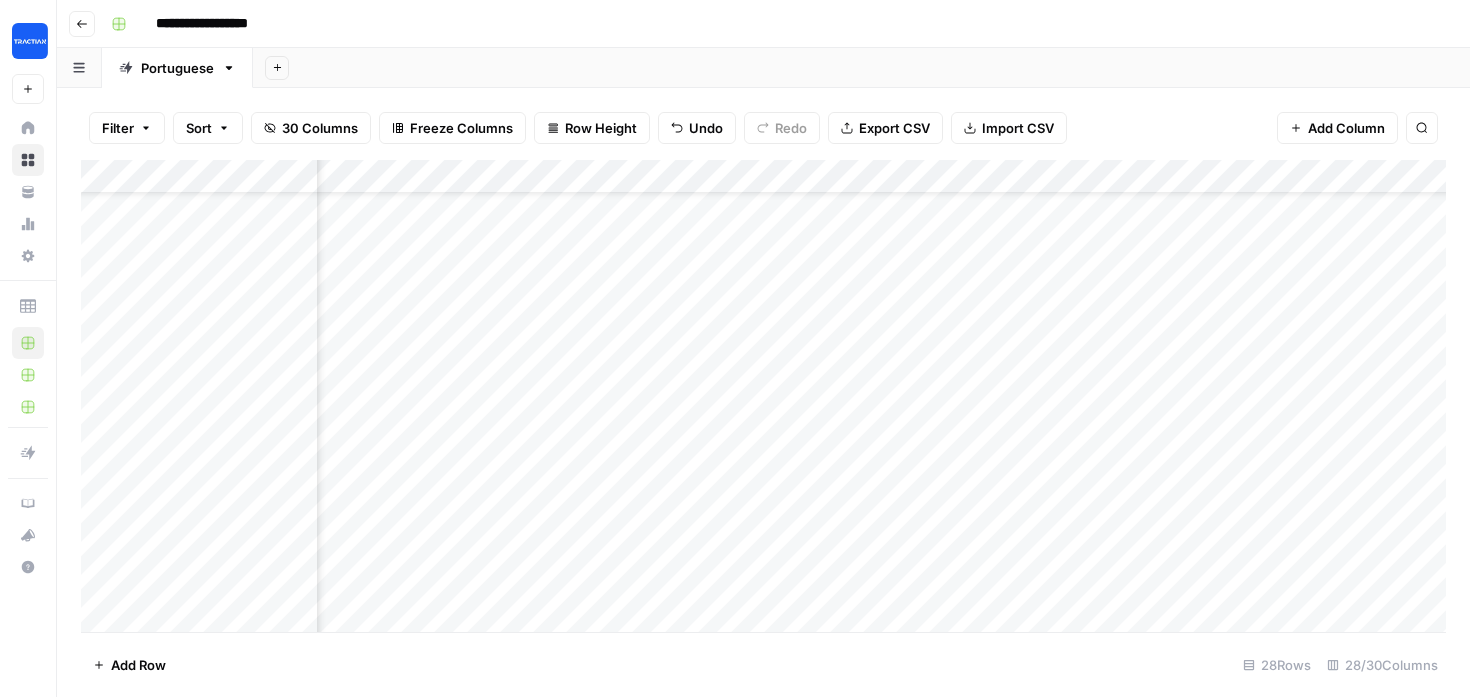 click on "Add Column" at bounding box center (763, 396) 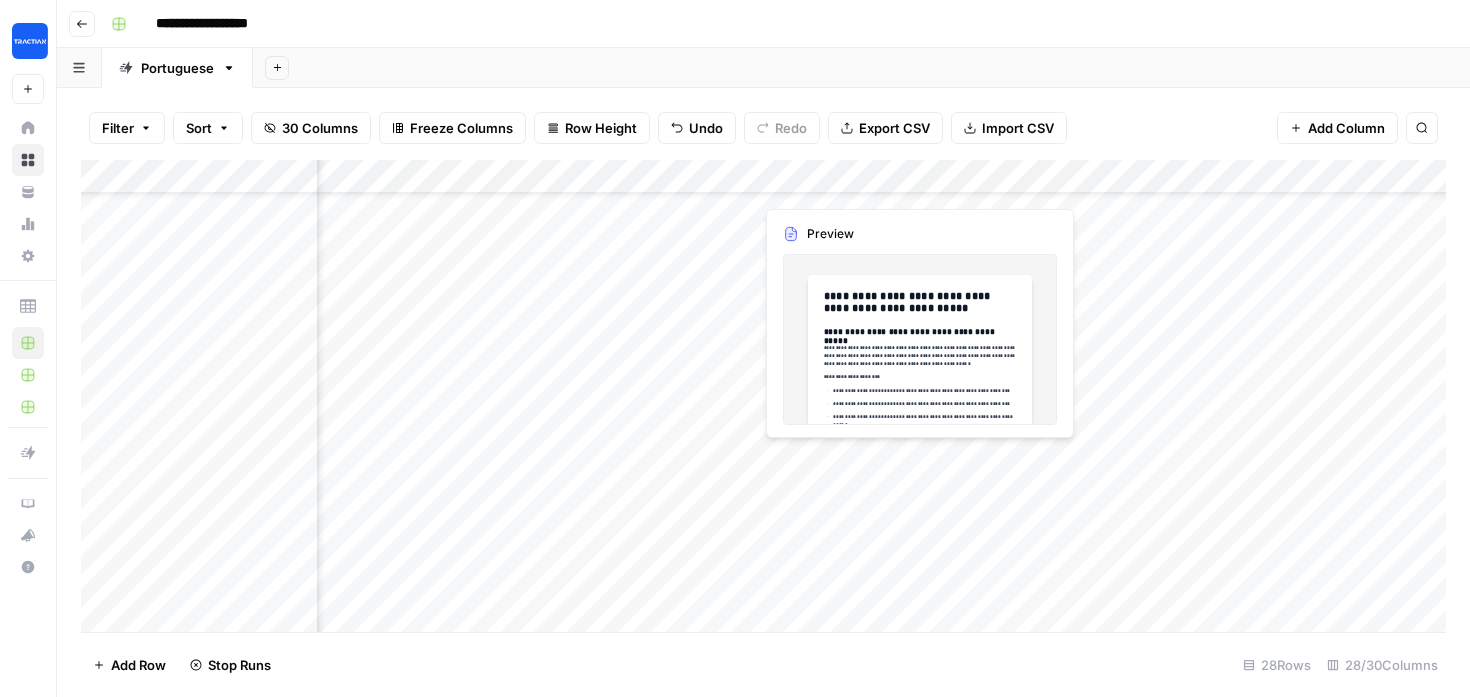 click on "Add Column" at bounding box center [763, 396] 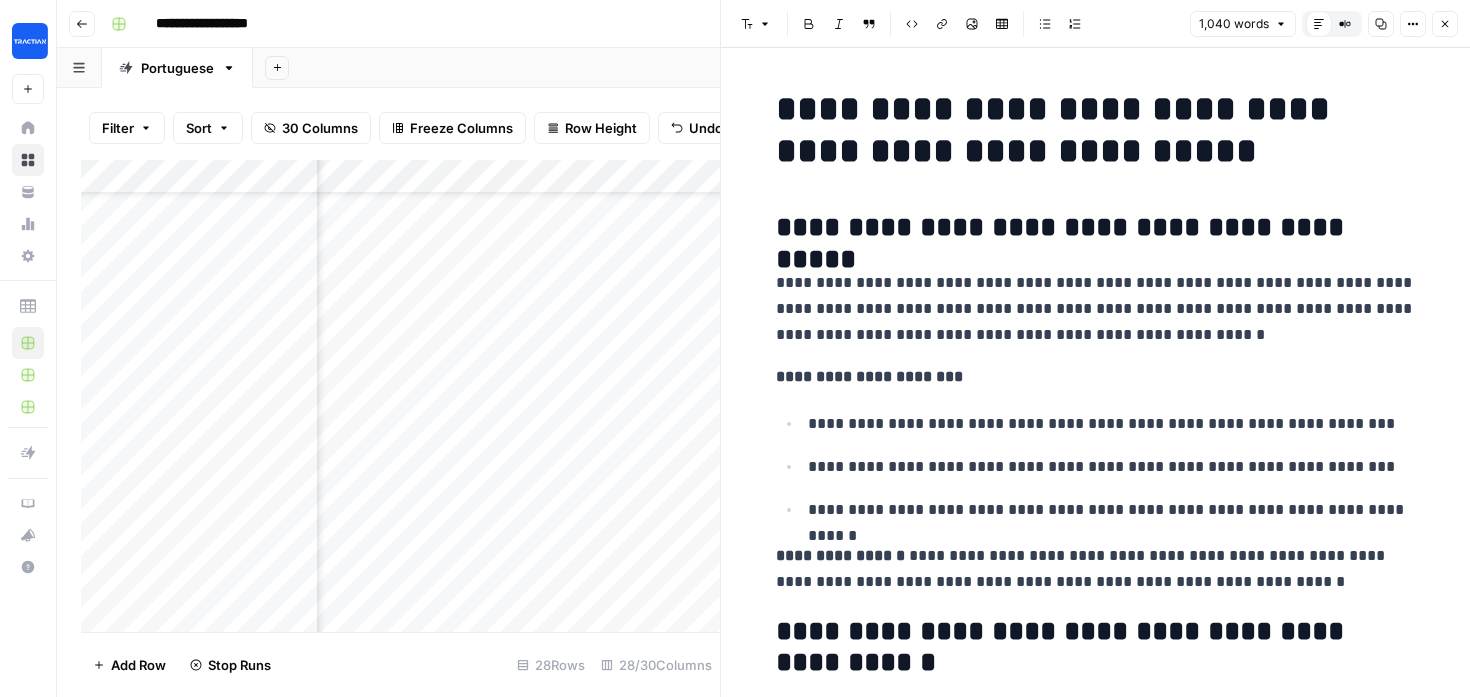 click on "**********" at bounding box center [1096, 228] 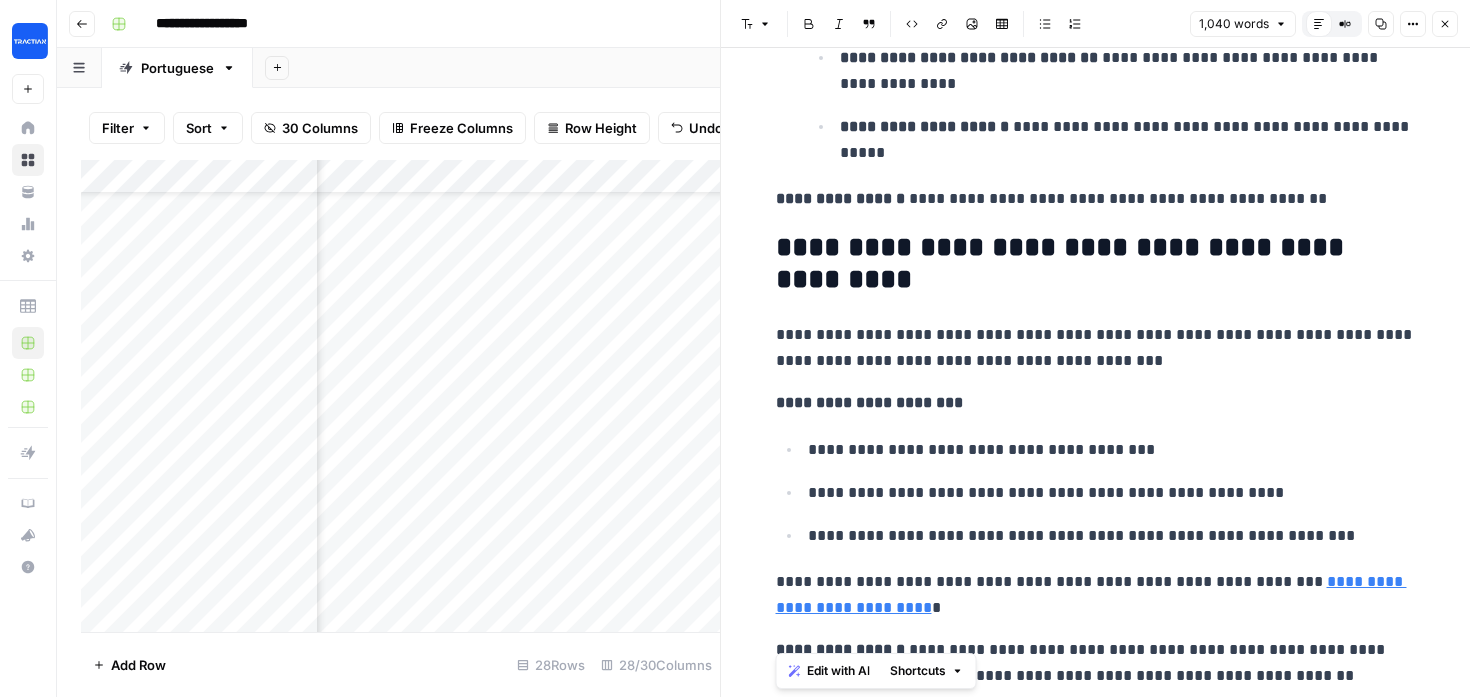 drag, startPoint x: 1311, startPoint y: 673, endPoint x: 777, endPoint y: 258, distance: 676.2995 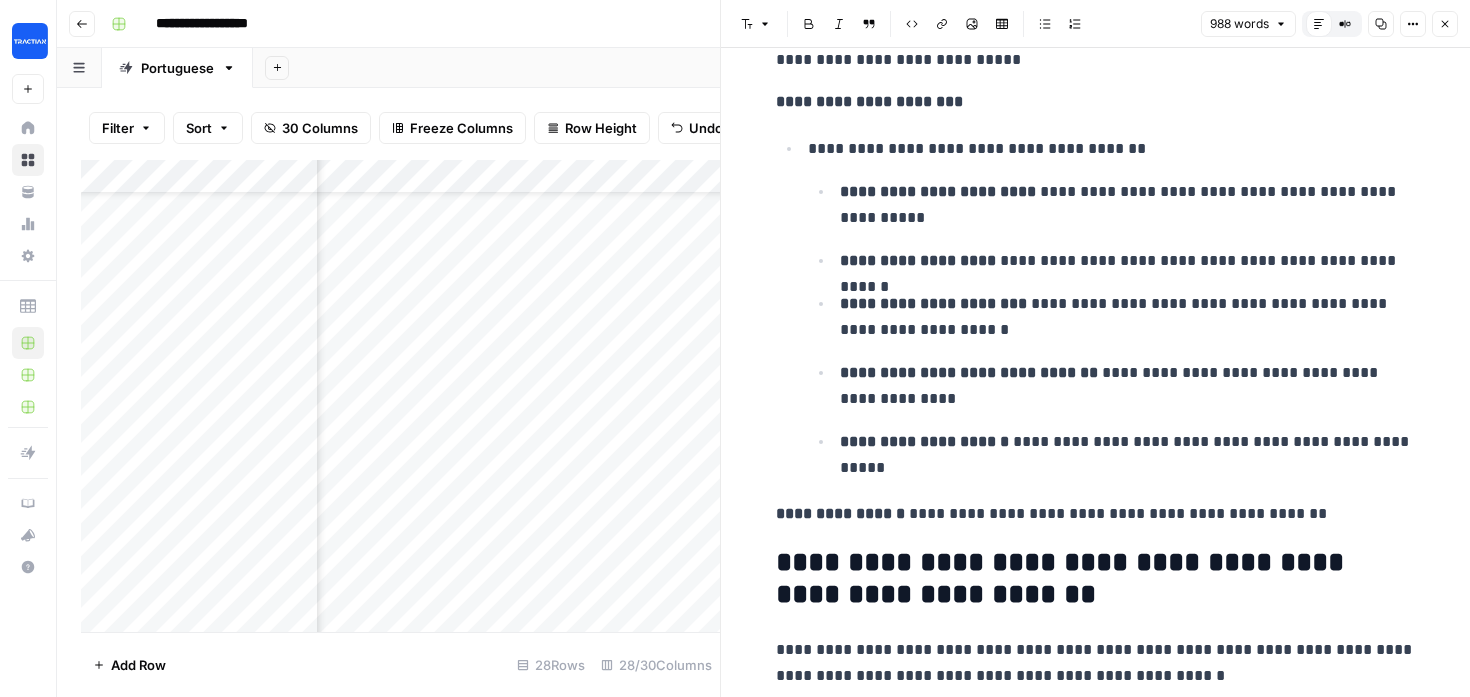 click on "**********" at bounding box center [1096, 579] 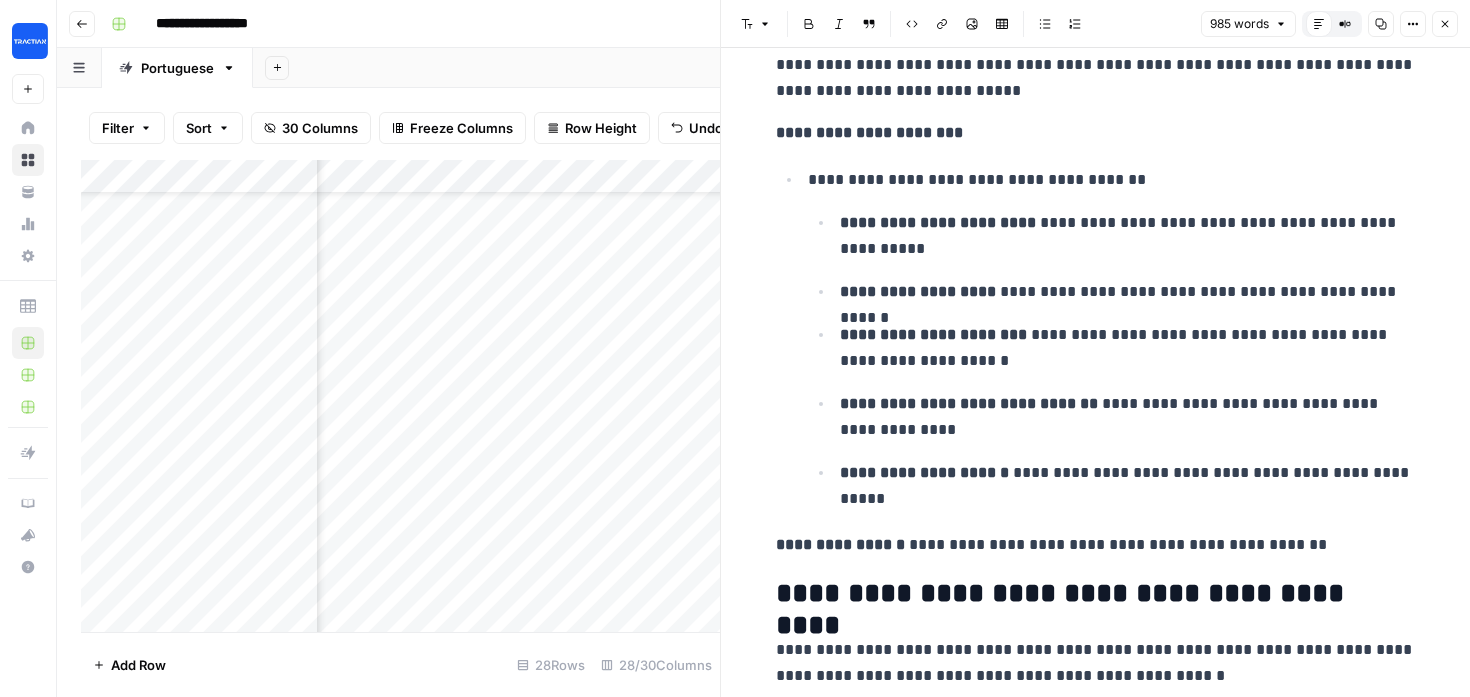 scroll, scrollTop: 4951, scrollLeft: 0, axis: vertical 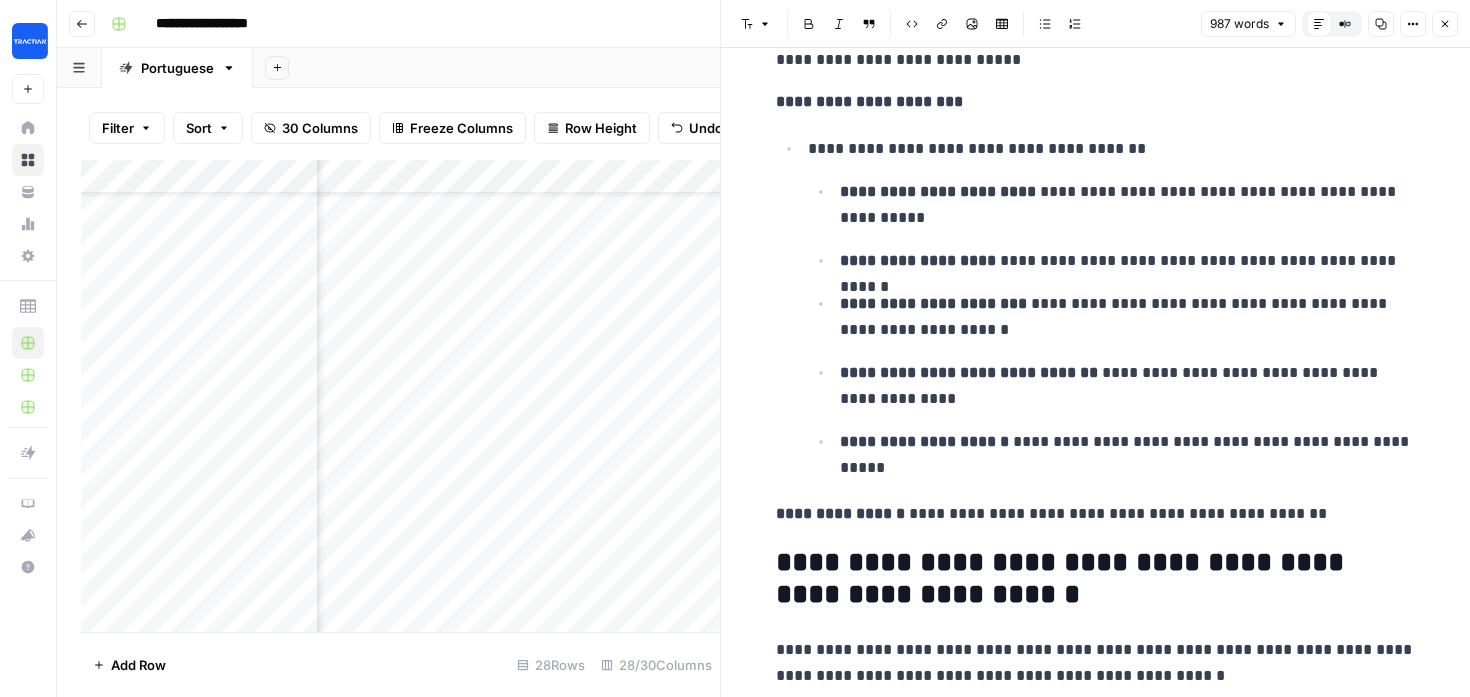 click on "**********" at bounding box center (1096, 663) 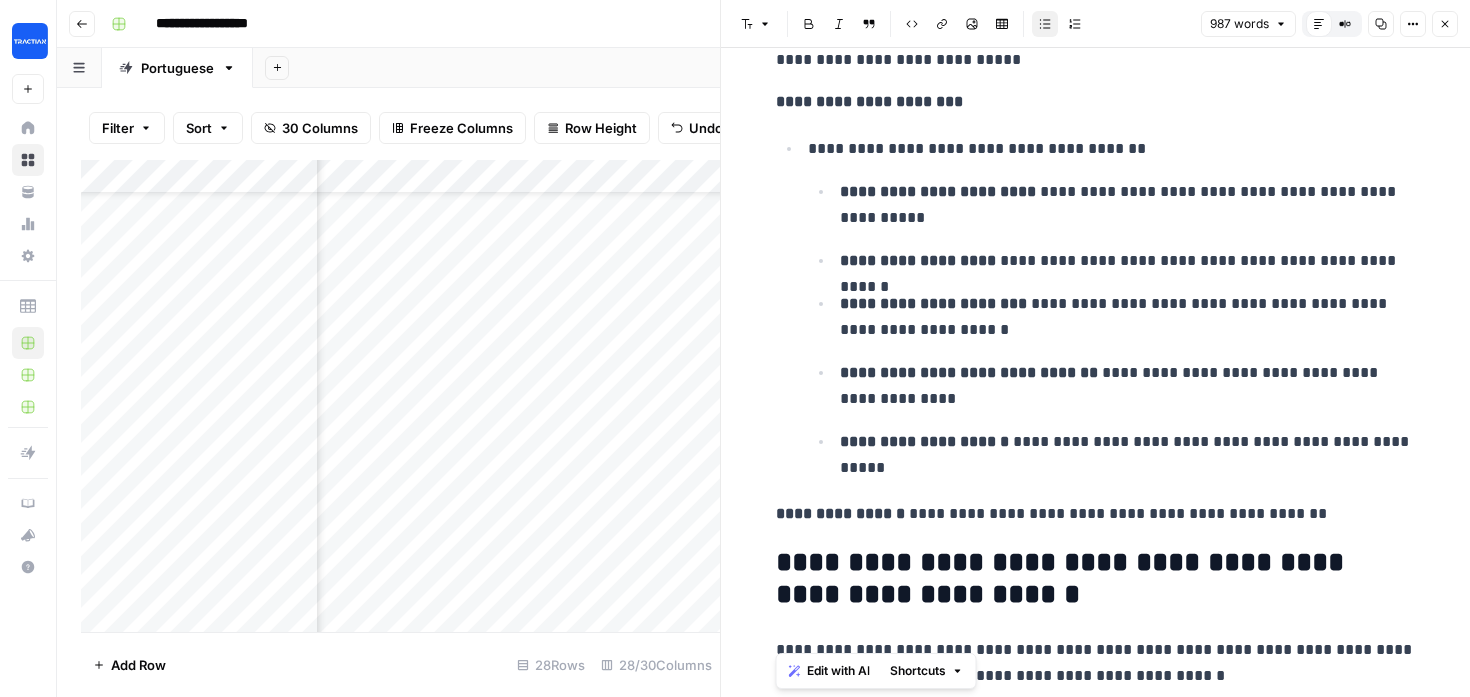 drag, startPoint x: 1036, startPoint y: 675, endPoint x: 998, endPoint y: 675, distance: 38 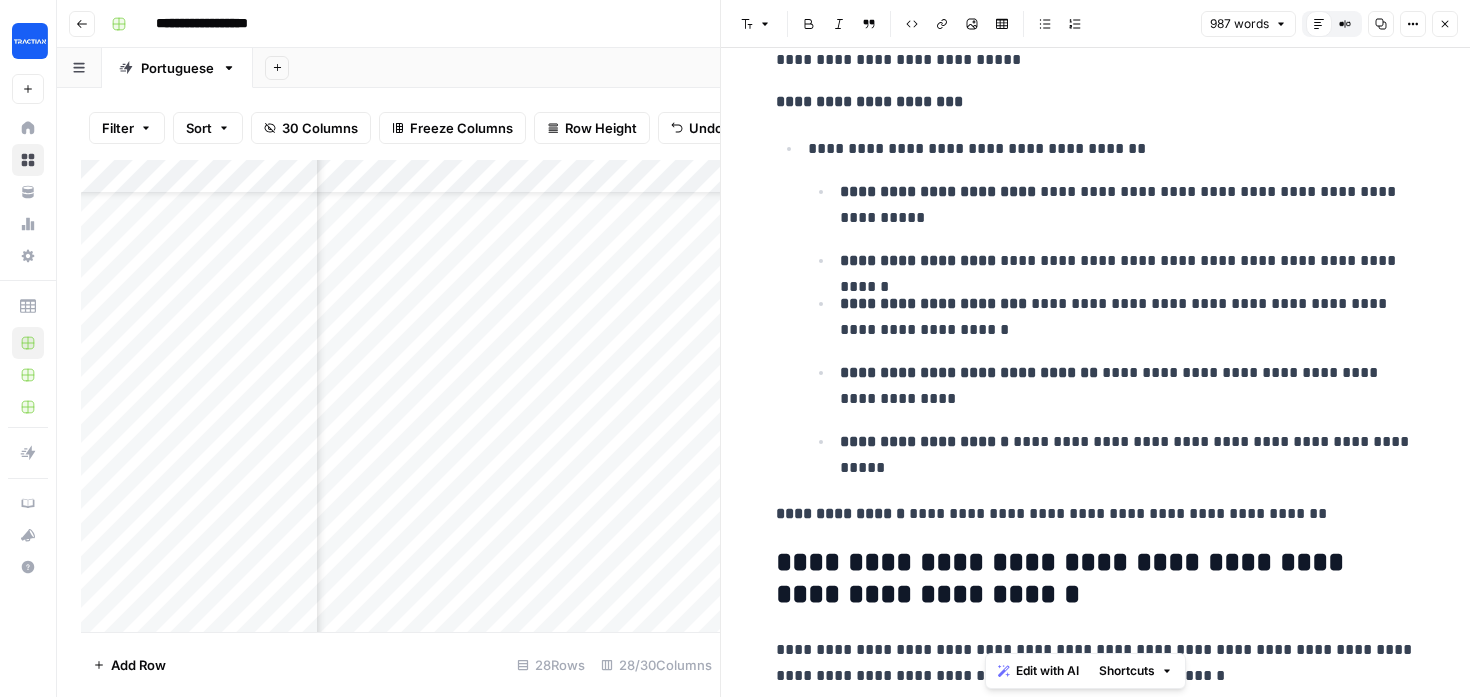 click on "**********" at bounding box center [1096, 663] 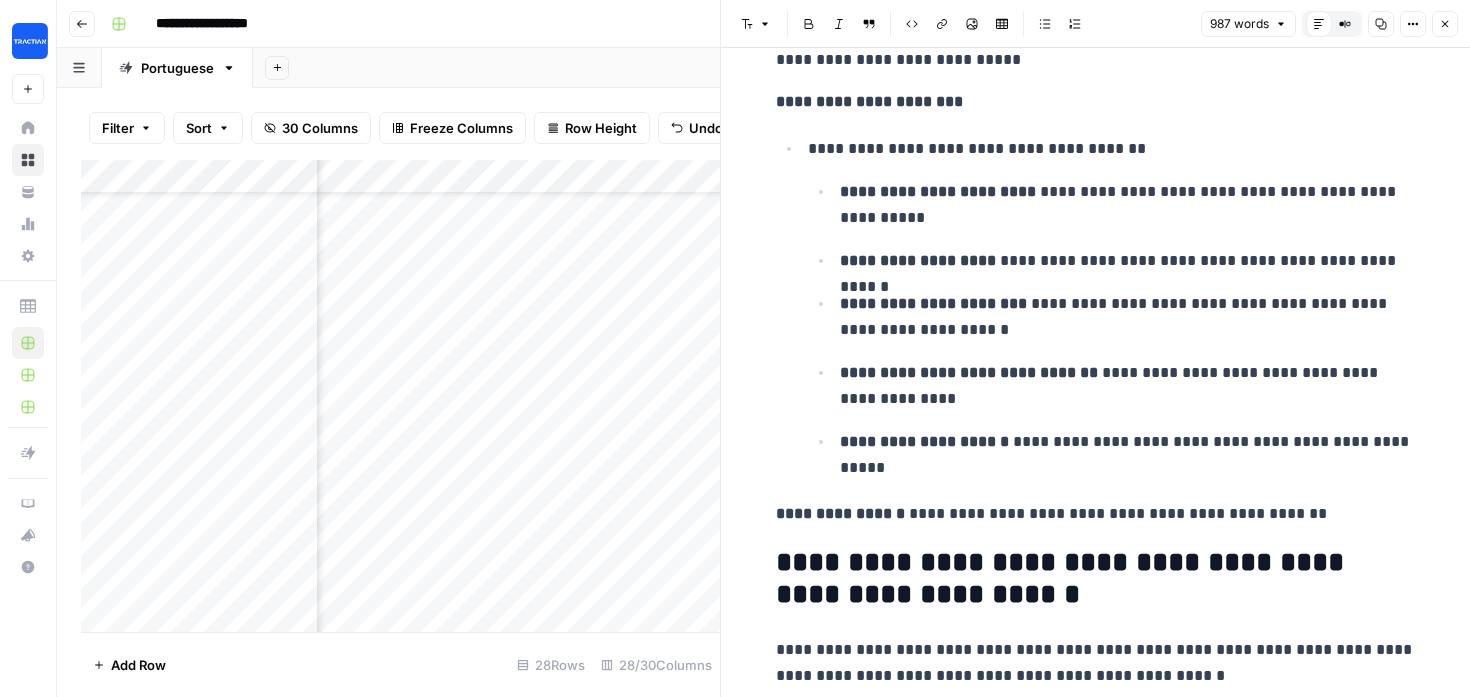 click on "**********" at bounding box center [1096, 663] 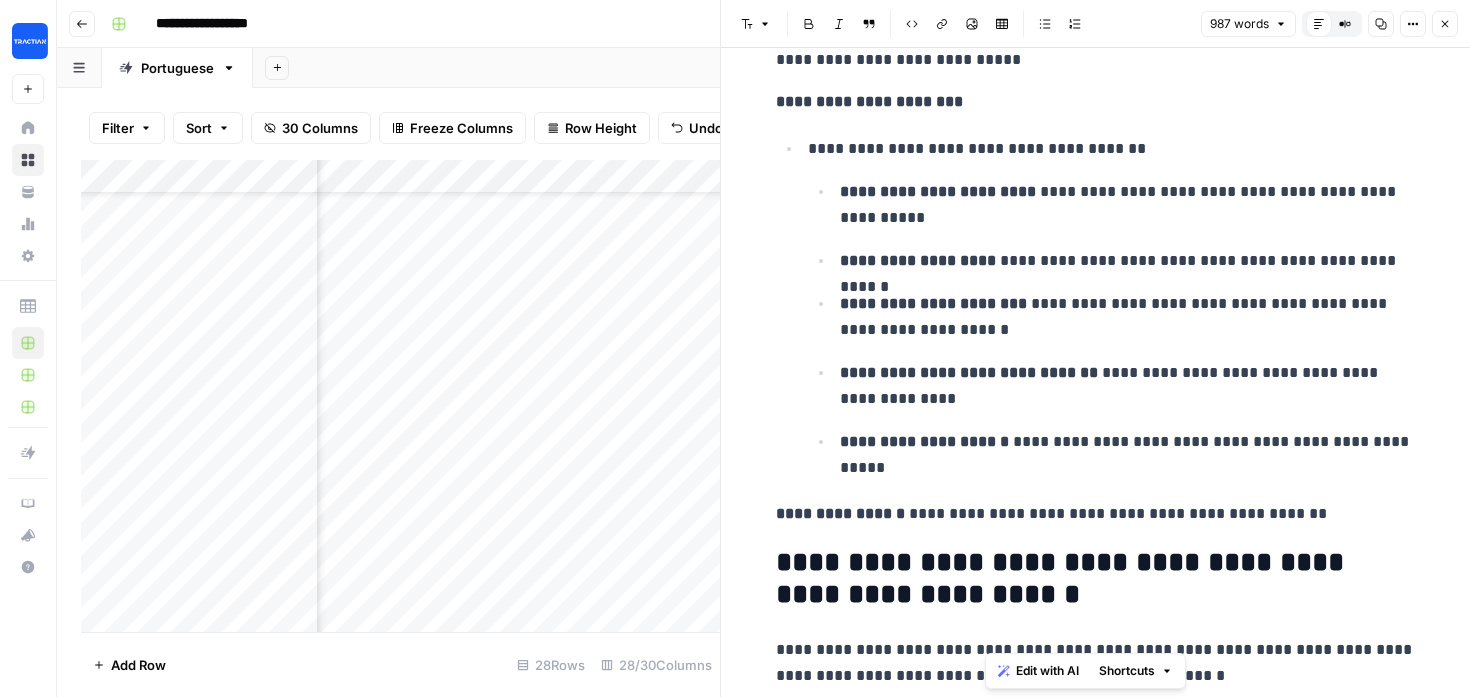 drag, startPoint x: 999, startPoint y: 676, endPoint x: 1022, endPoint y: 675, distance: 23.021729 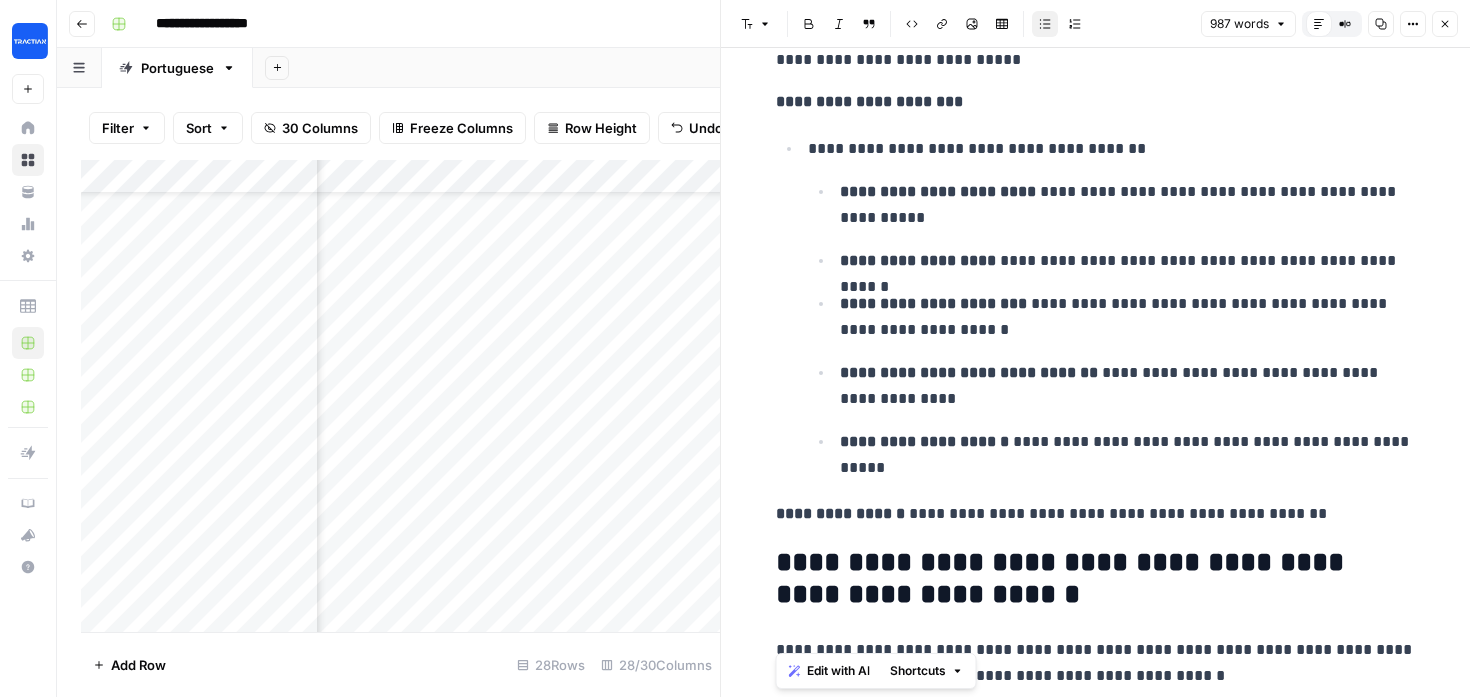 click on "**********" at bounding box center [1096, 663] 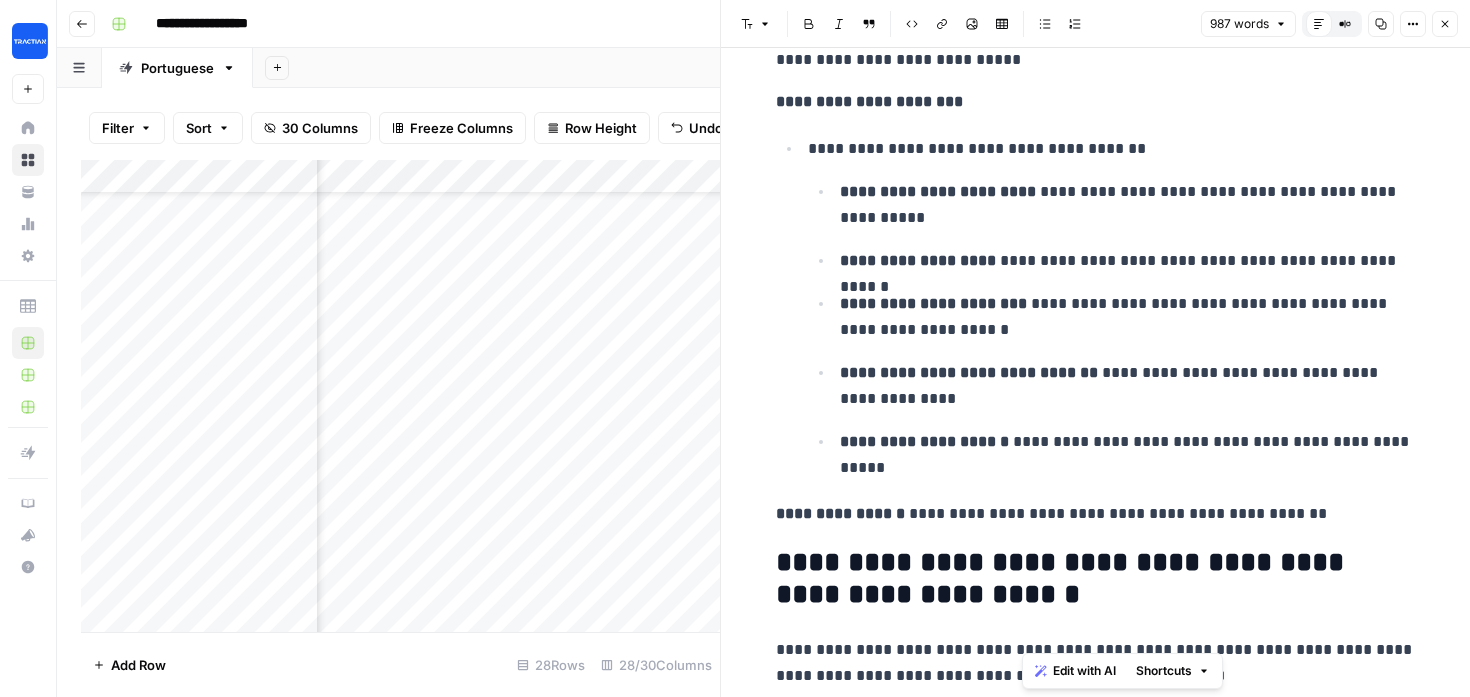 click on "**********" at bounding box center (735, 348) 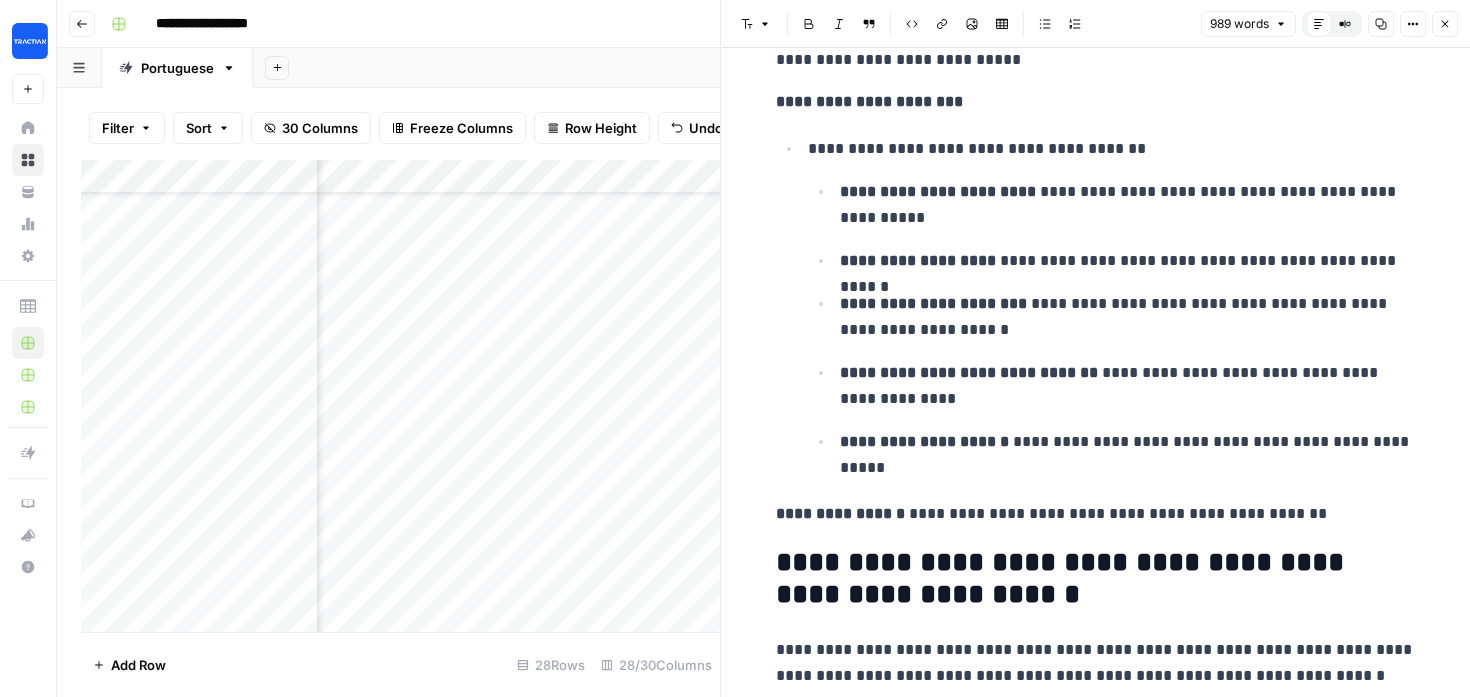 click 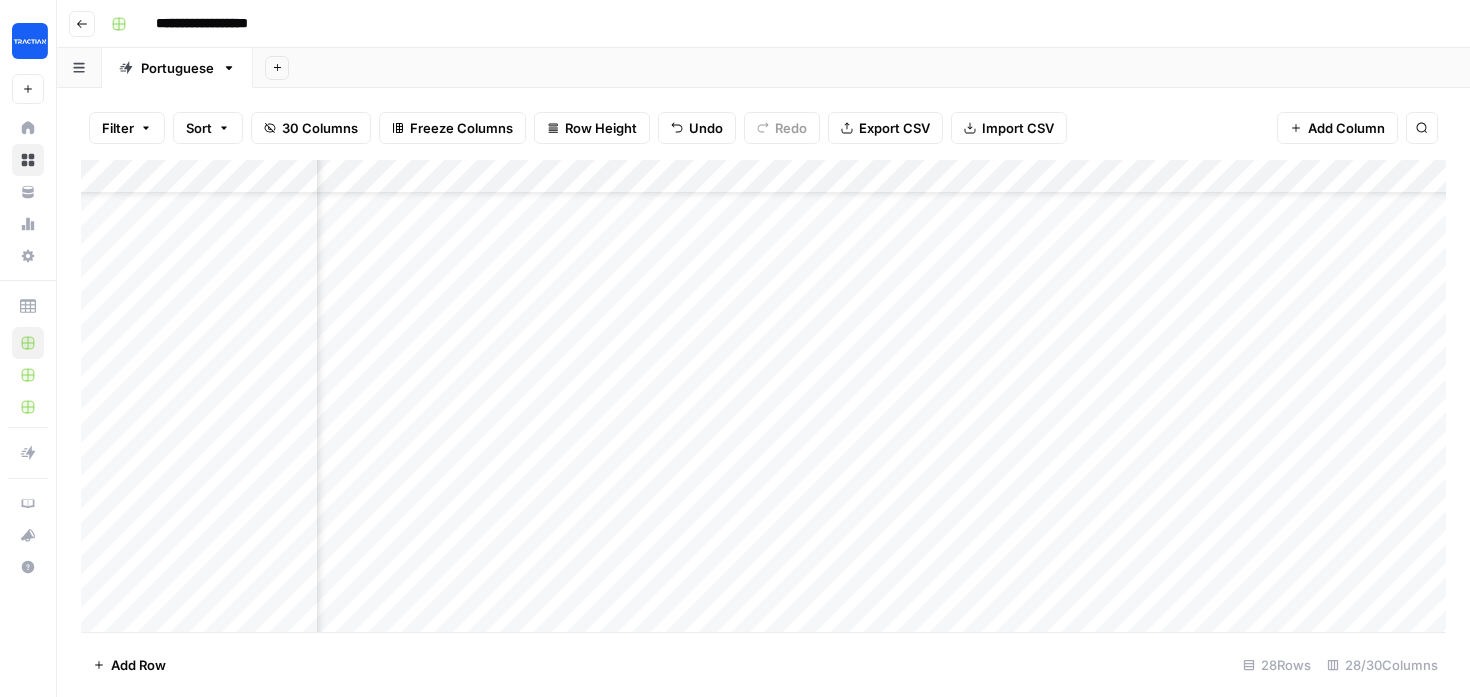 scroll, scrollTop: 114, scrollLeft: 1267, axis: both 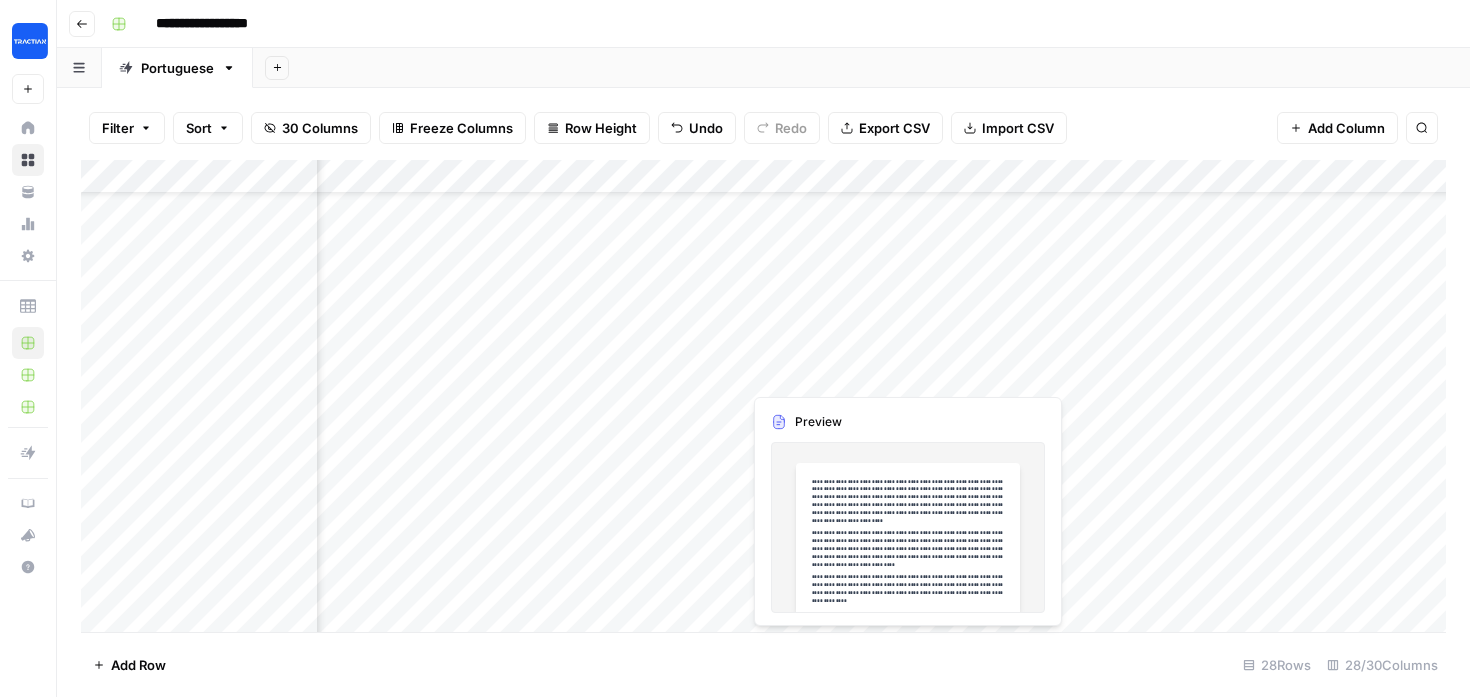 click on "Add Column" at bounding box center [763, 396] 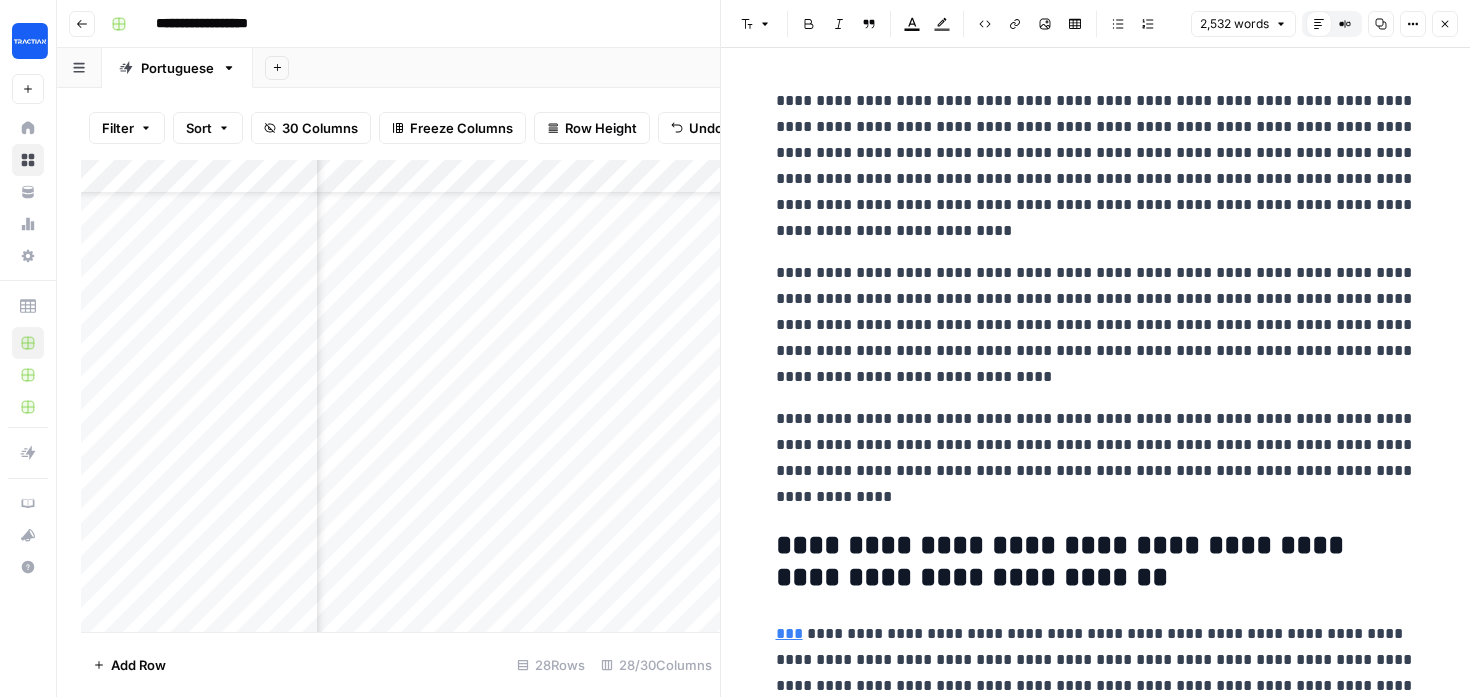 click on "Add Column" at bounding box center [400, 396] 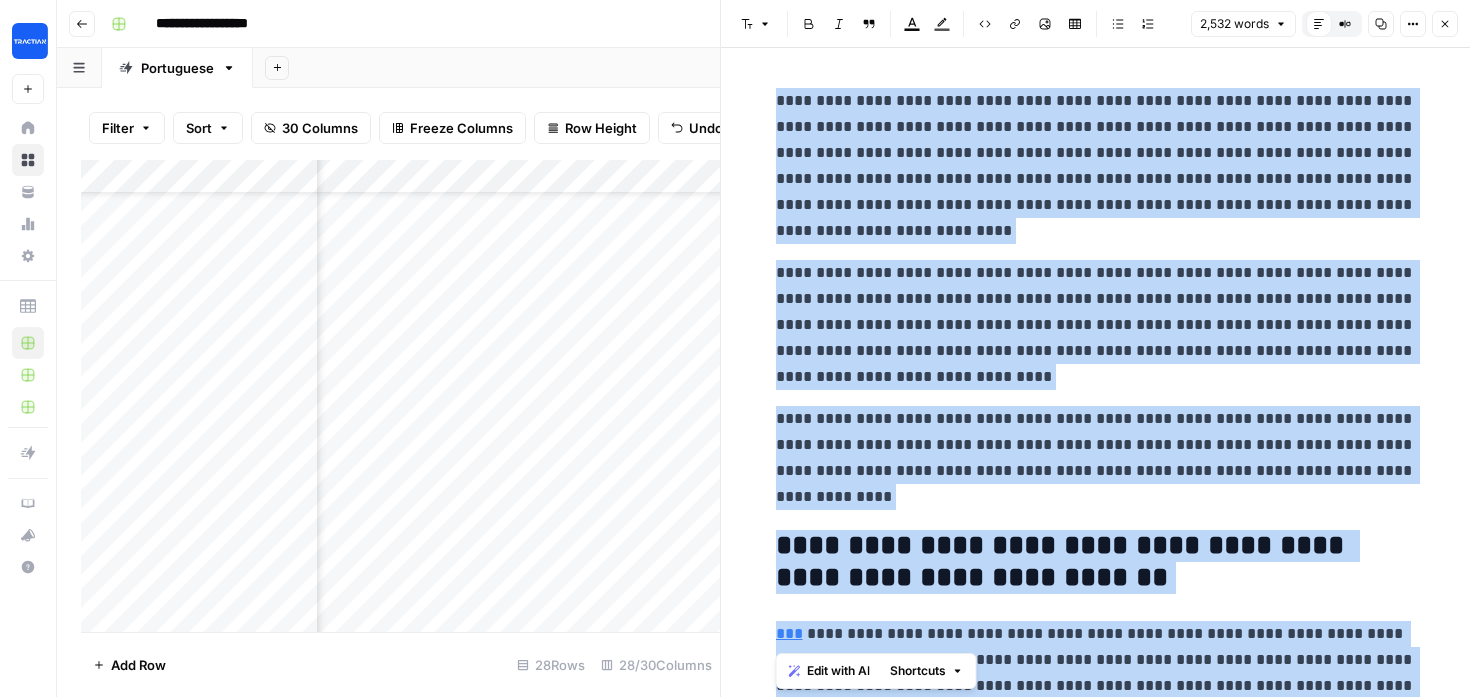 copy on "**********" 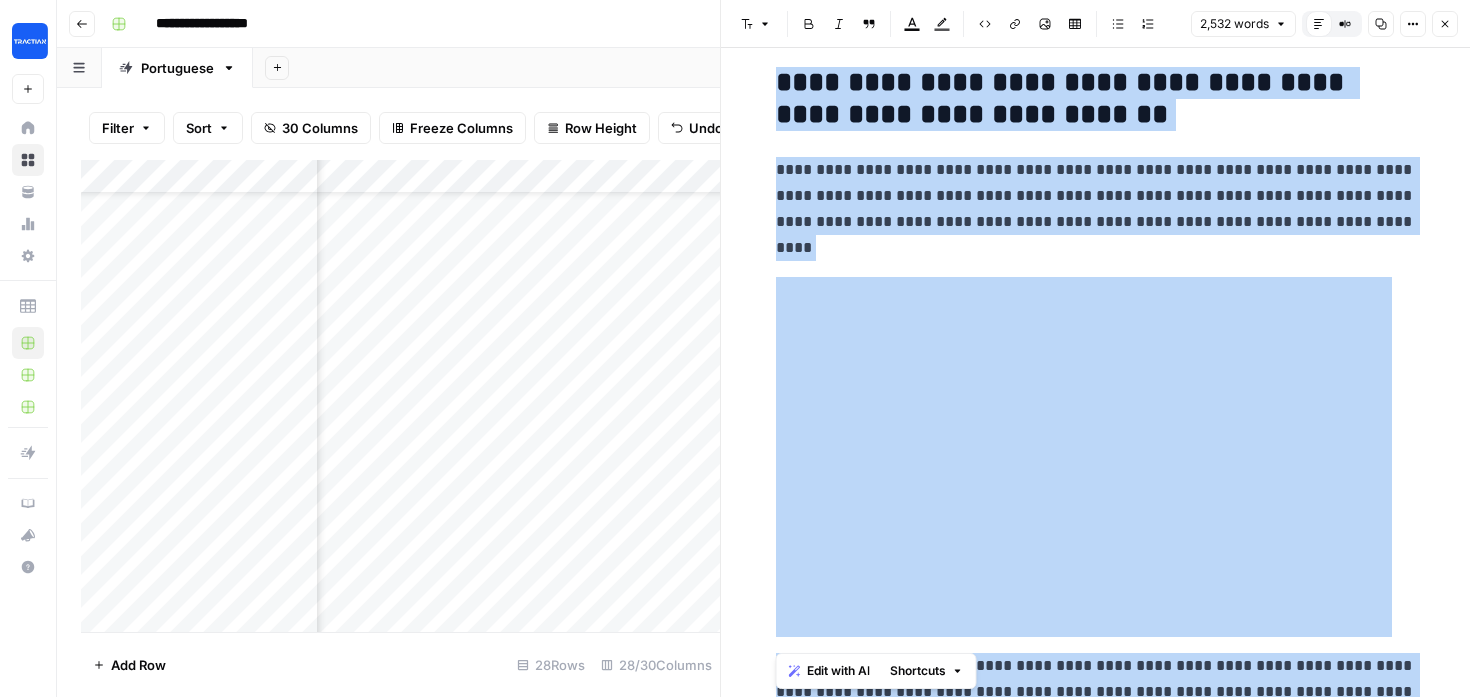 scroll, scrollTop: 3151, scrollLeft: 0, axis: vertical 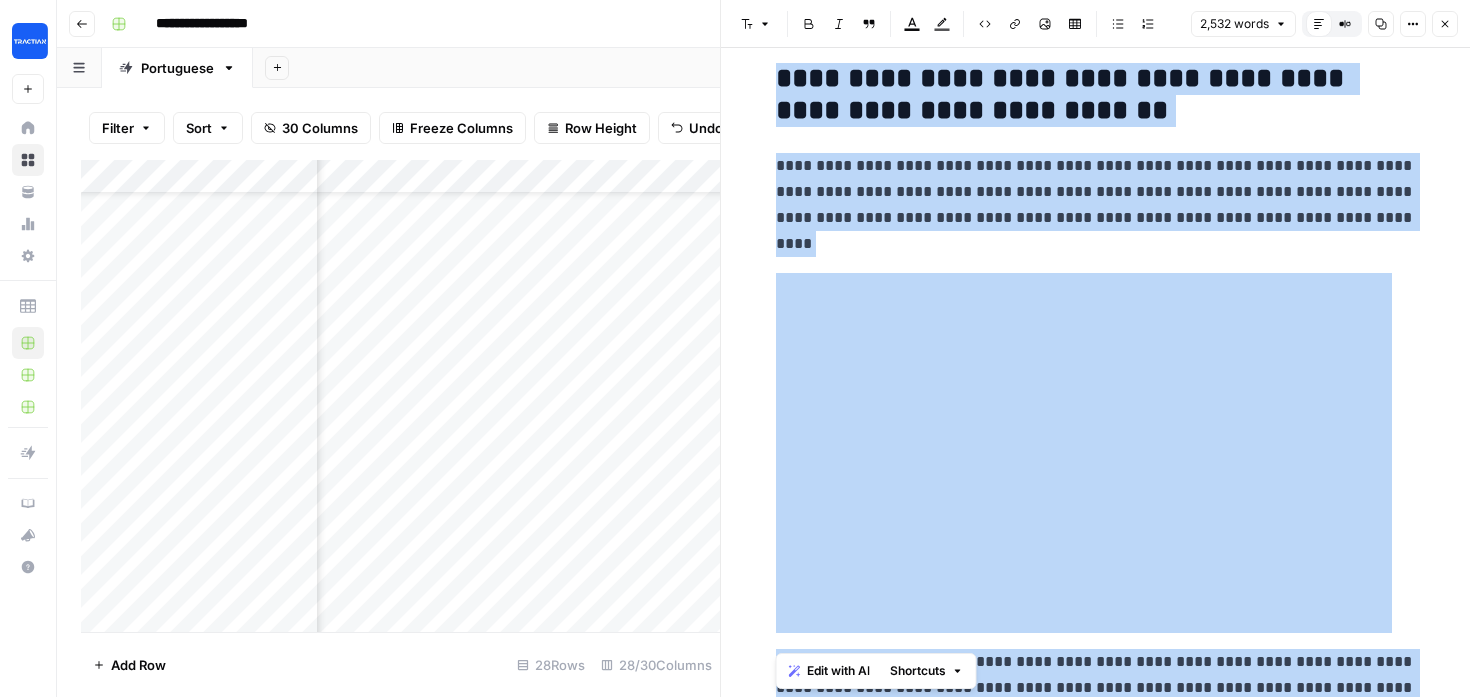 click on "**********" at bounding box center [1096, 205] 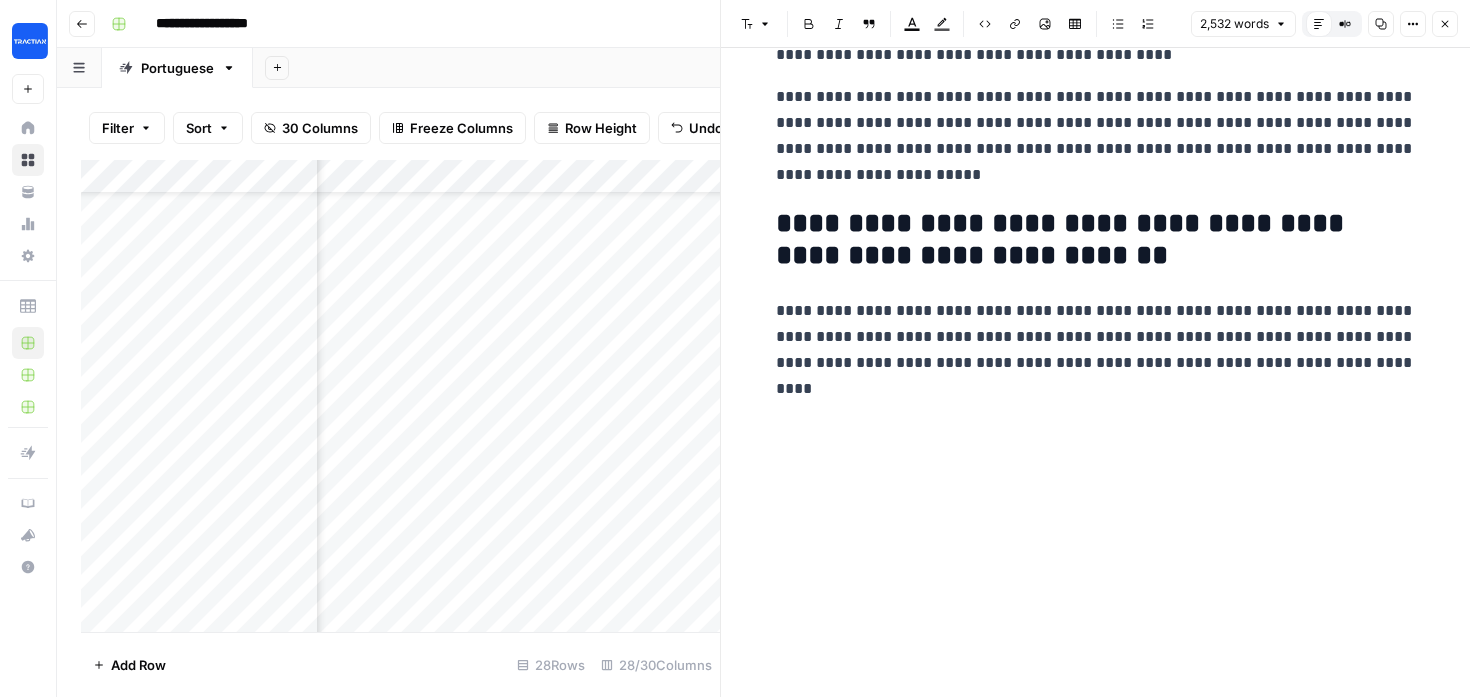 scroll, scrollTop: 3002, scrollLeft: 0, axis: vertical 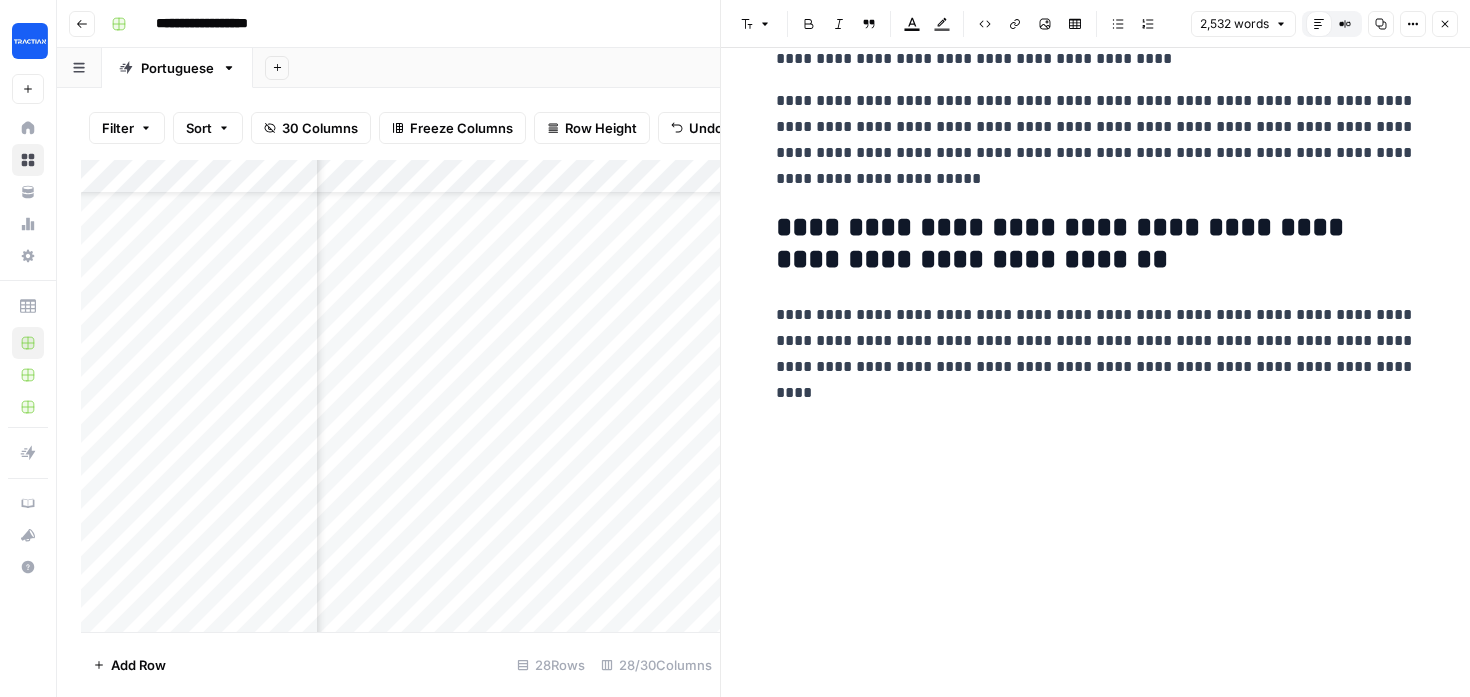 click on "Add Column" at bounding box center [400, 396] 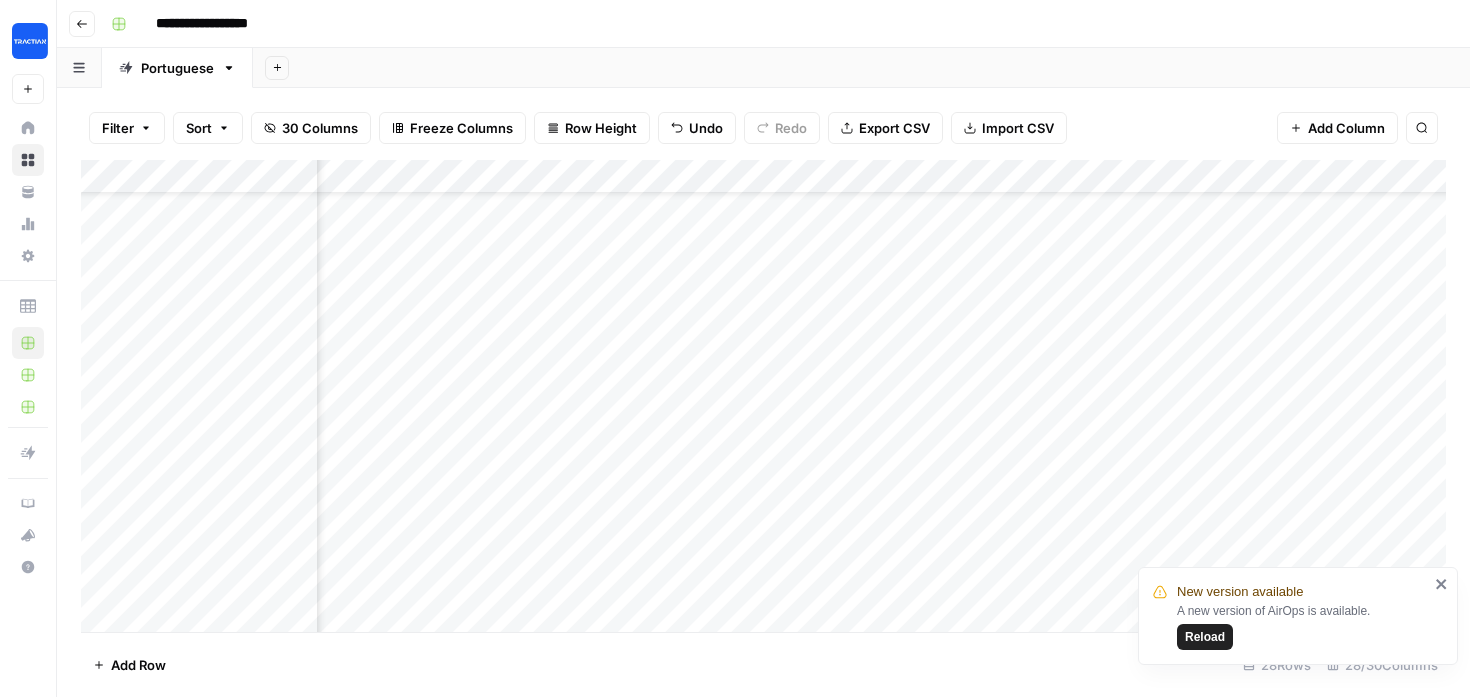 scroll, scrollTop: 114, scrollLeft: 1643, axis: both 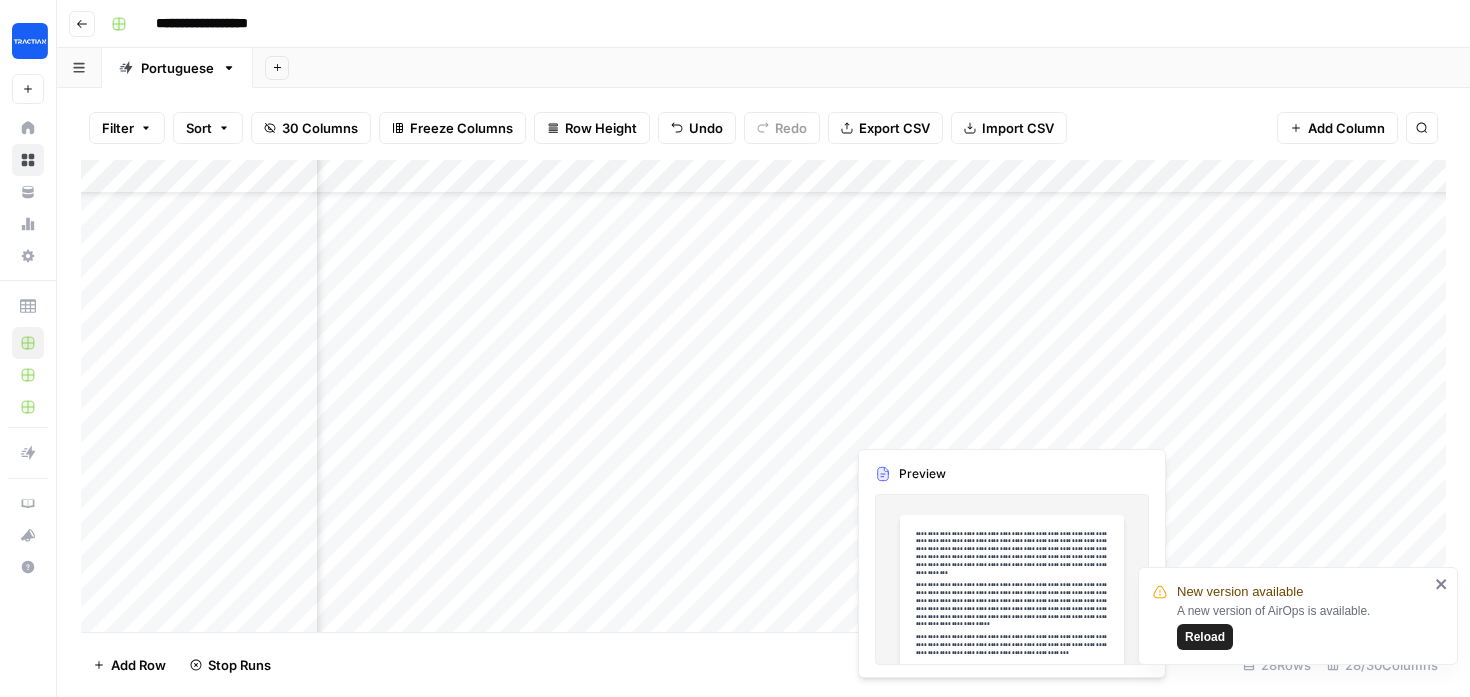 click on "Add Column" at bounding box center [763, 396] 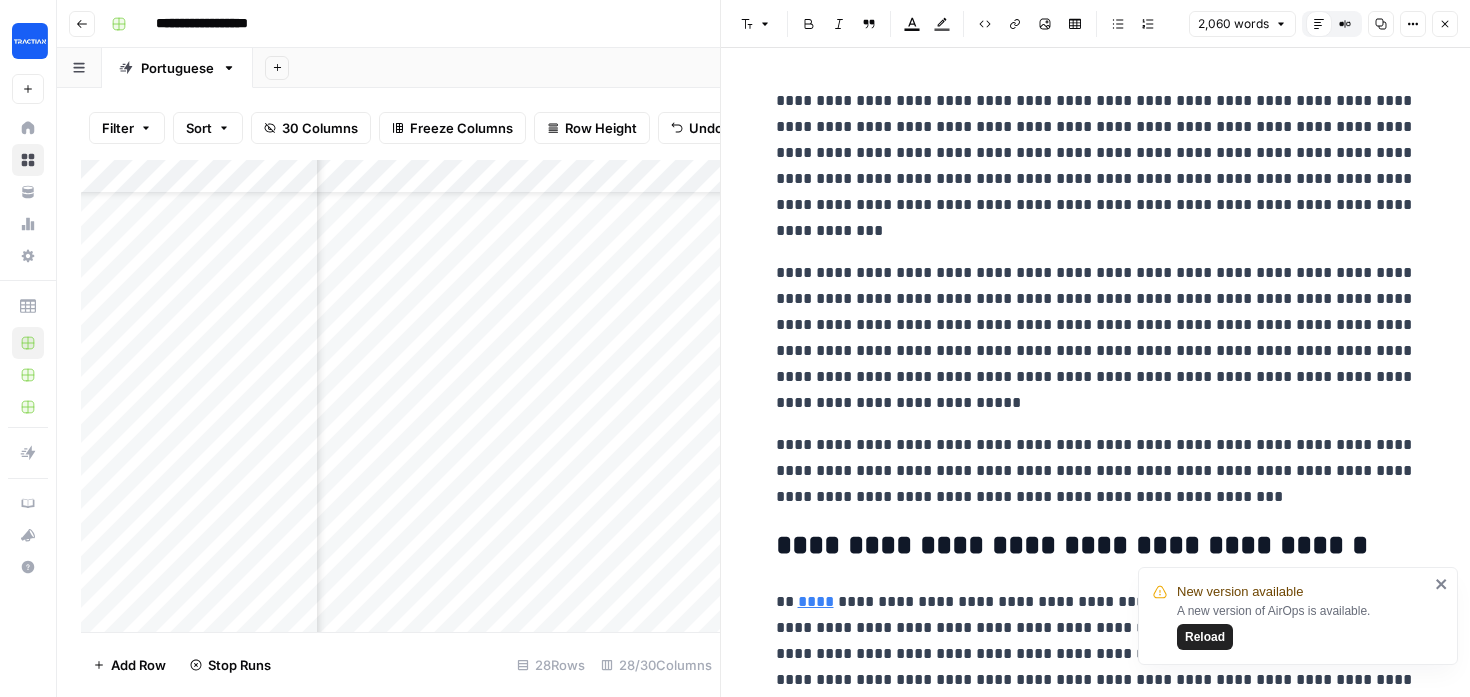 click on "**********" at bounding box center (1096, 338) 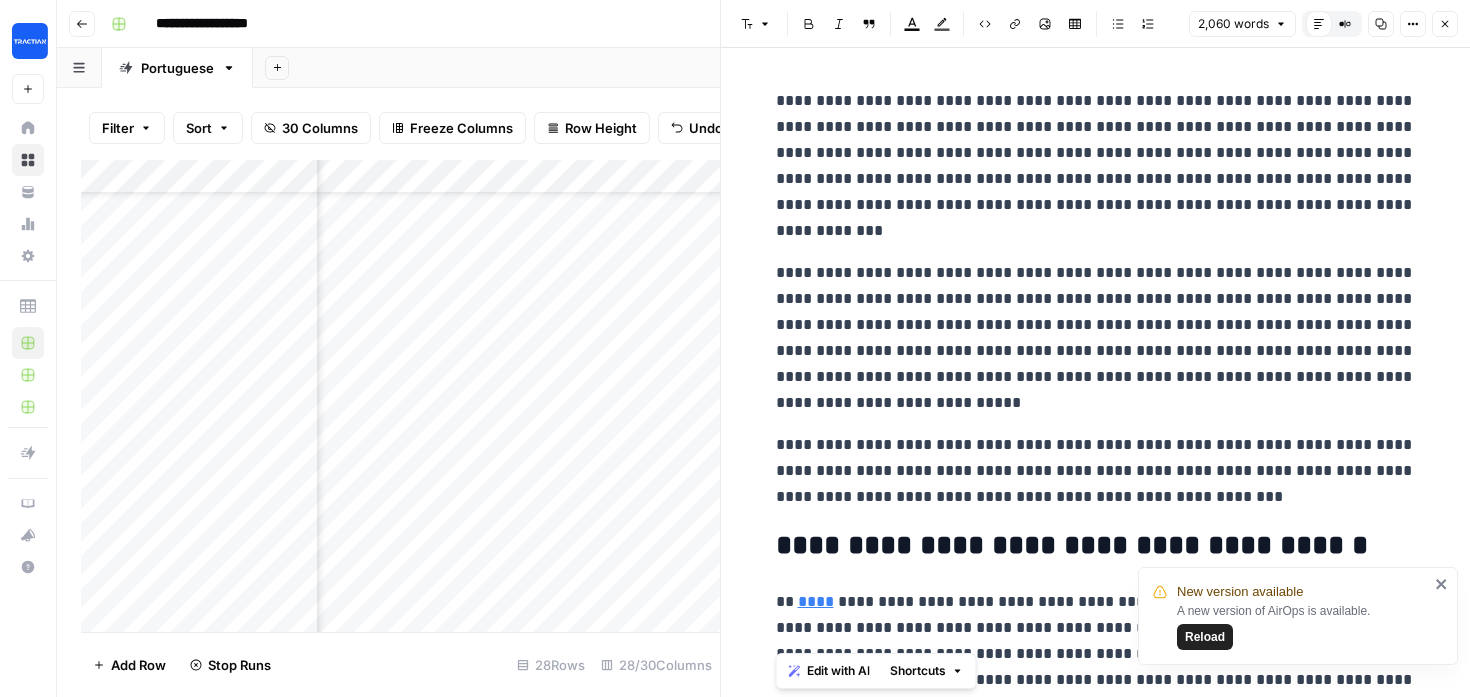 copy on "**********" 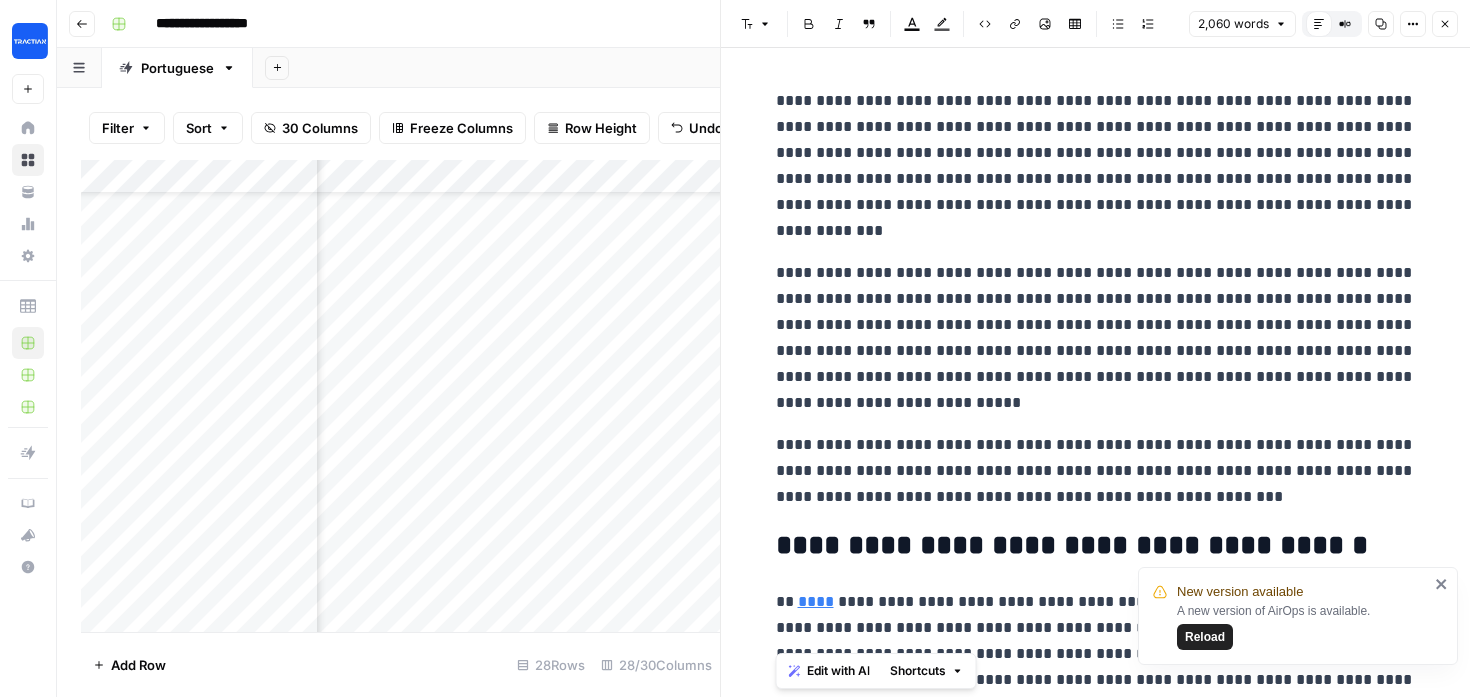 click 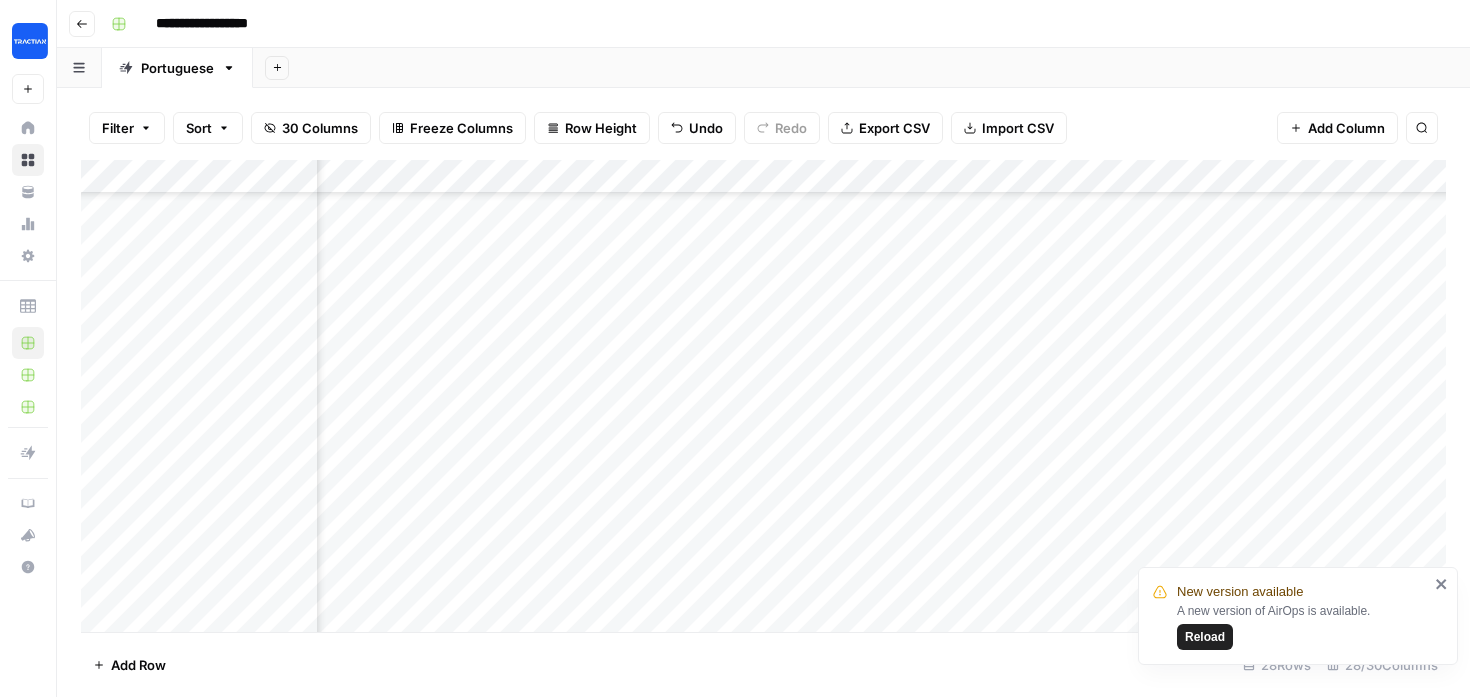 scroll, scrollTop: 211, scrollLeft: 0, axis: vertical 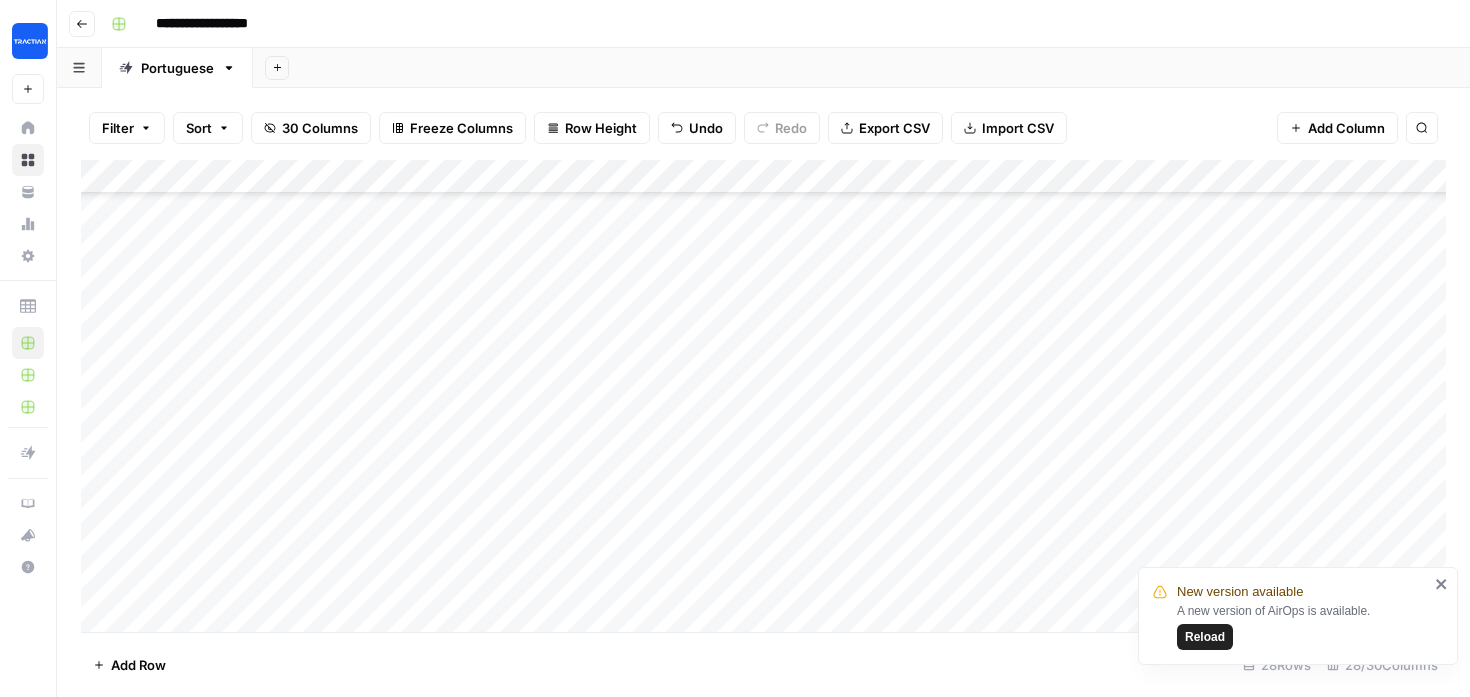click on "Add Column" at bounding box center (763, 396) 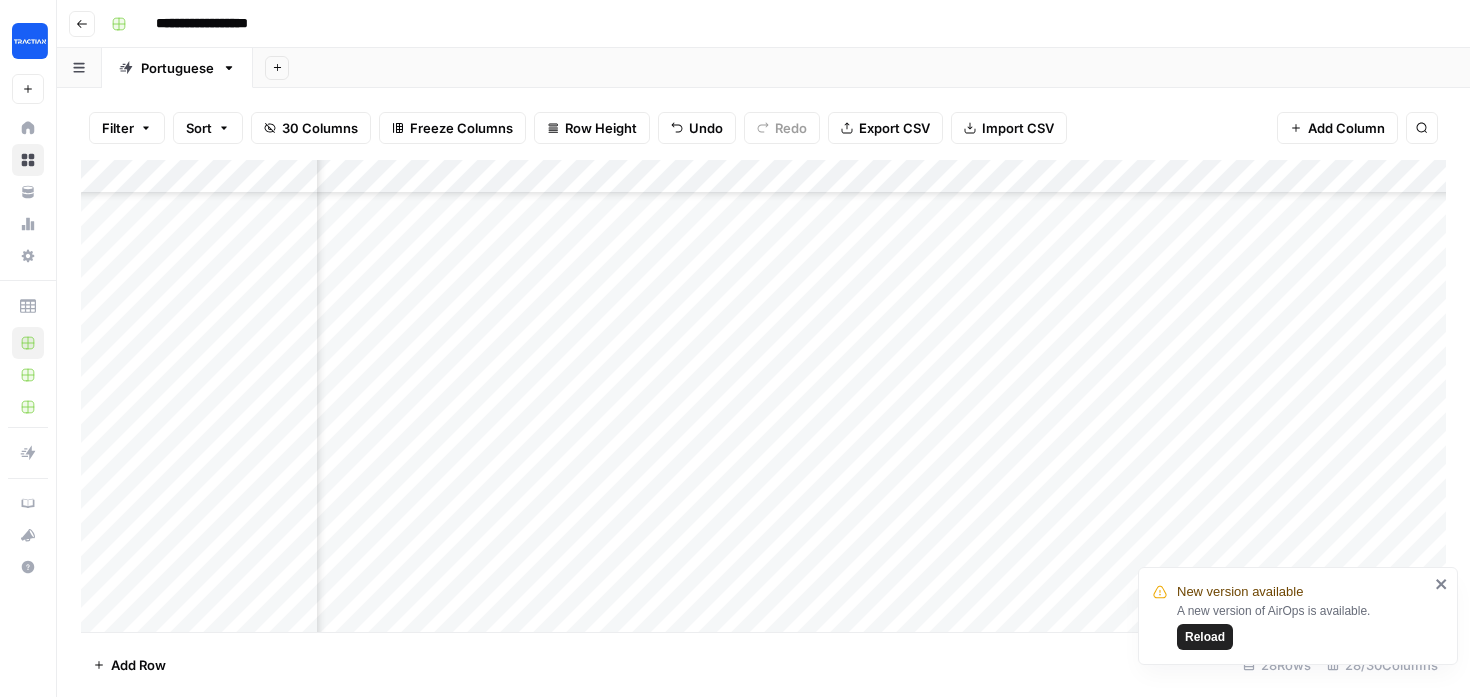 scroll, scrollTop: 211, scrollLeft: 229, axis: both 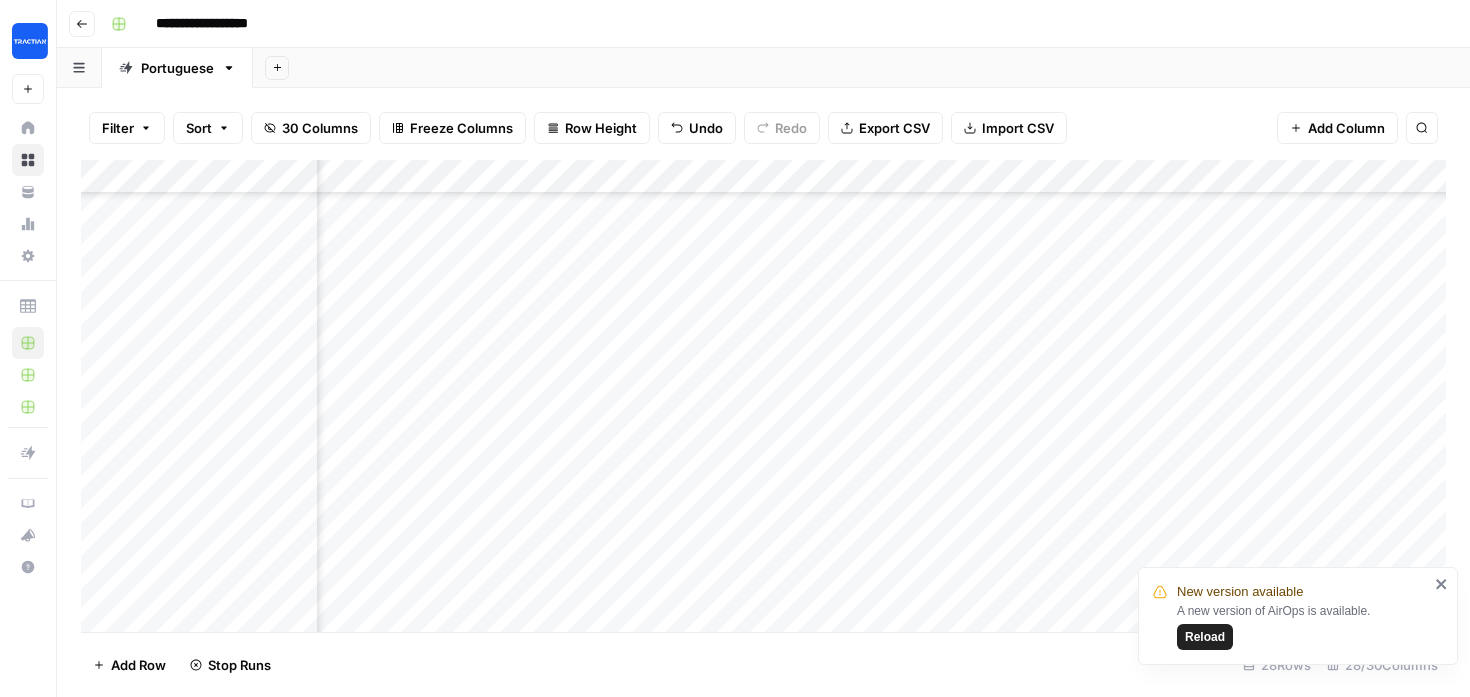 click on "Add Column" at bounding box center (763, 396) 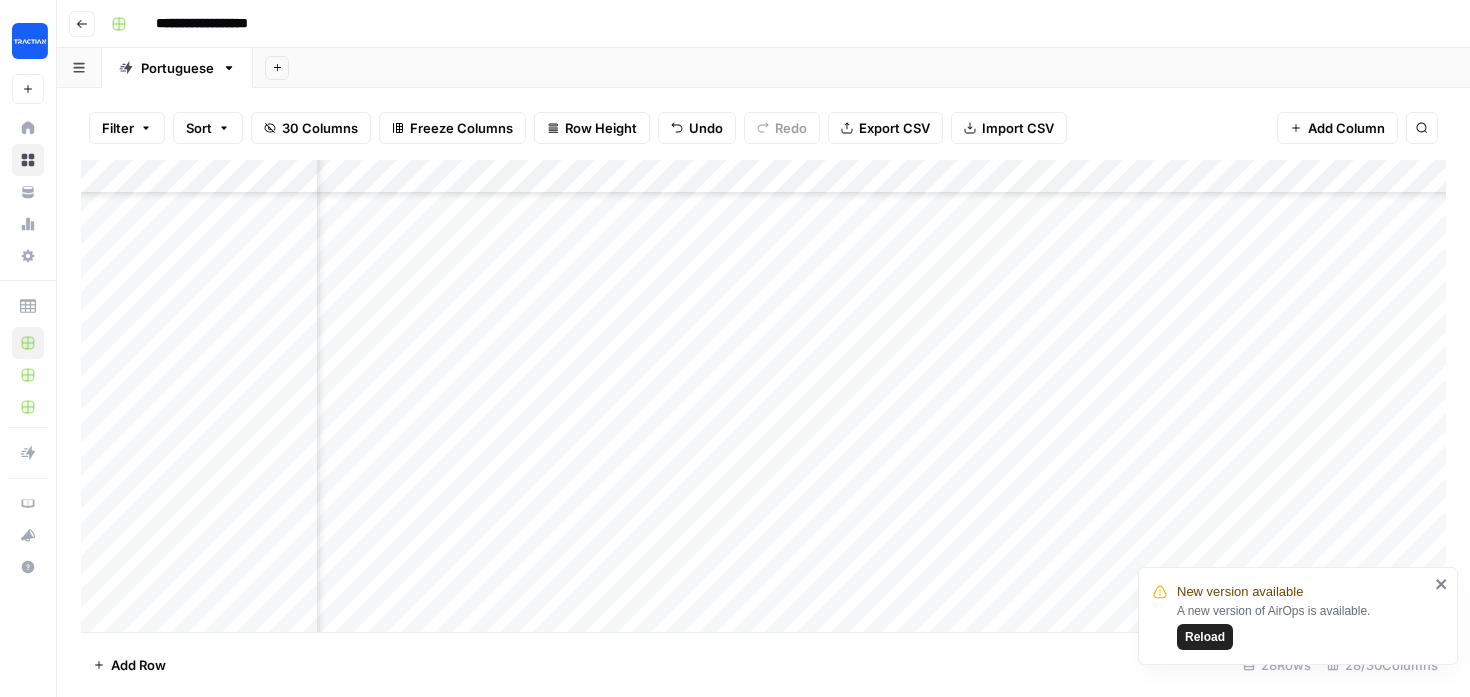scroll, scrollTop: 211, scrollLeft: 648, axis: both 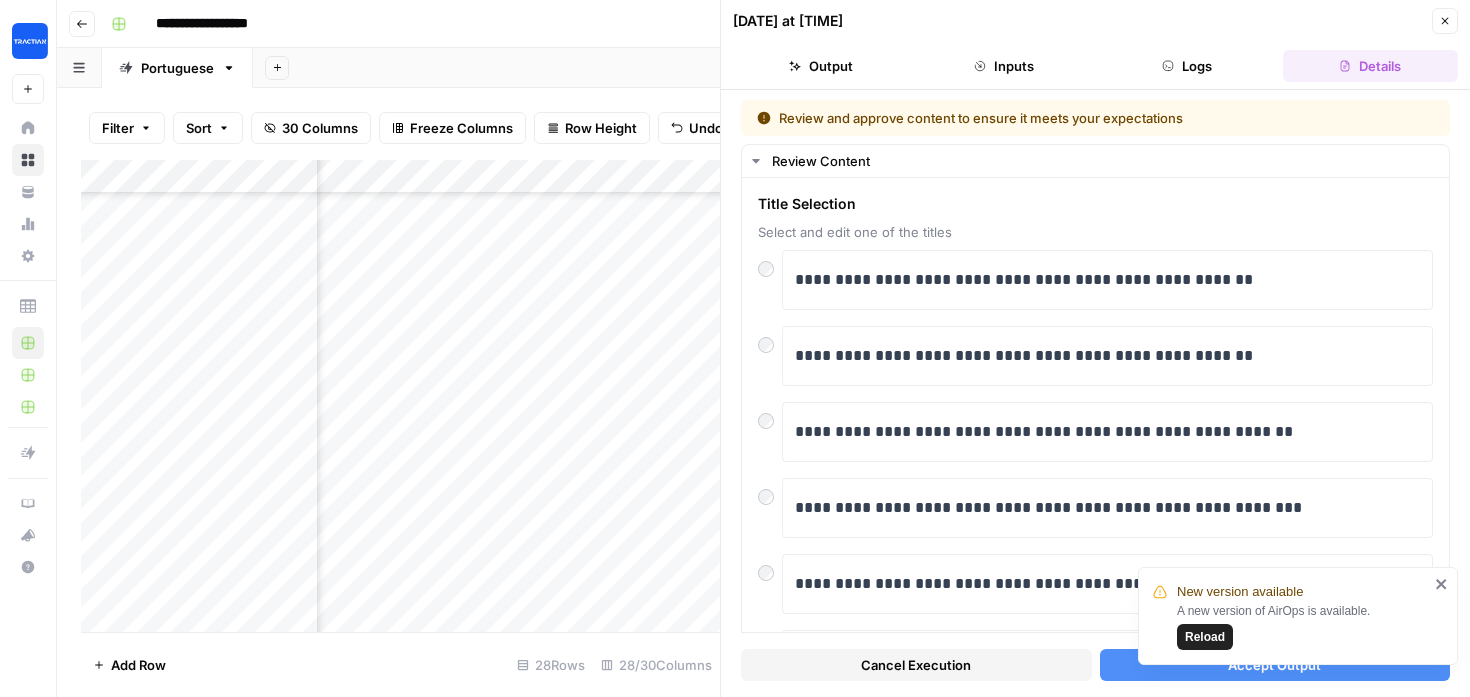click on "Accept Output" at bounding box center [1275, 665] 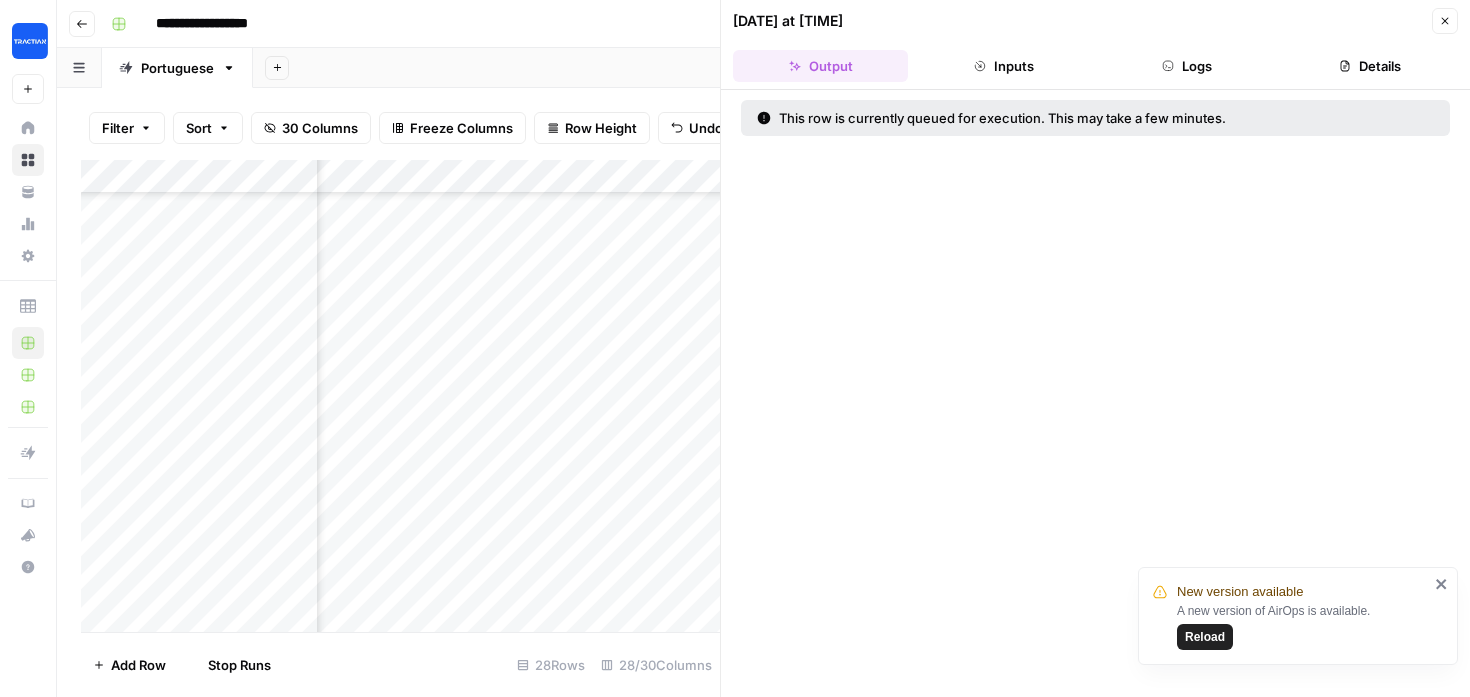 click on "Add Column" at bounding box center (400, 396) 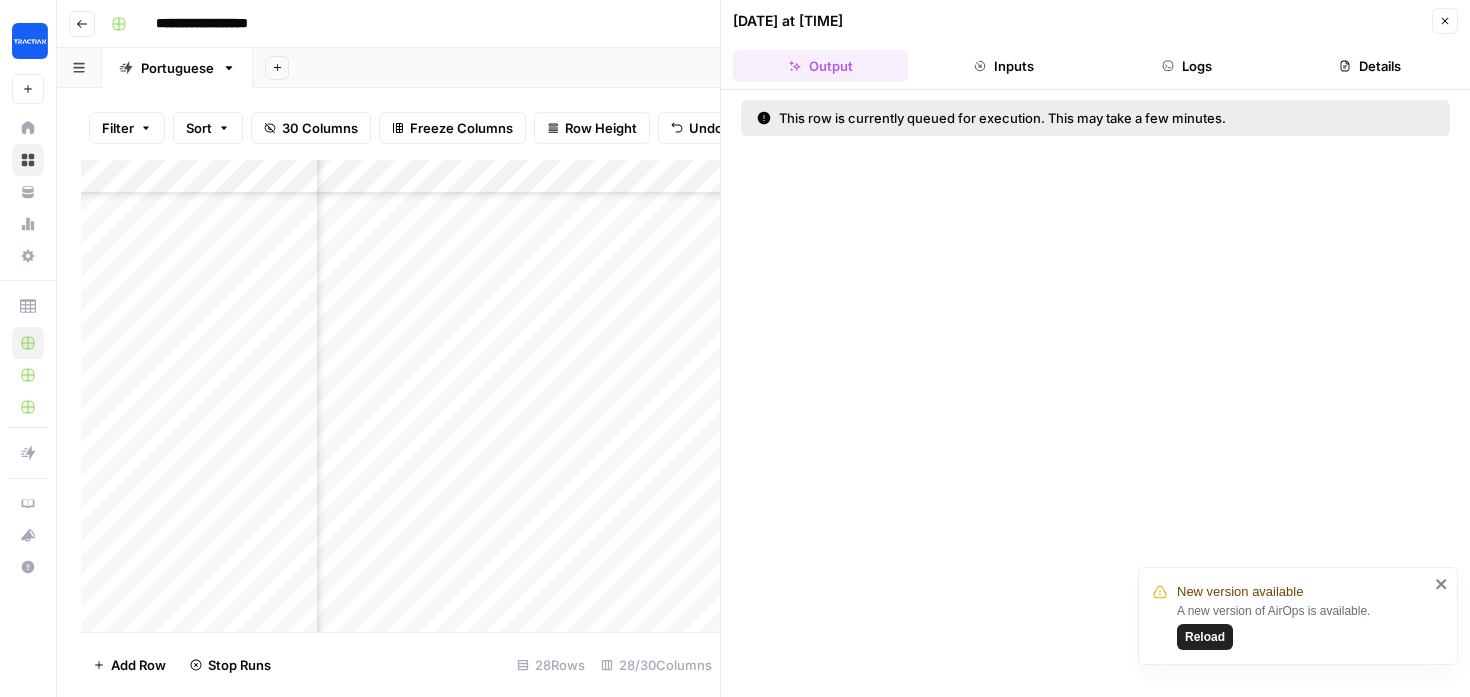 click on "Add Column" at bounding box center (400, 396) 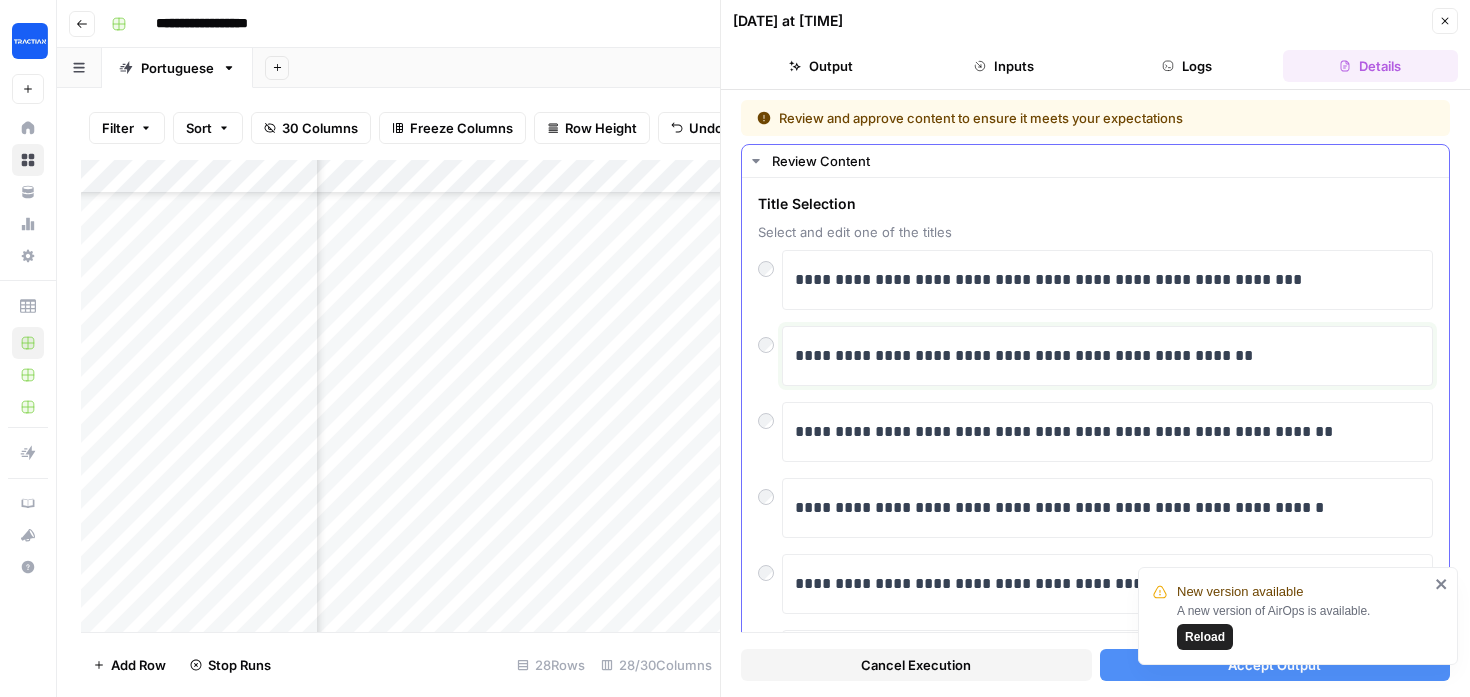 click on "**********" at bounding box center [1107, 356] 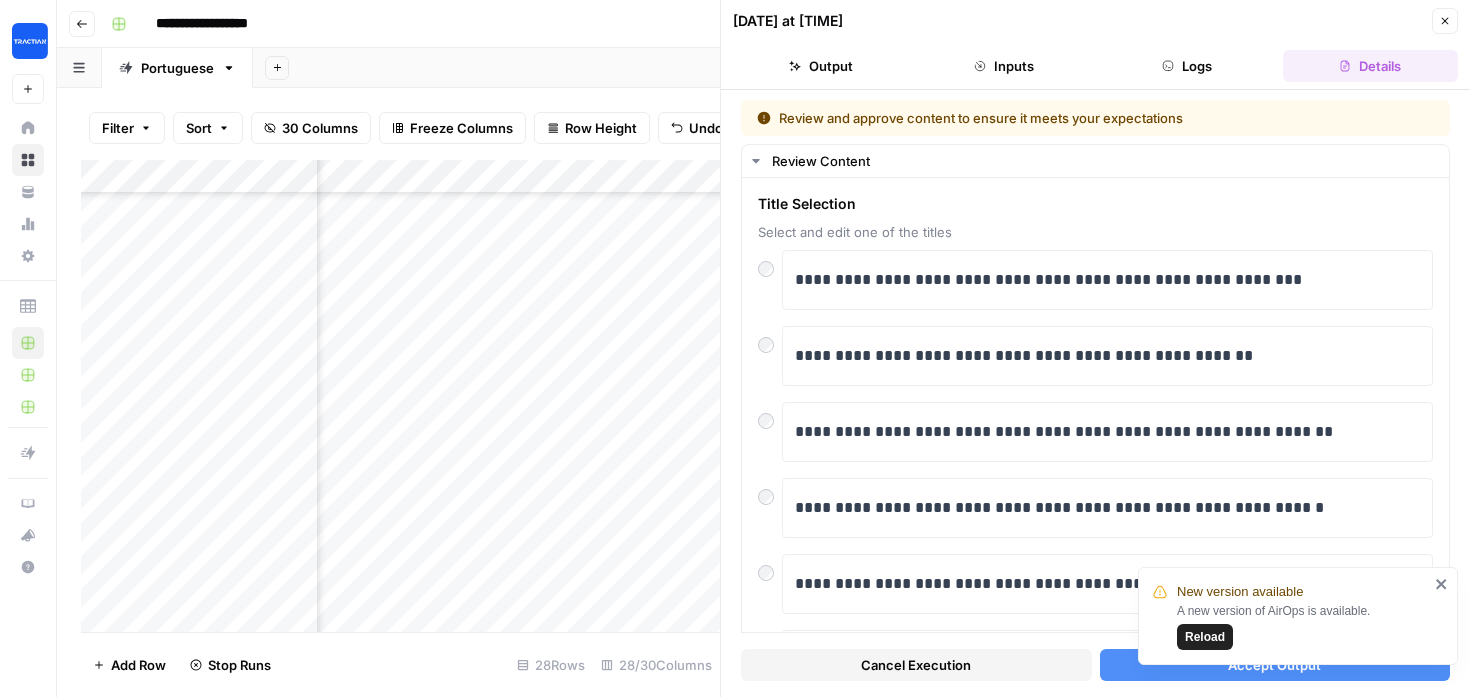 click on "Accept Output" at bounding box center [1275, 665] 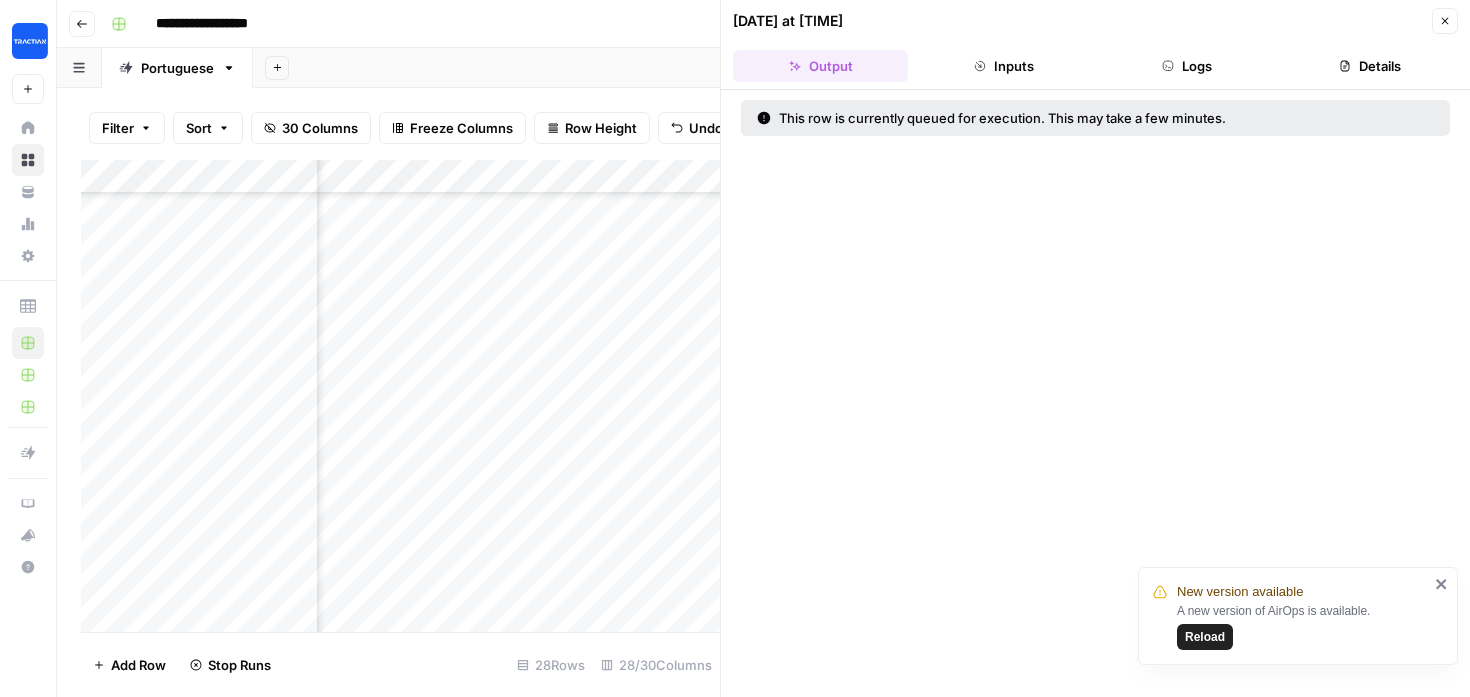 click 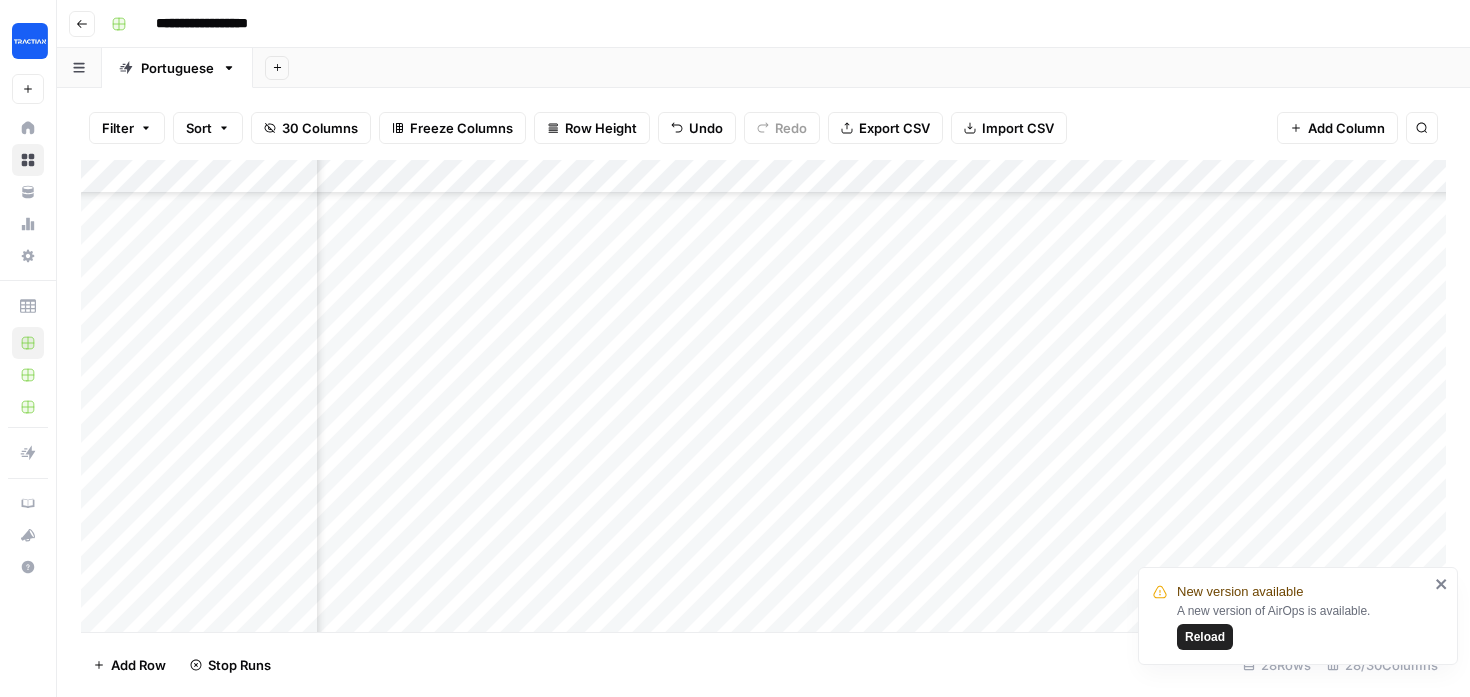 scroll, scrollTop: 211, scrollLeft: 1734, axis: both 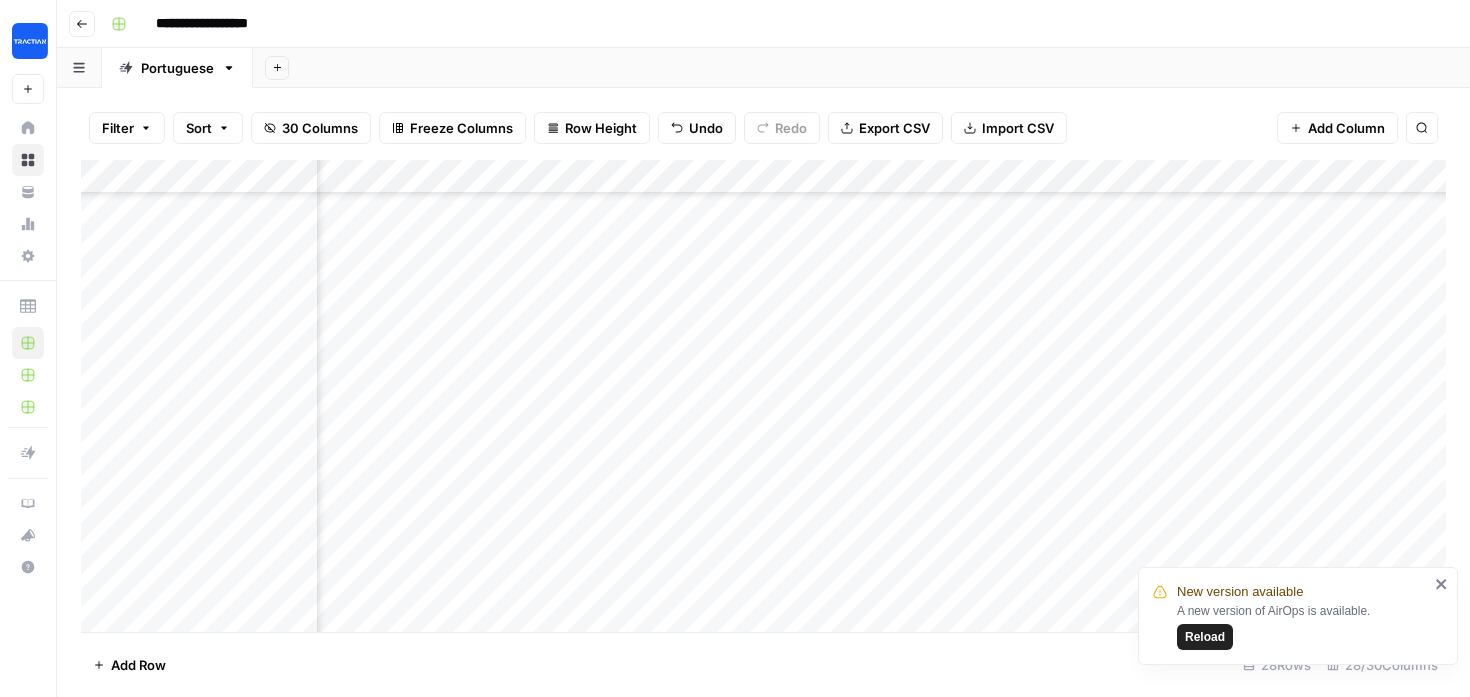click on "Add Column" at bounding box center [763, 396] 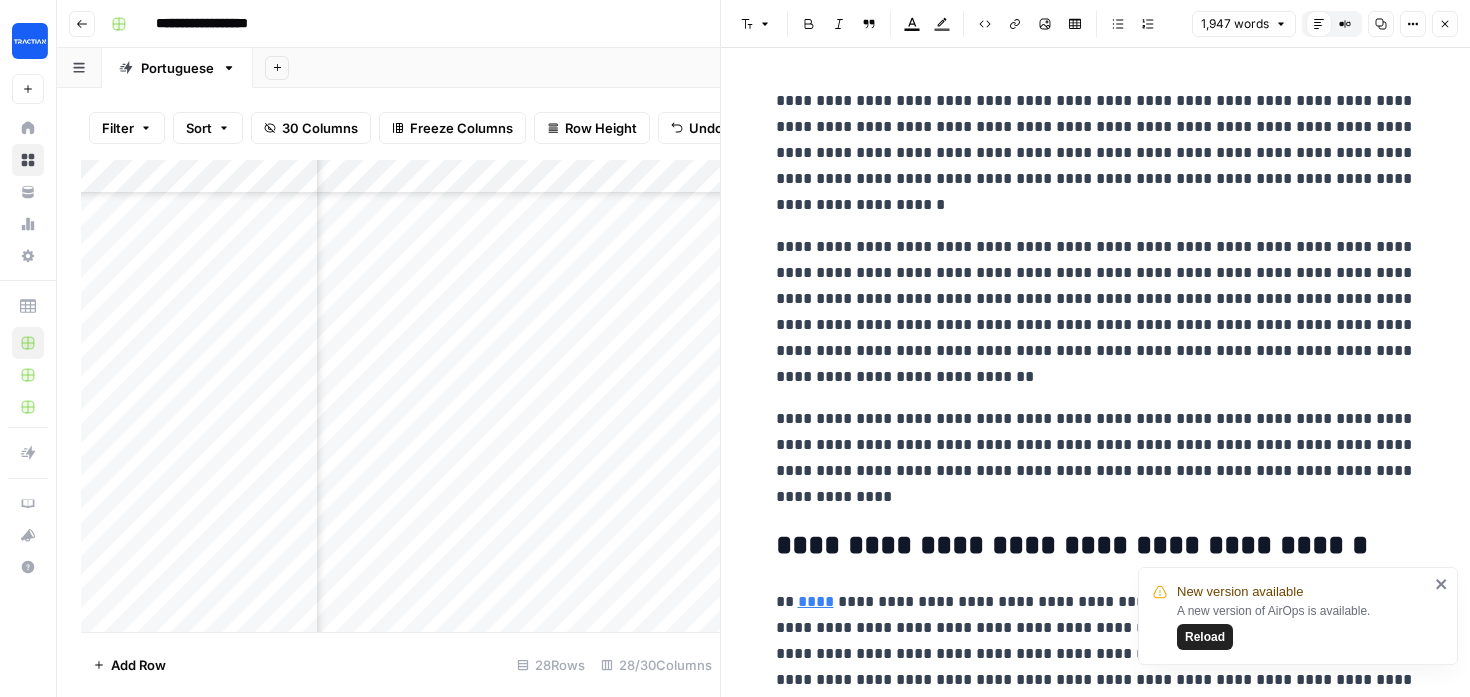 click on "**********" at bounding box center (1096, 312) 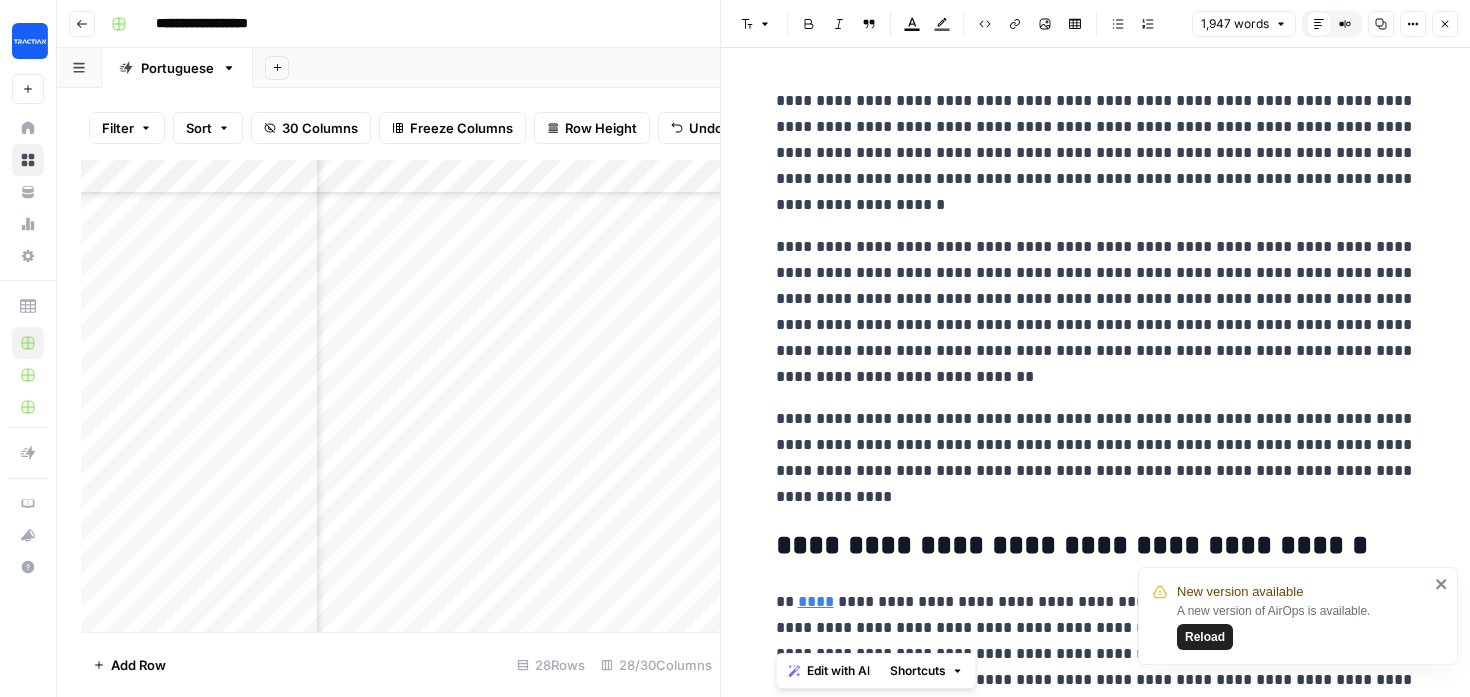 copy on "**********" 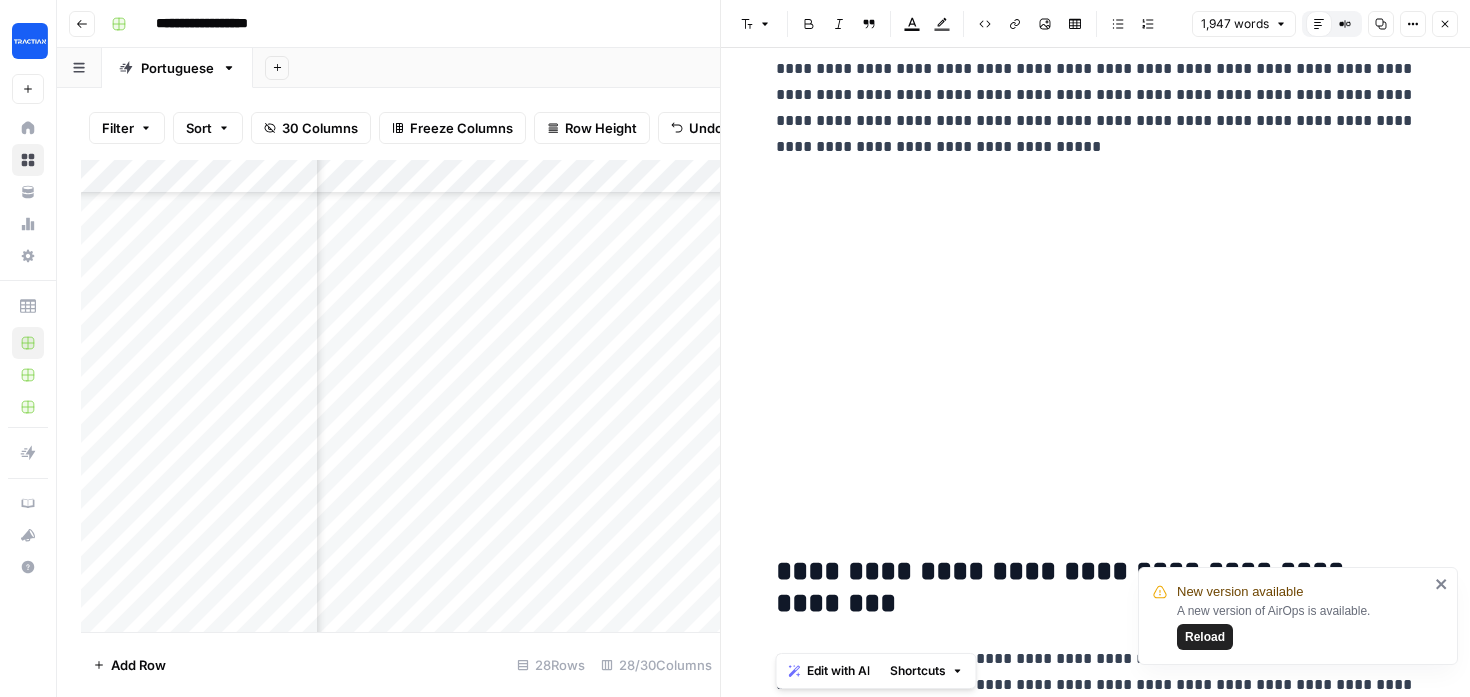 scroll, scrollTop: 2241, scrollLeft: 0, axis: vertical 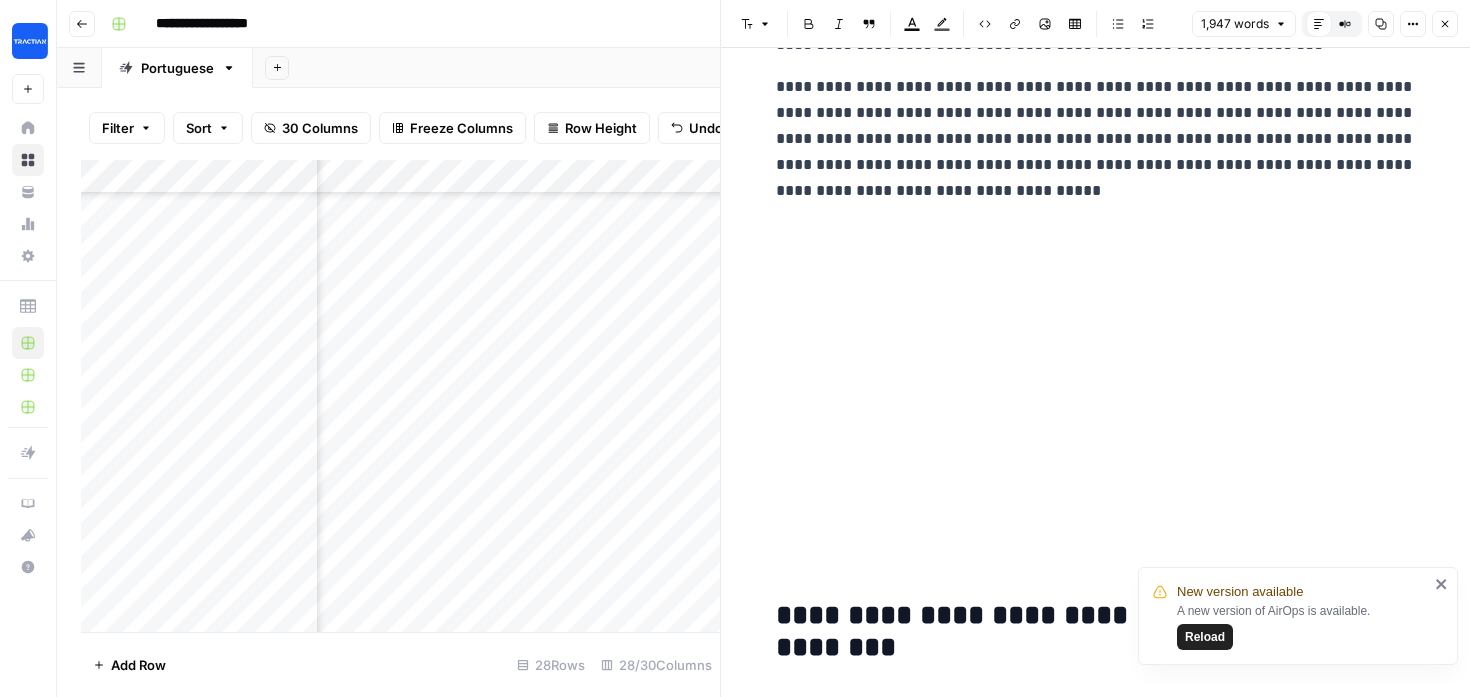 click 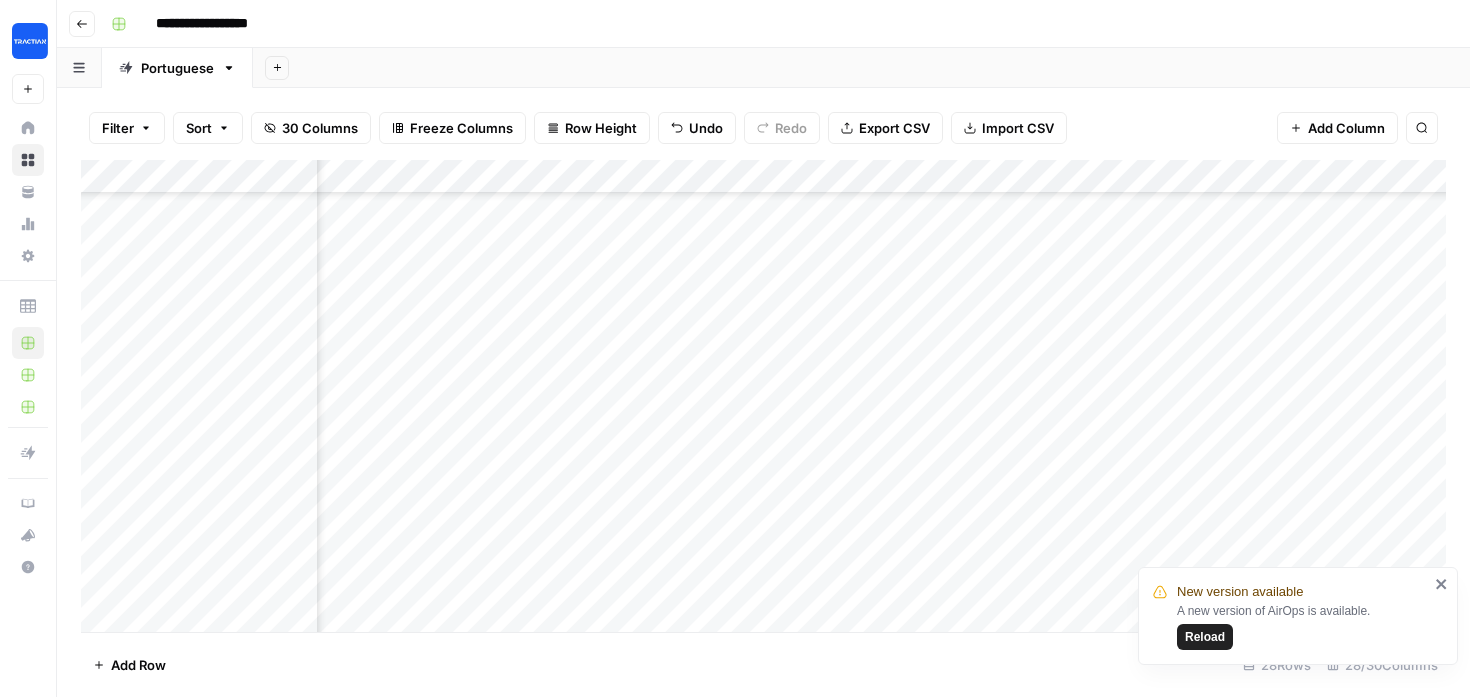 scroll, scrollTop: 211, scrollLeft: 999, axis: both 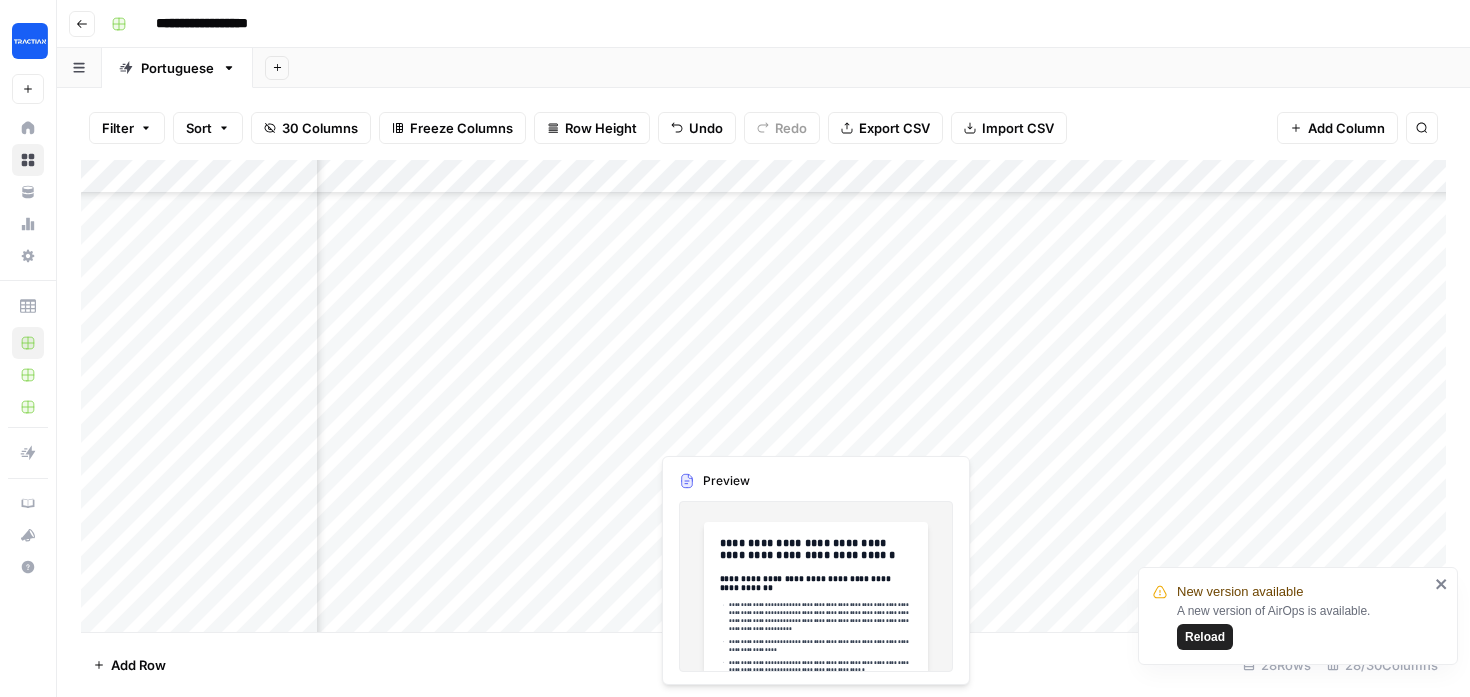 click on "Add Column" at bounding box center (763, 396) 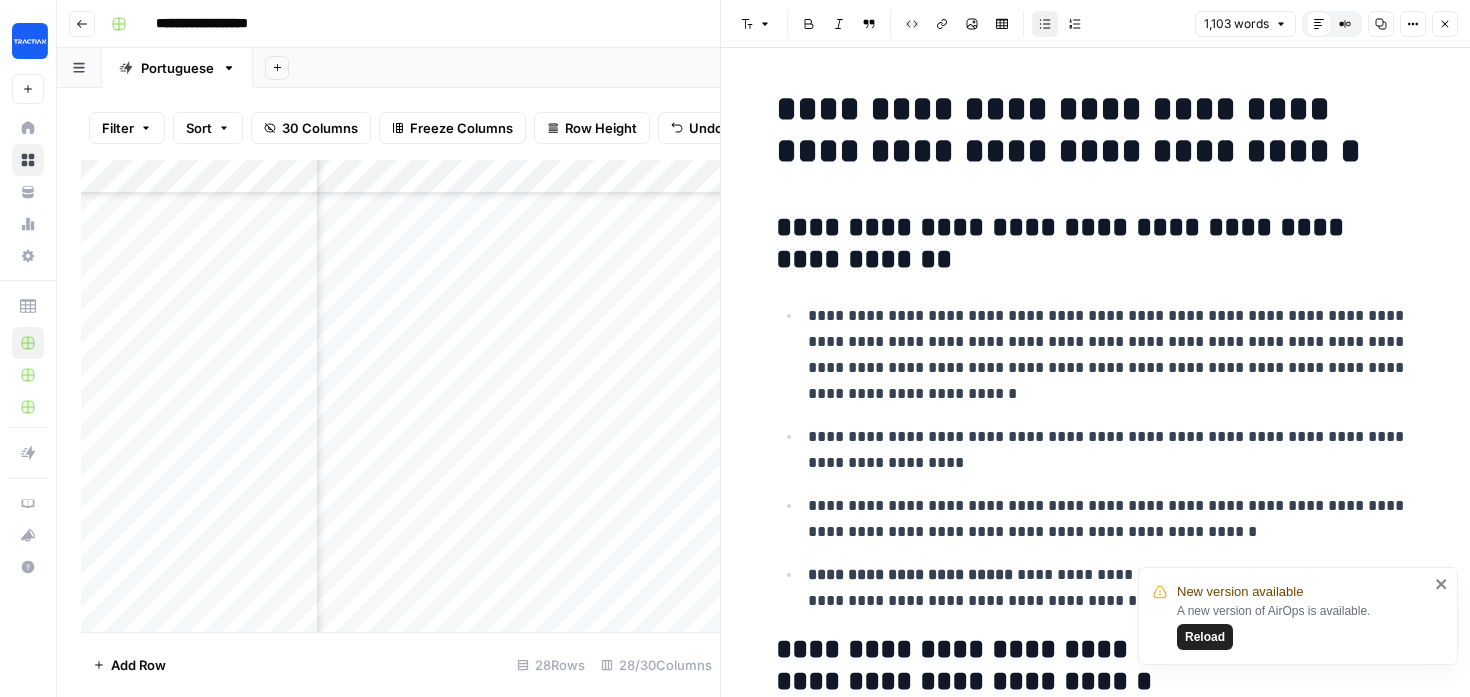 click on "**********" at bounding box center [1096, 244] 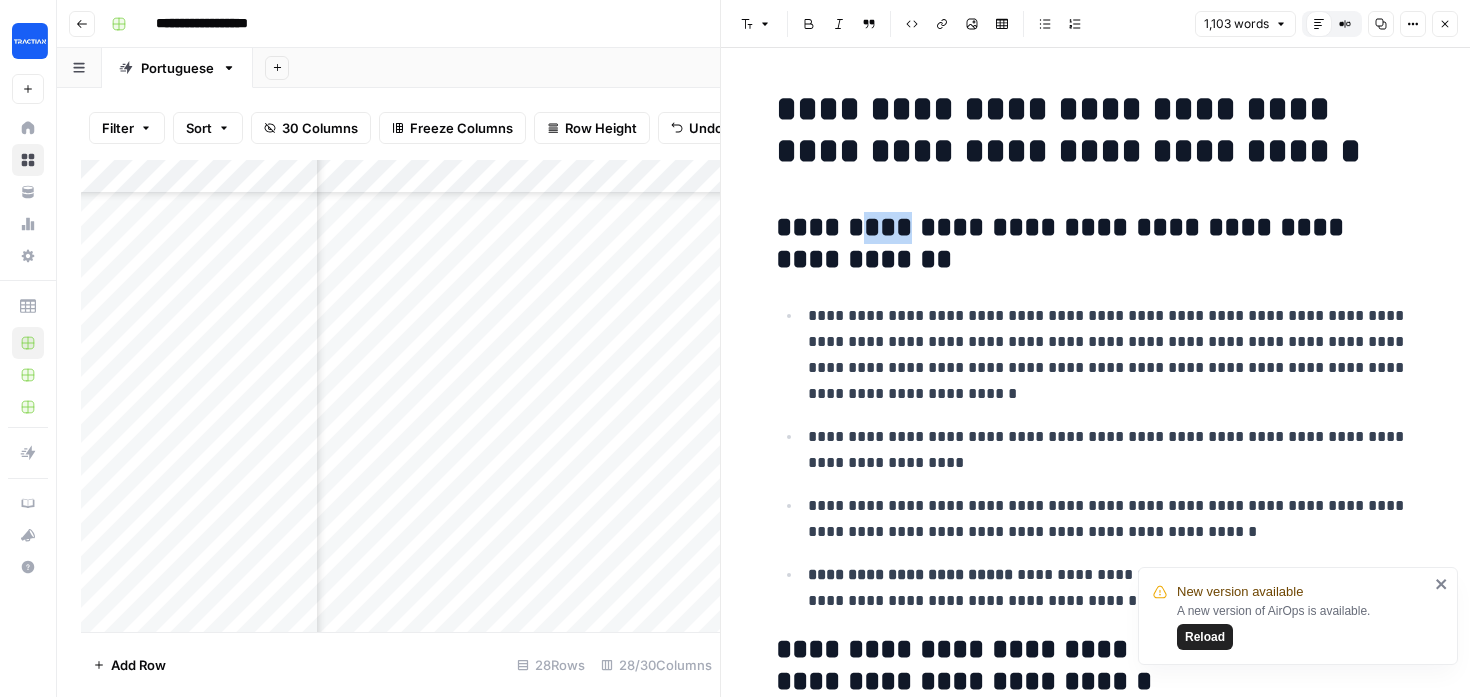 click on "**********" at bounding box center (1096, 244) 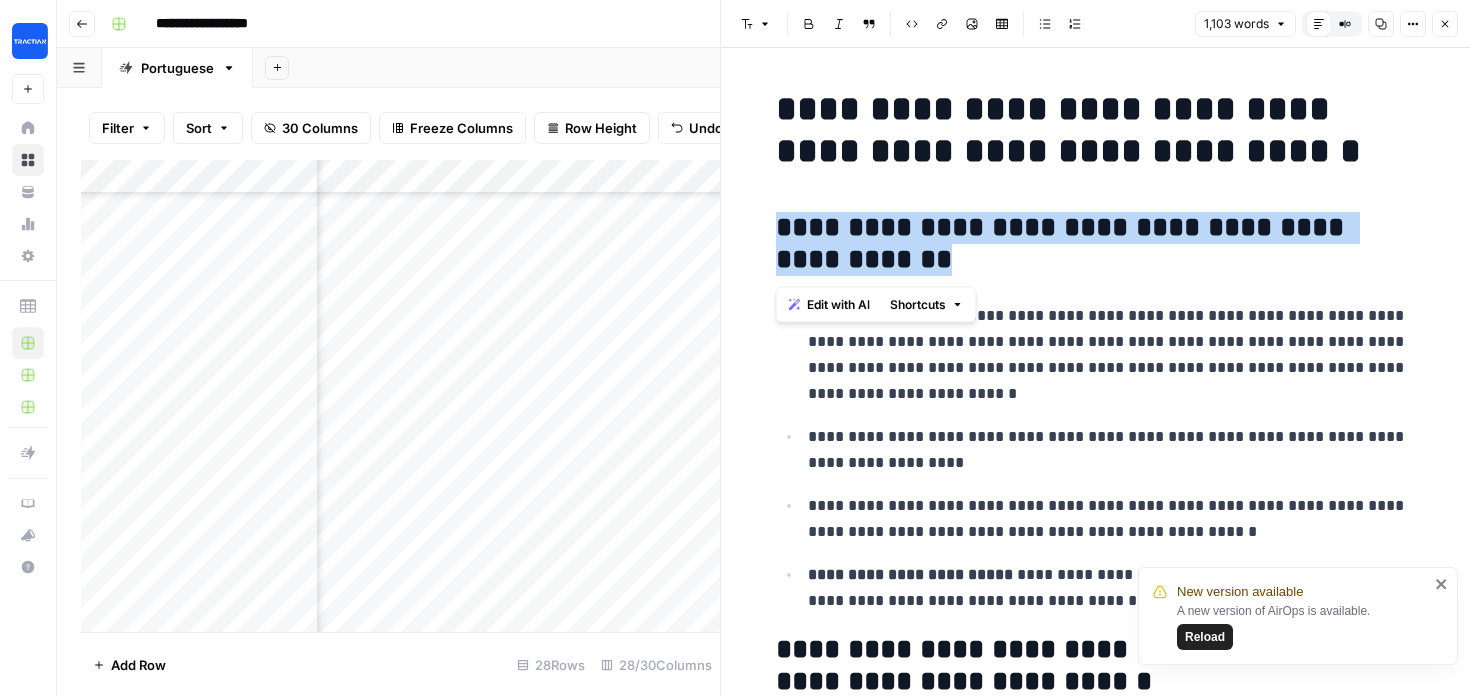 copy on "**********" 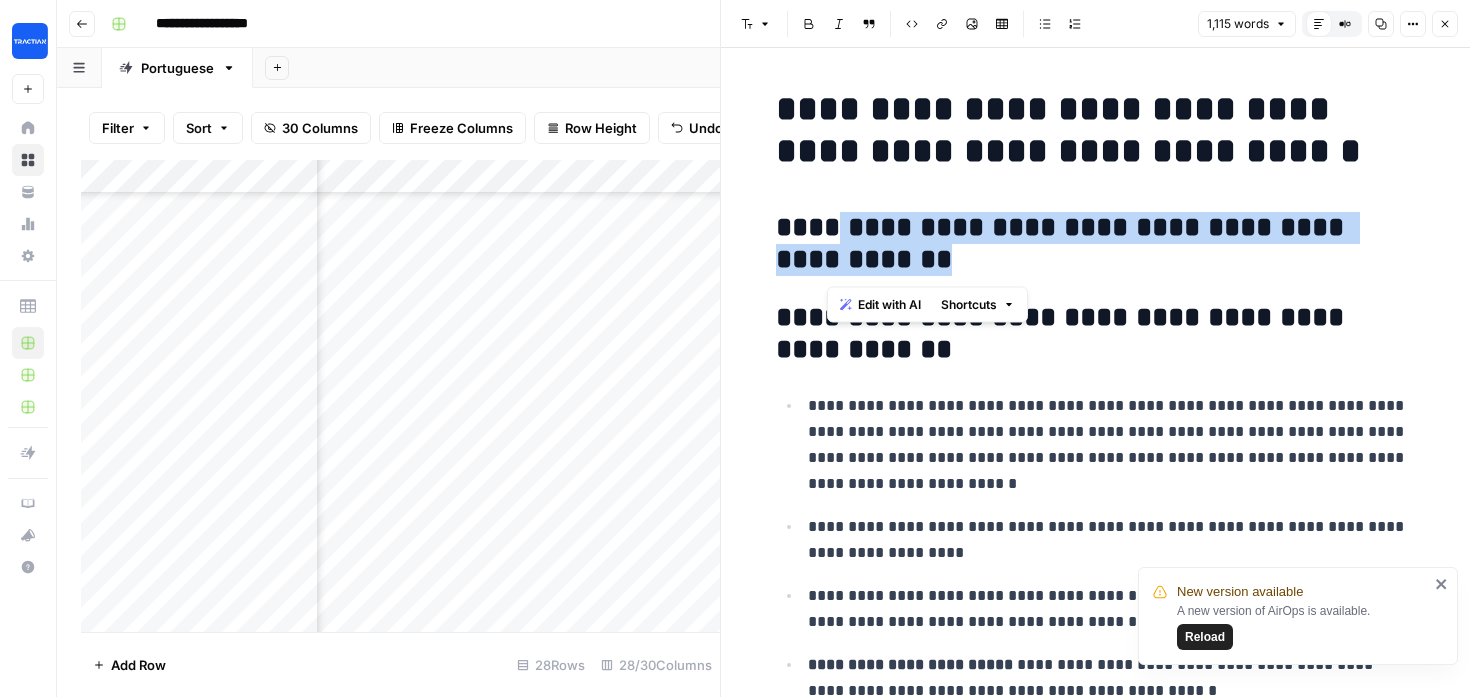 type 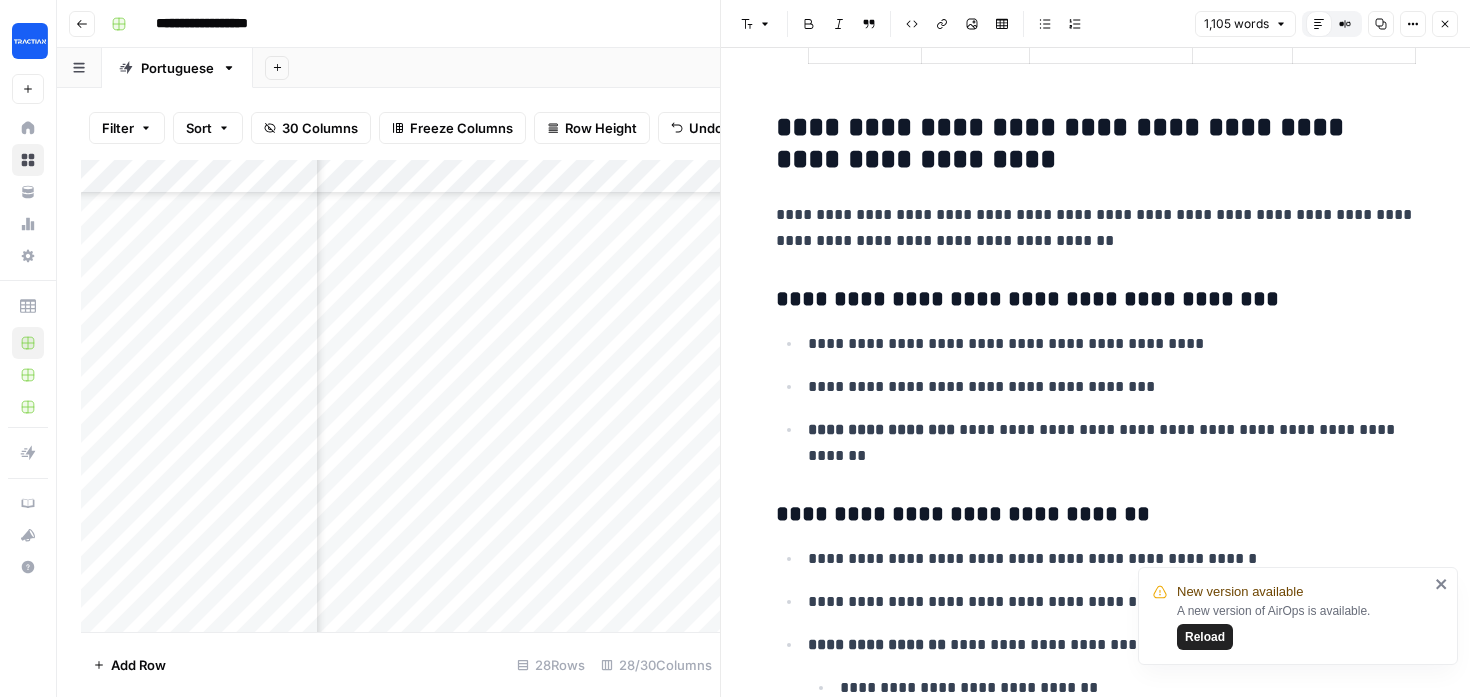scroll, scrollTop: 3074, scrollLeft: 0, axis: vertical 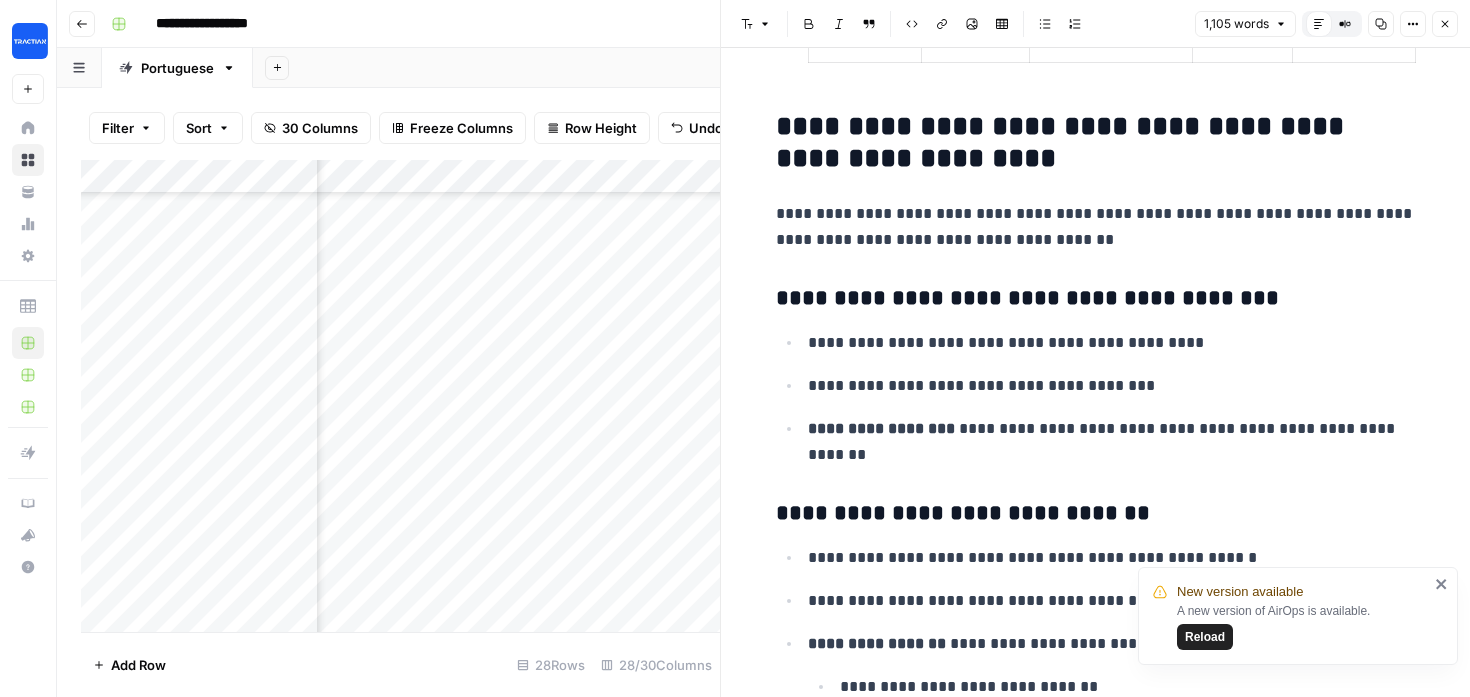 click on "**********" at bounding box center (1096, 299) 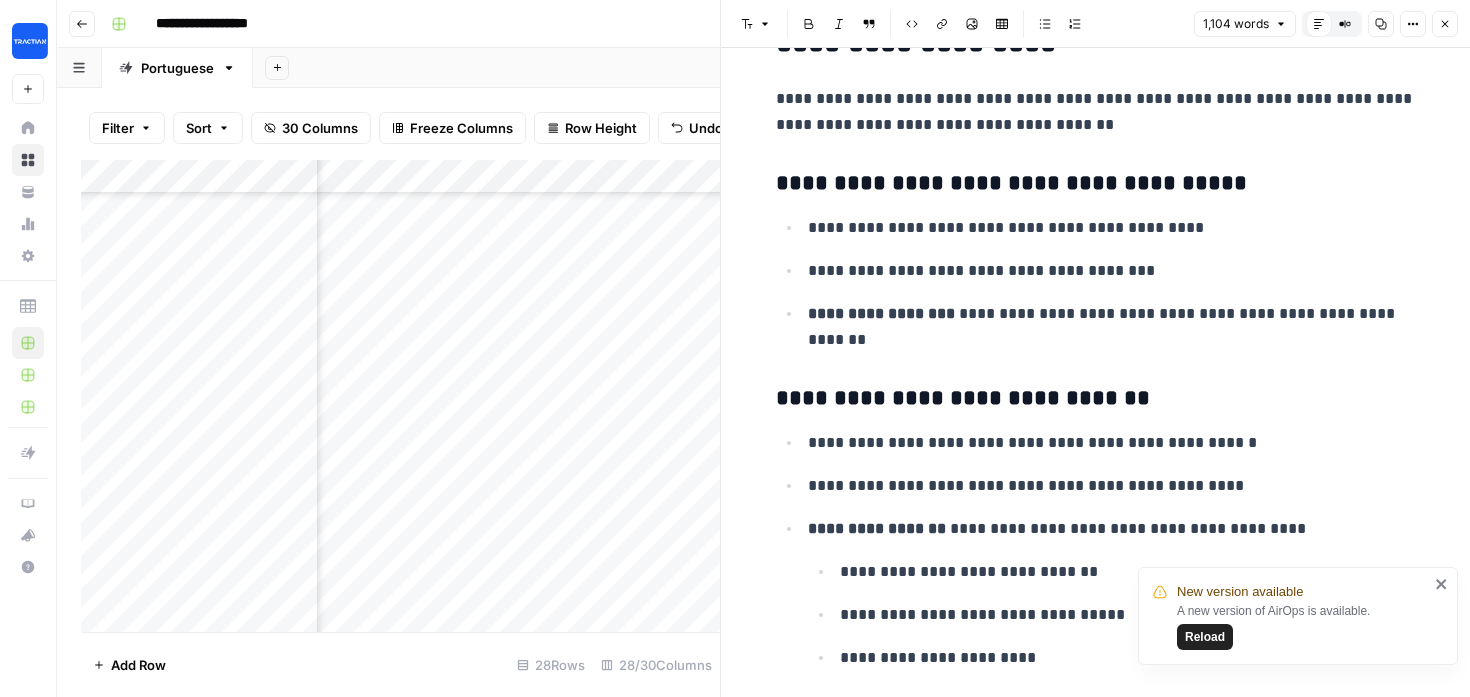 scroll, scrollTop: 3190, scrollLeft: 0, axis: vertical 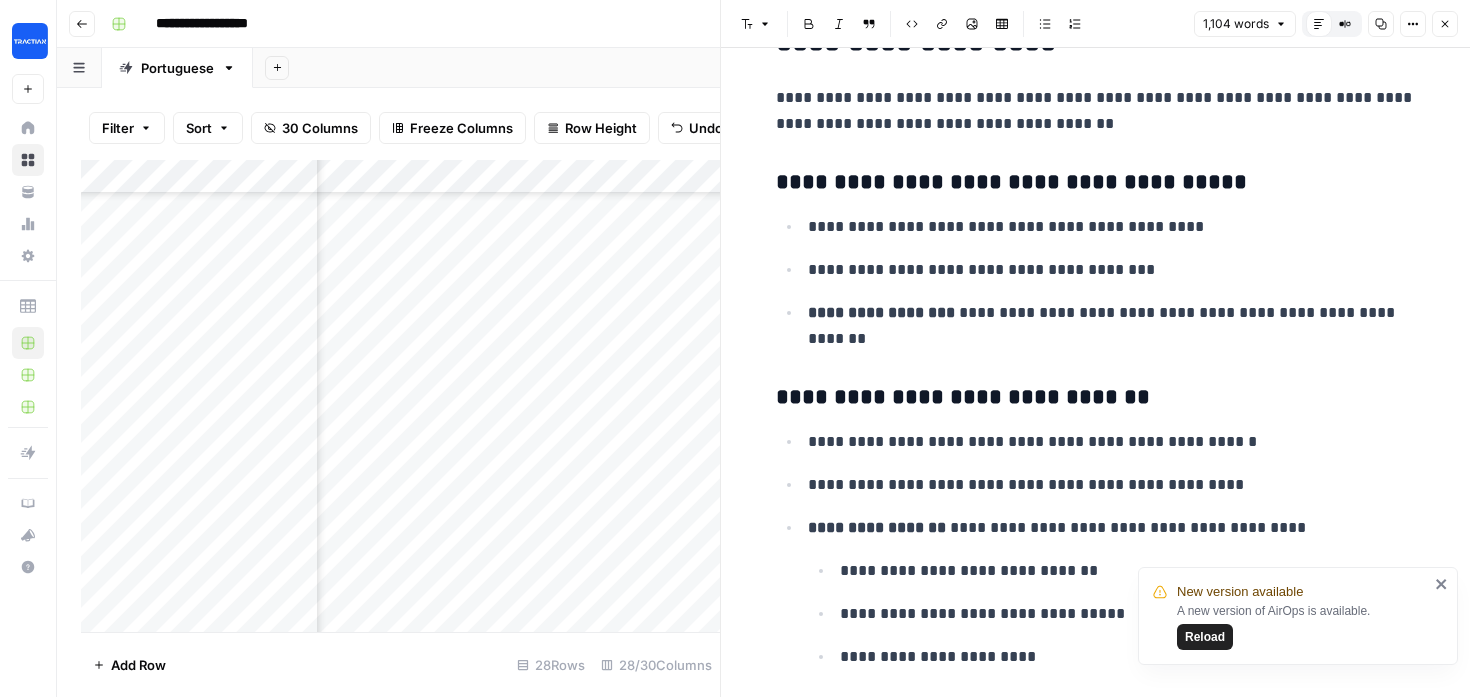 click on "**********" at bounding box center (1096, 398) 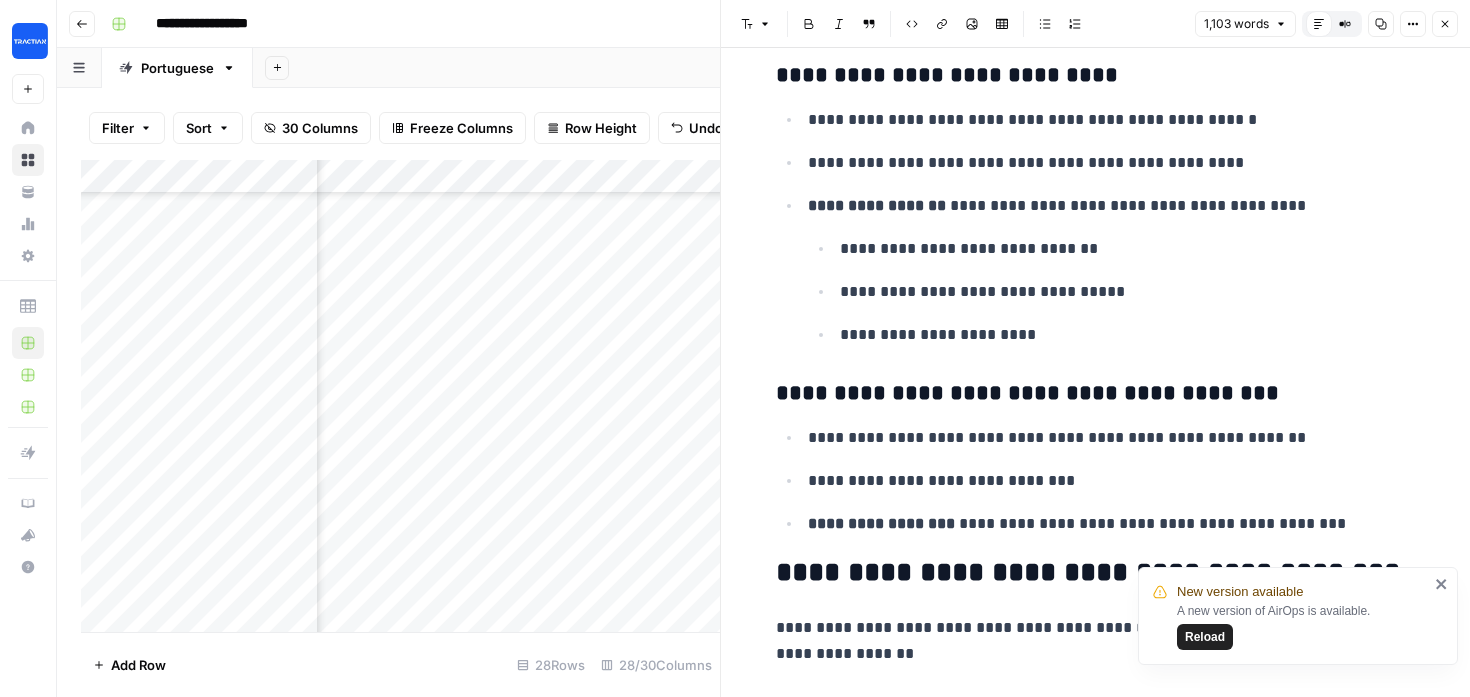 scroll, scrollTop: 3513, scrollLeft: 0, axis: vertical 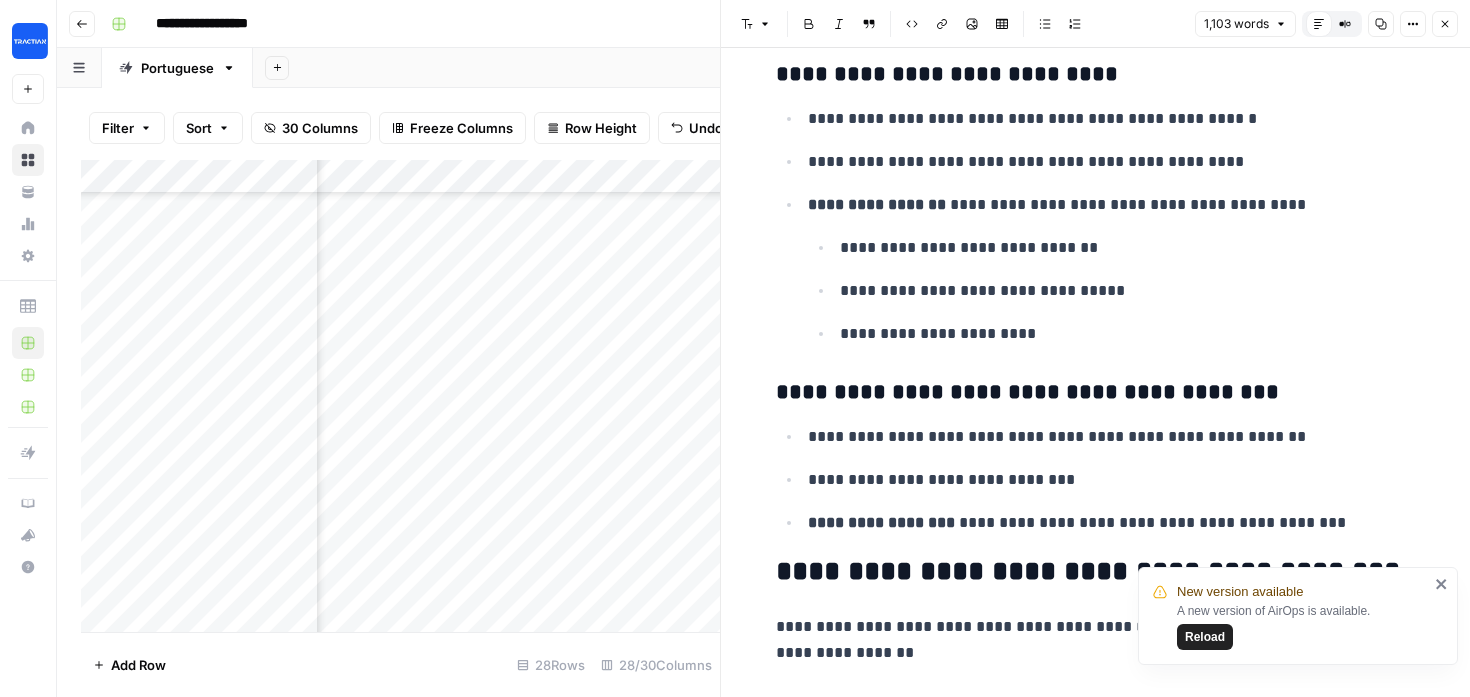click on "**********" at bounding box center [1096, 393] 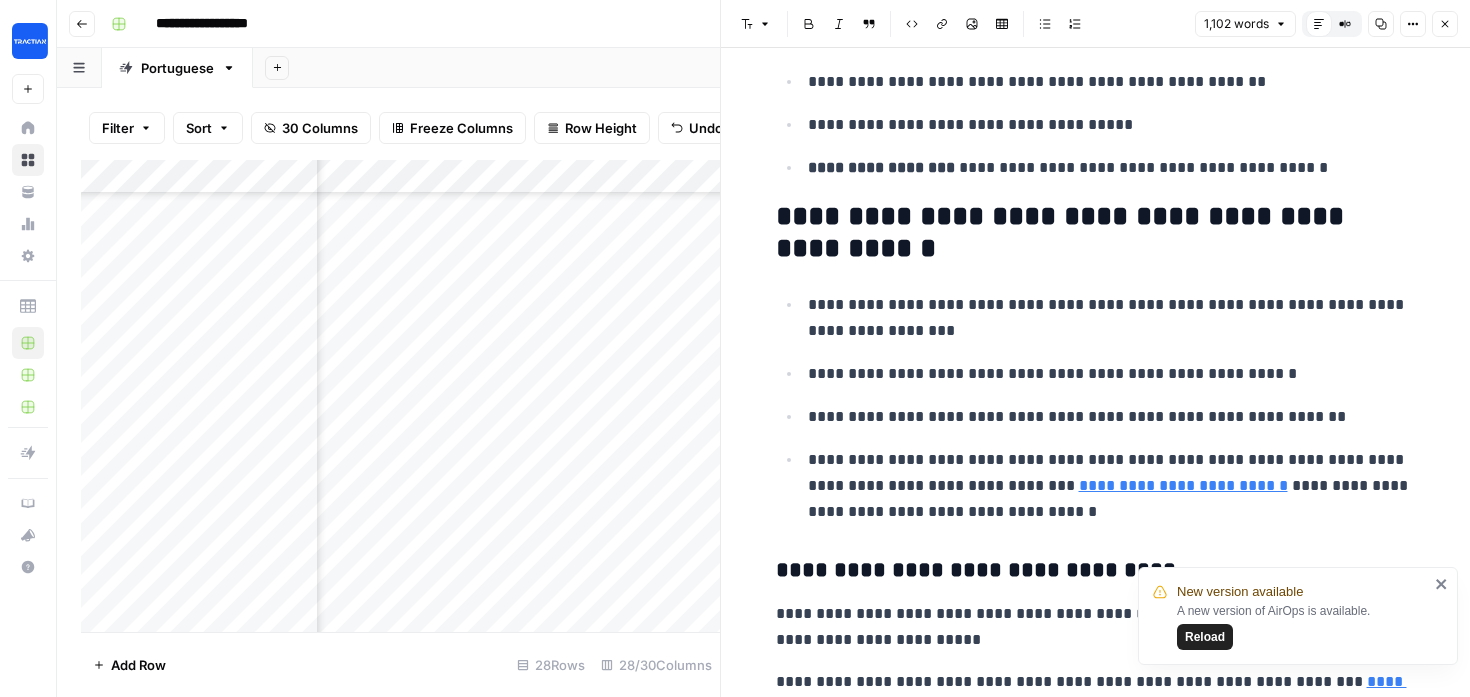 scroll, scrollTop: 4752, scrollLeft: 0, axis: vertical 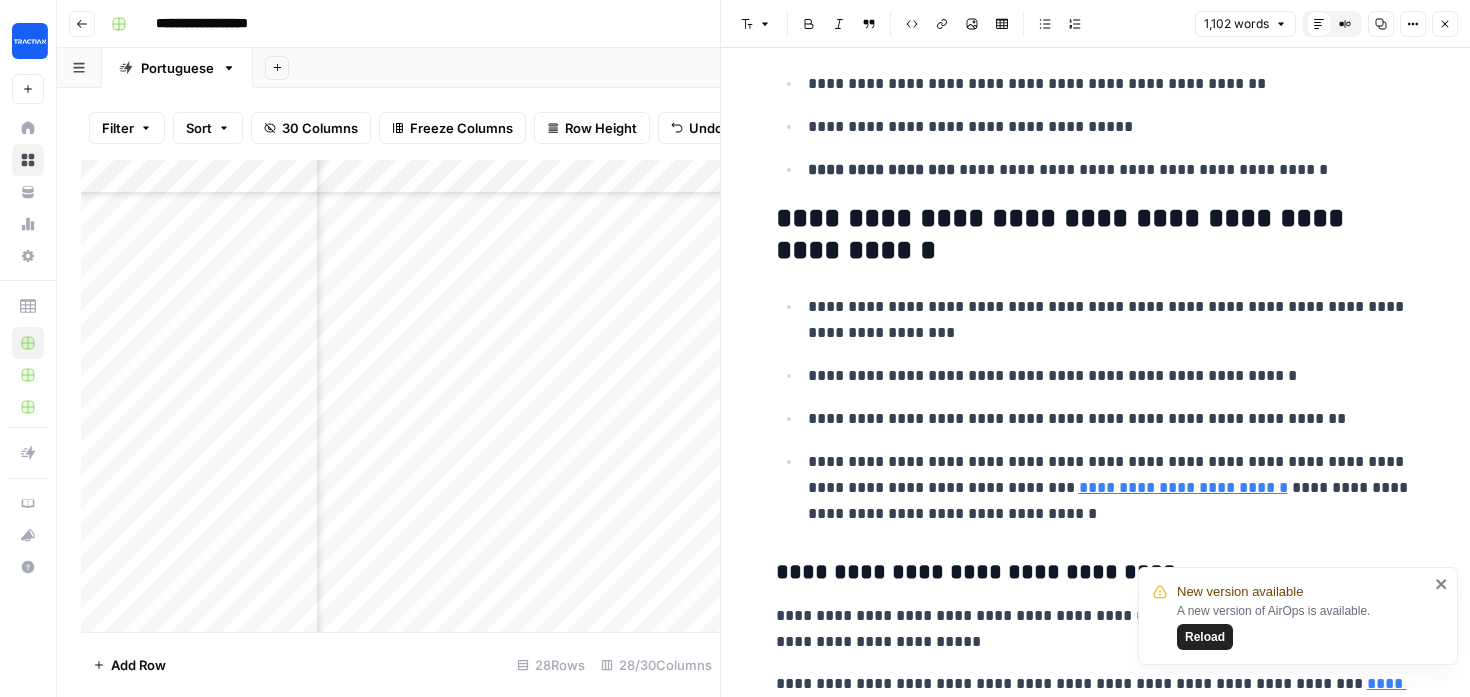 click on "Close" at bounding box center [1445, 24] 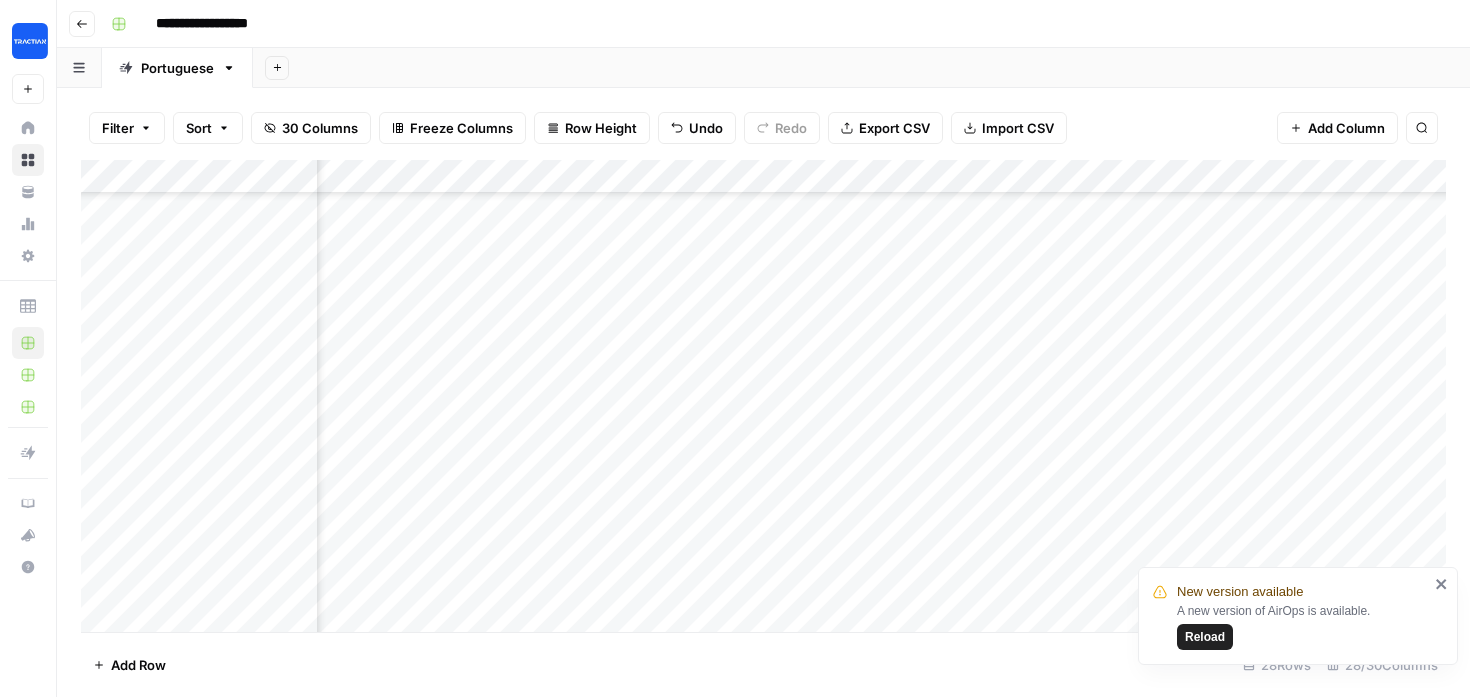 click on "Add Column" at bounding box center (763, 396) 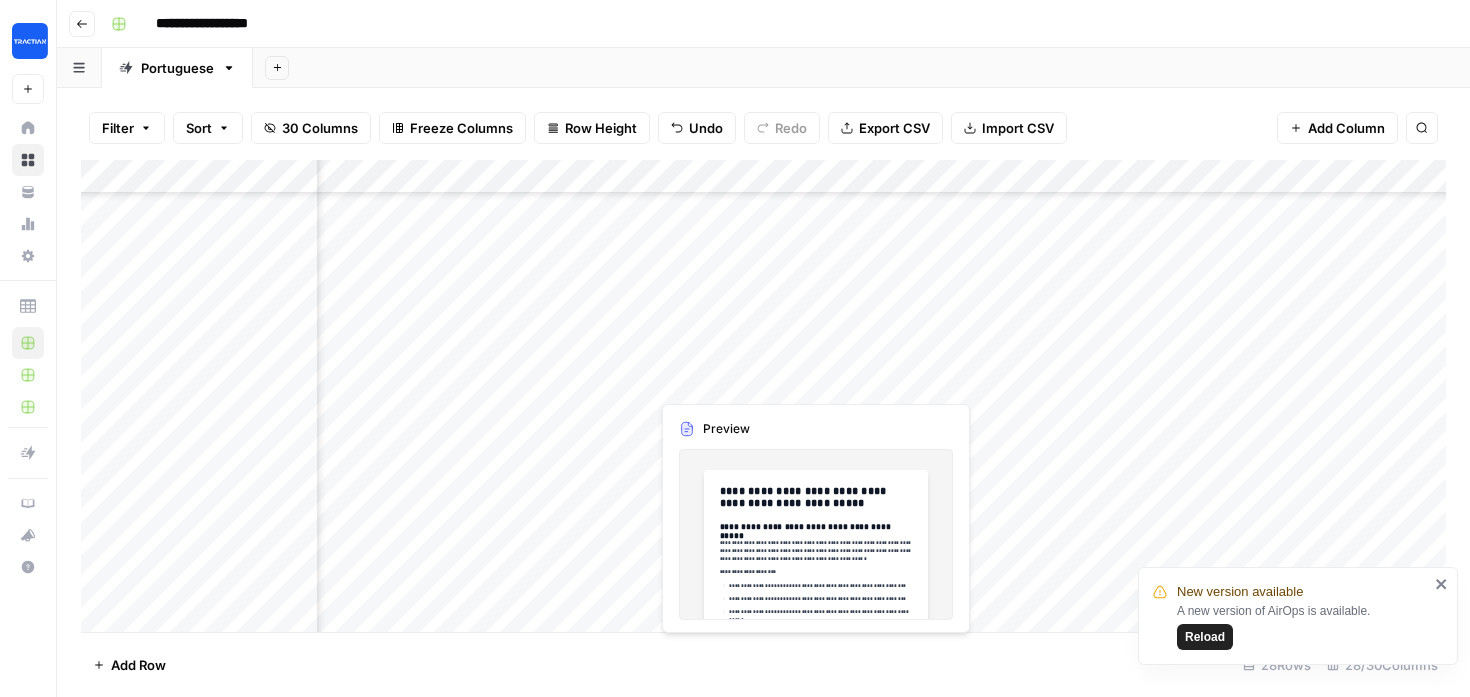 click on "Add Column" at bounding box center [763, 396] 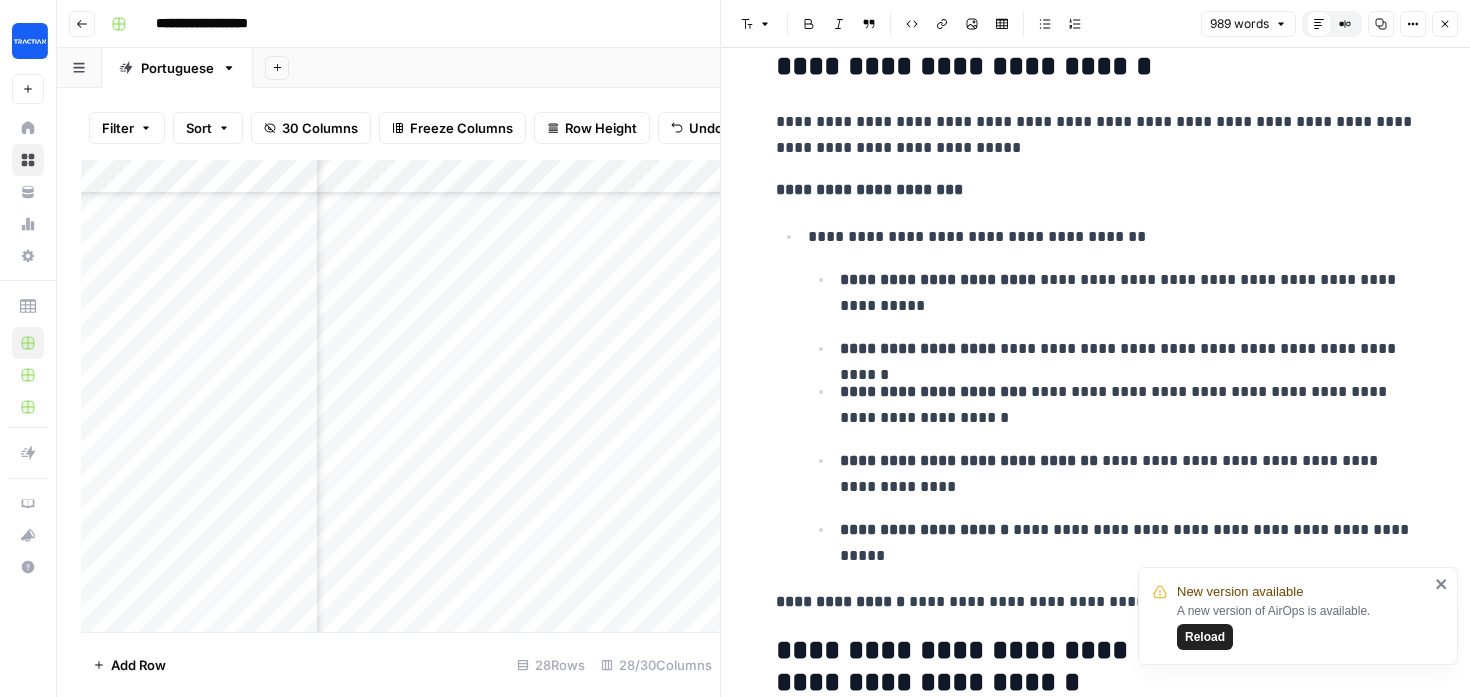 scroll, scrollTop: 4951, scrollLeft: 0, axis: vertical 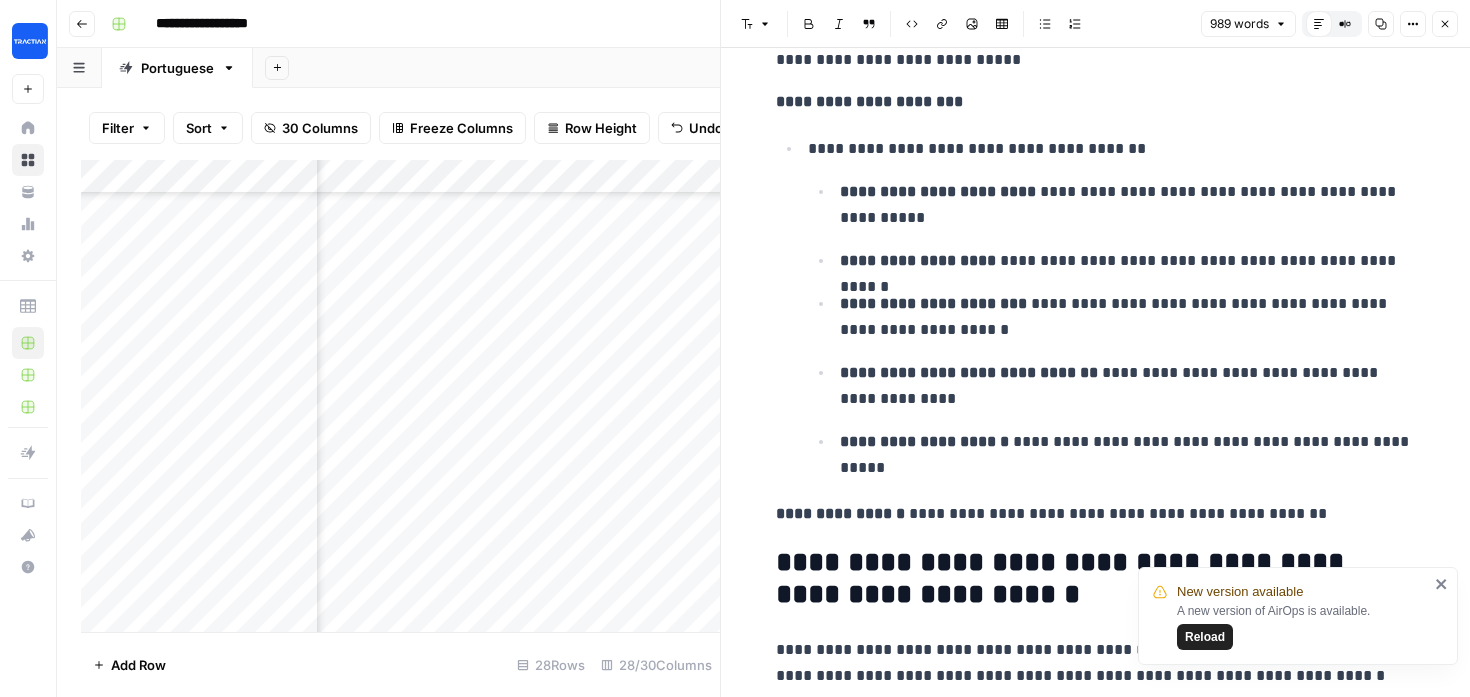 click on "**********" at bounding box center [1096, 579] 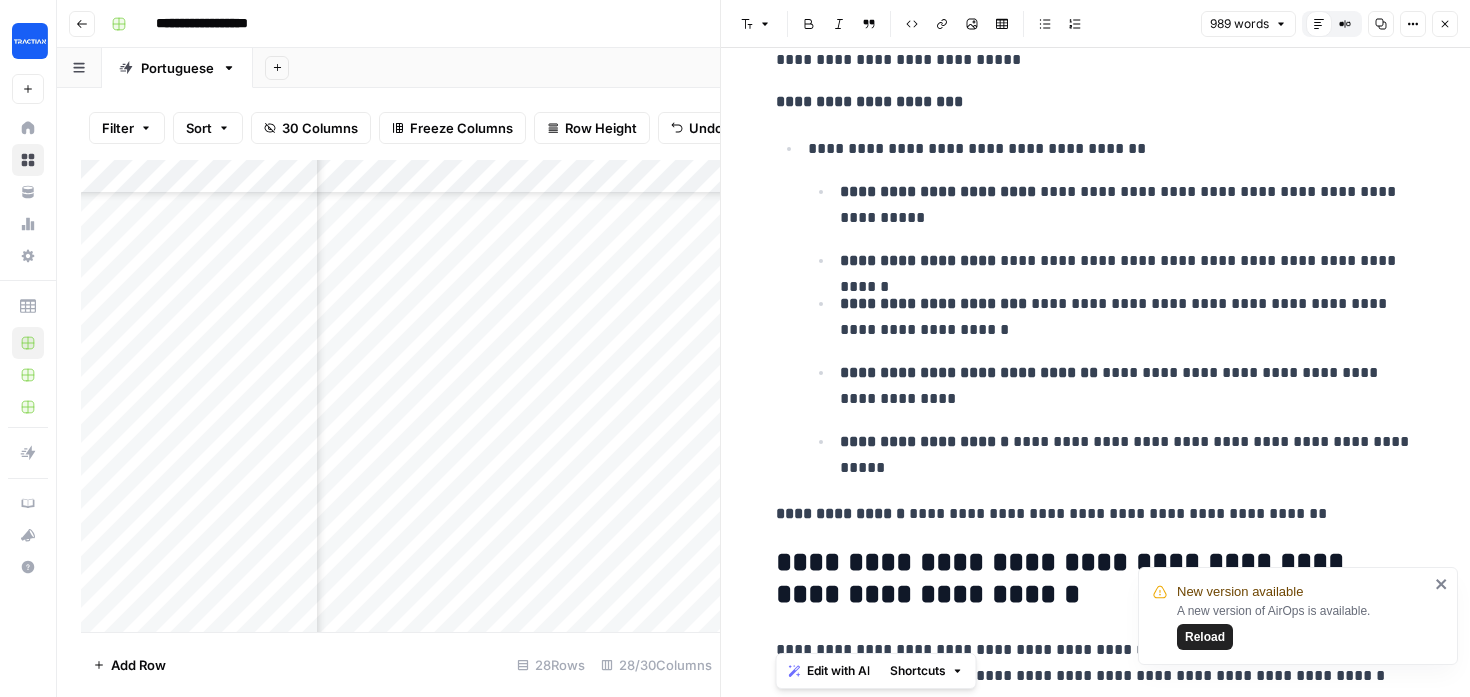 copy on "**********" 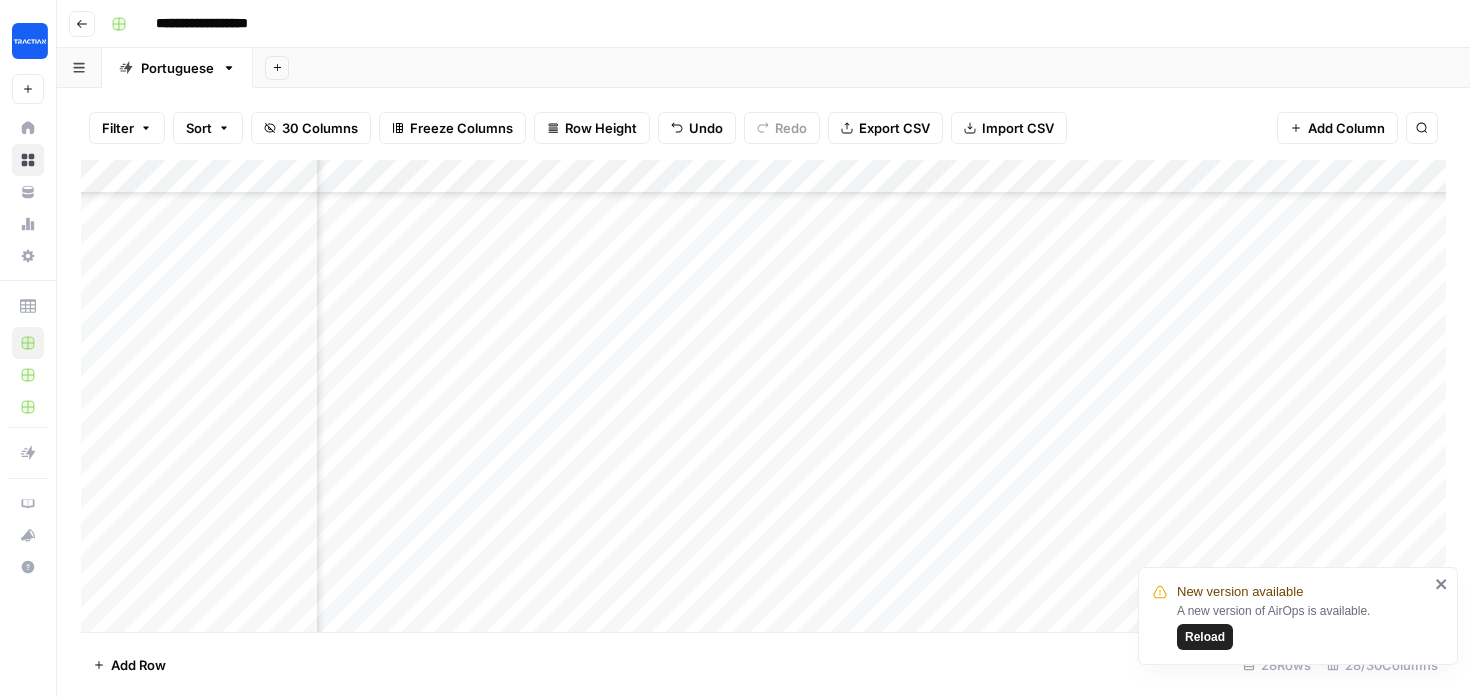 click on "Add Column" at bounding box center [763, 396] 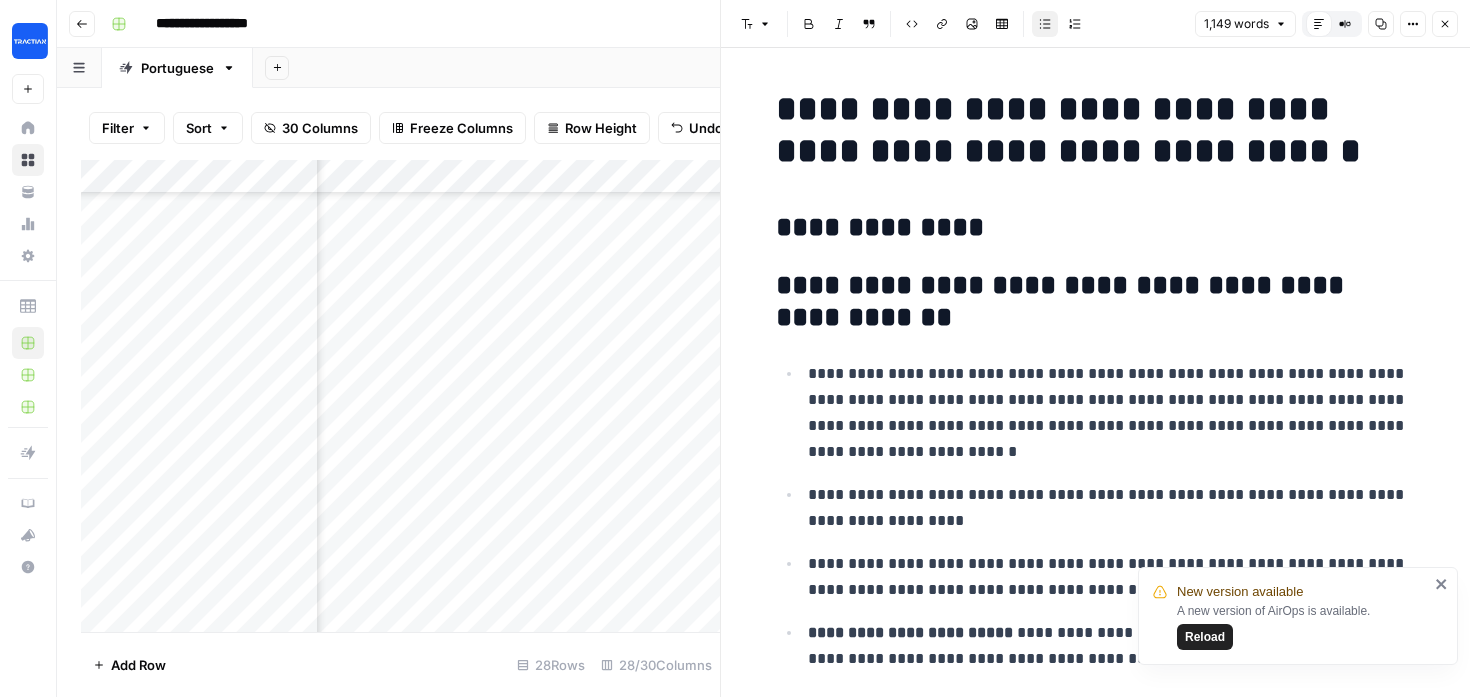 click on "**********" at bounding box center (1112, 413) 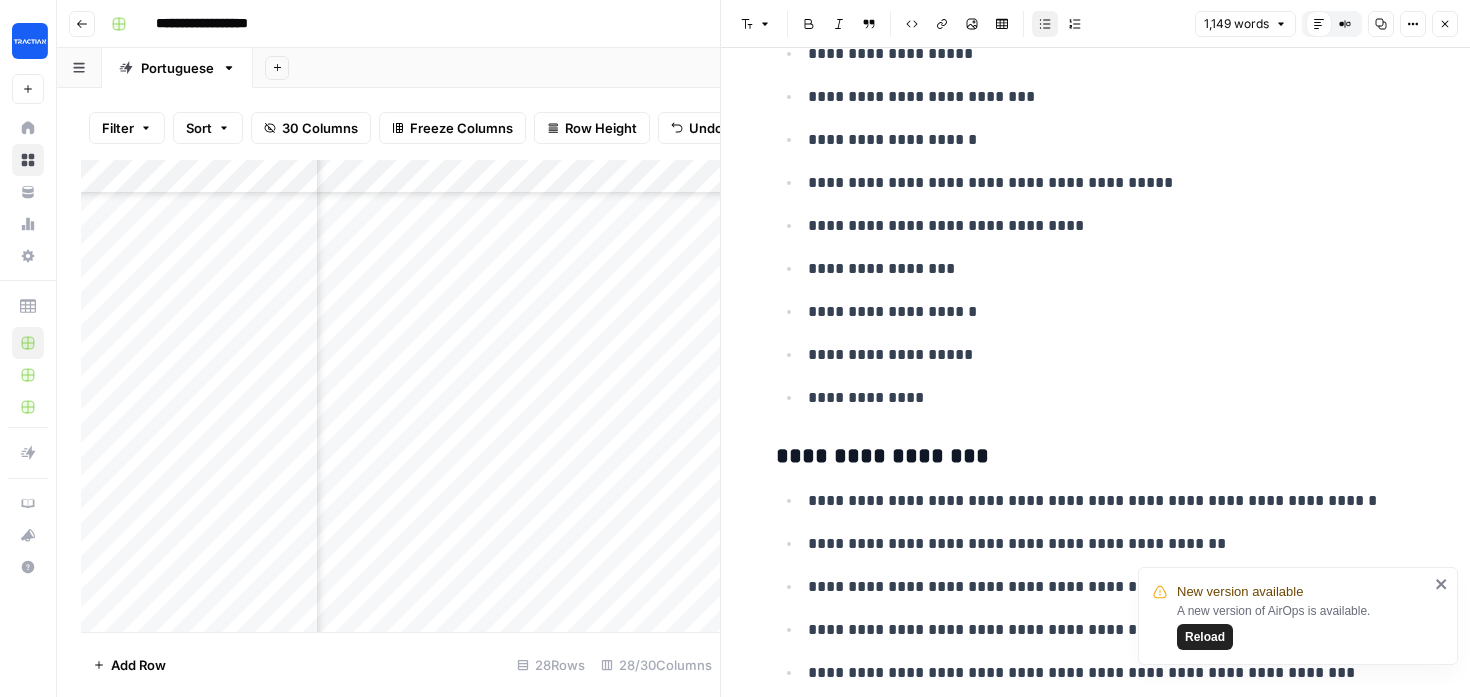 scroll, scrollTop: 5551, scrollLeft: 0, axis: vertical 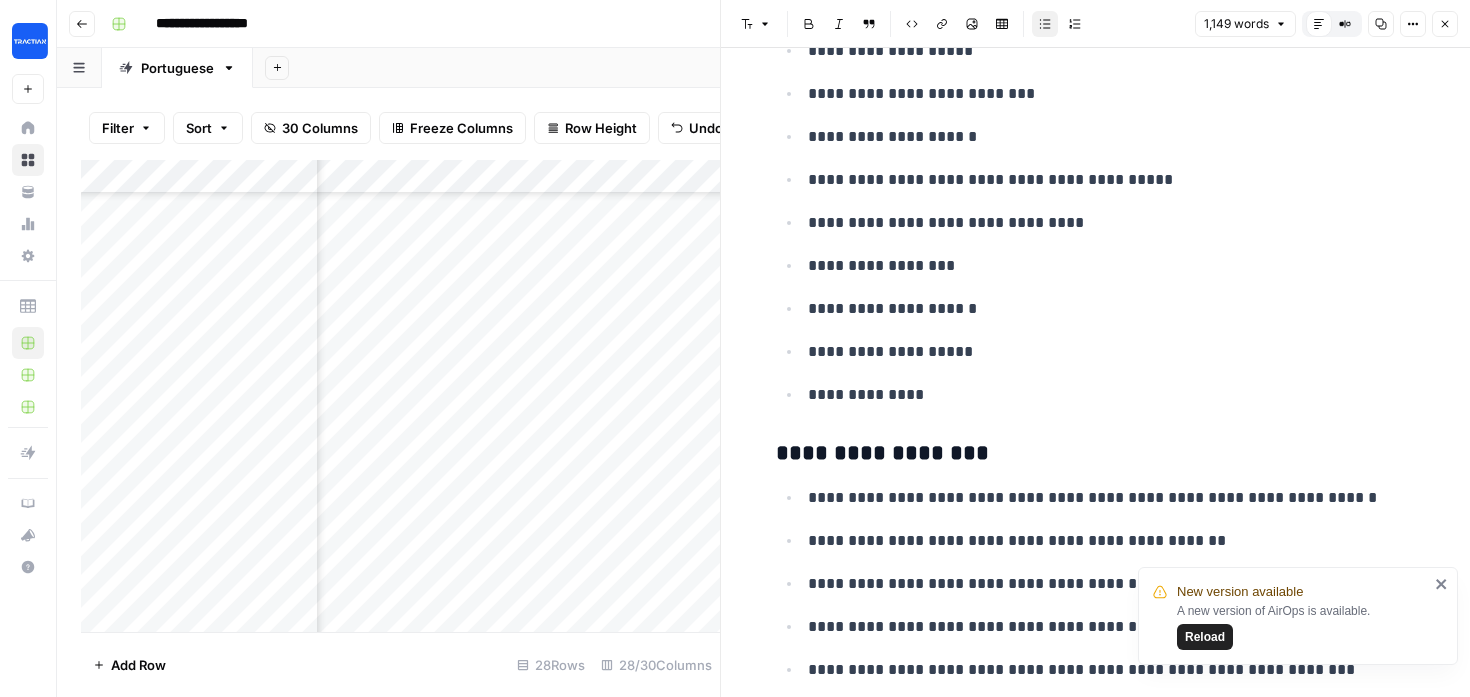 click 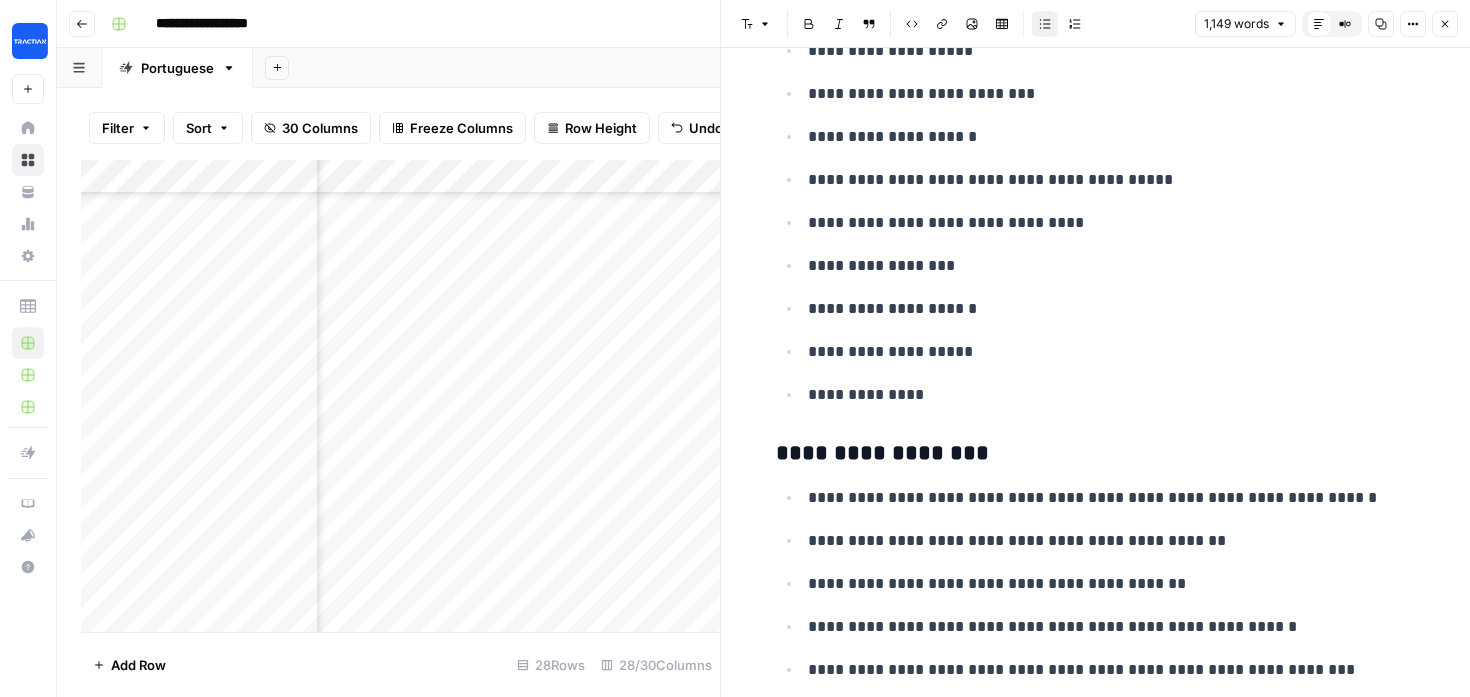 scroll, scrollTop: 5553, scrollLeft: 0, axis: vertical 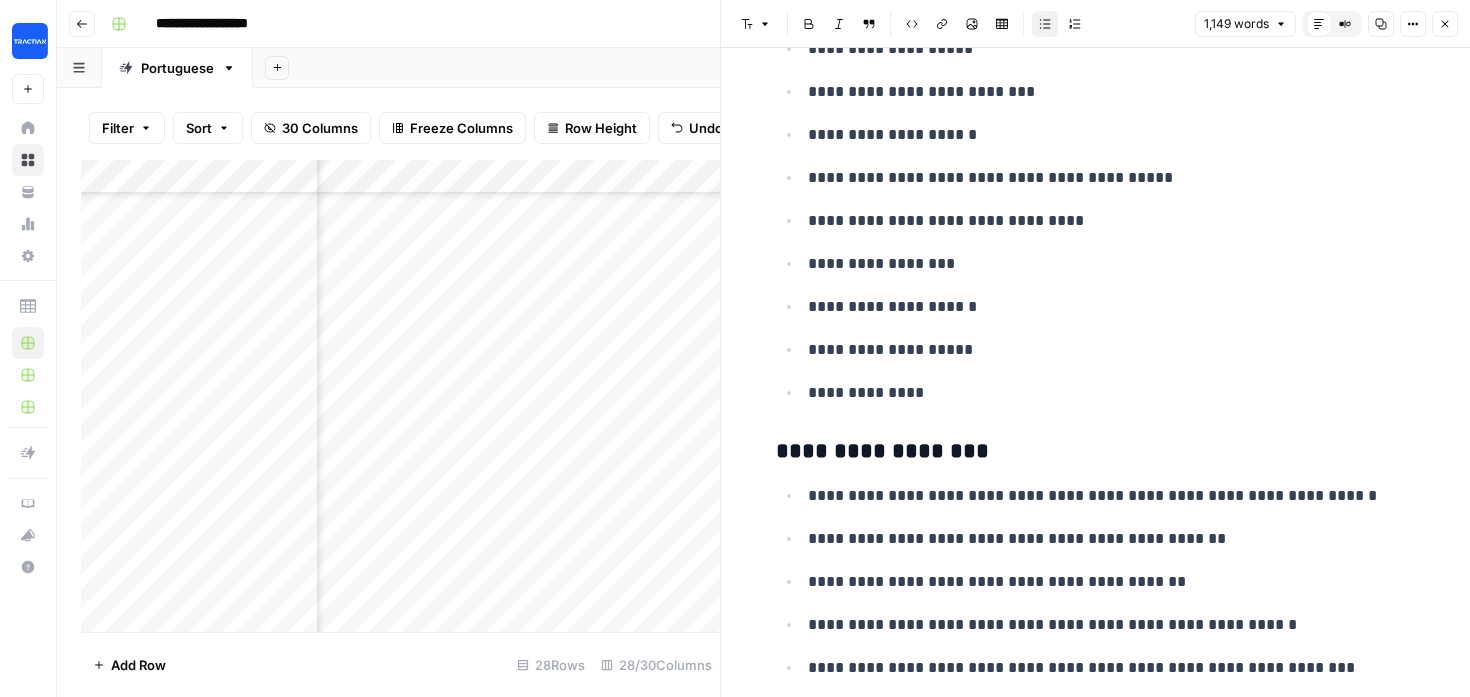 click on "**********" at bounding box center [1096, 452] 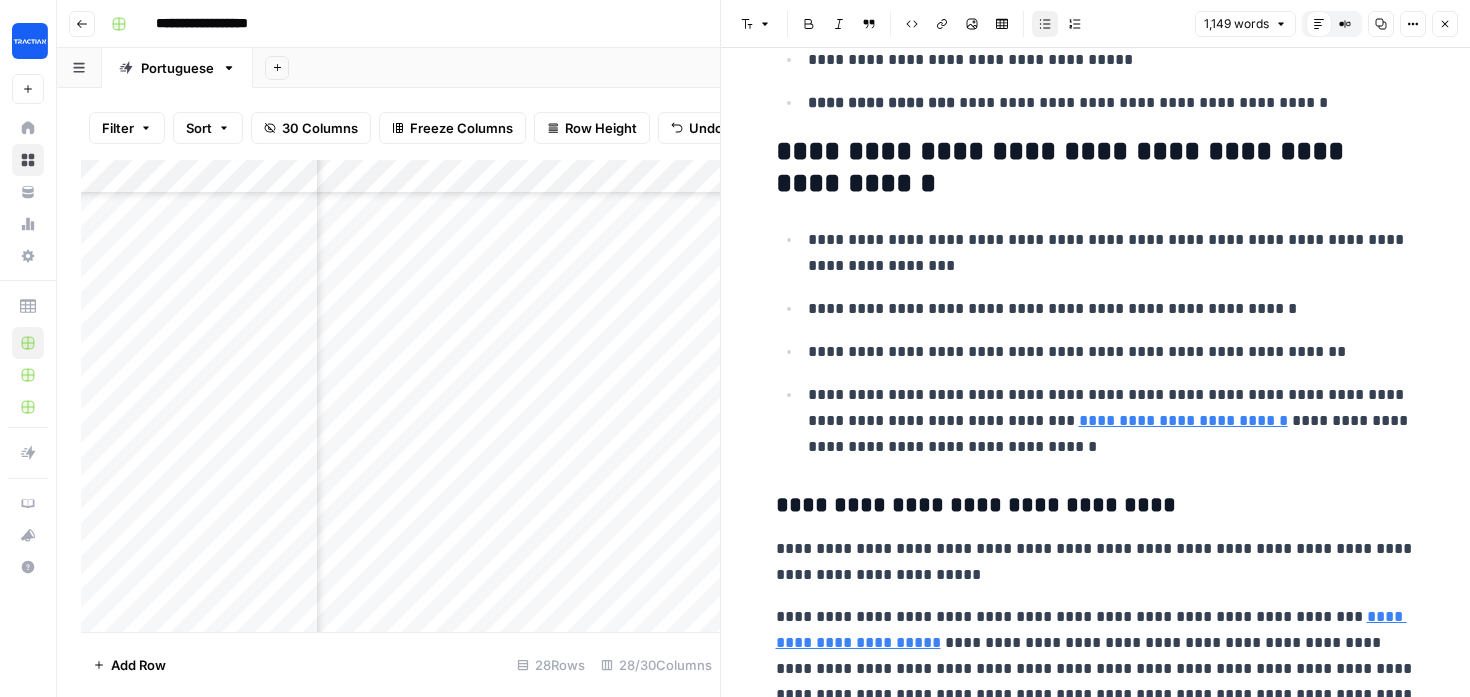 scroll, scrollTop: 4677, scrollLeft: 0, axis: vertical 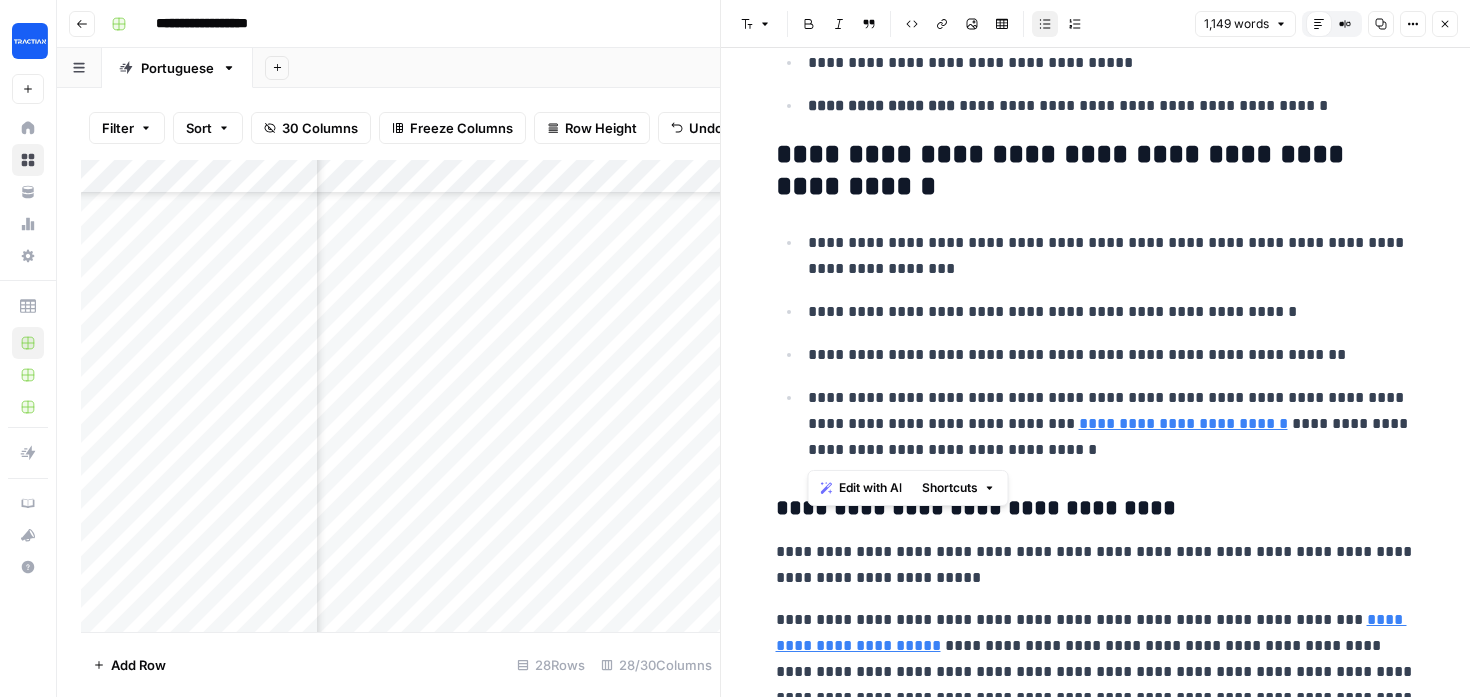 drag, startPoint x: 1114, startPoint y: 454, endPoint x: 775, endPoint y: 303, distance: 371.10916 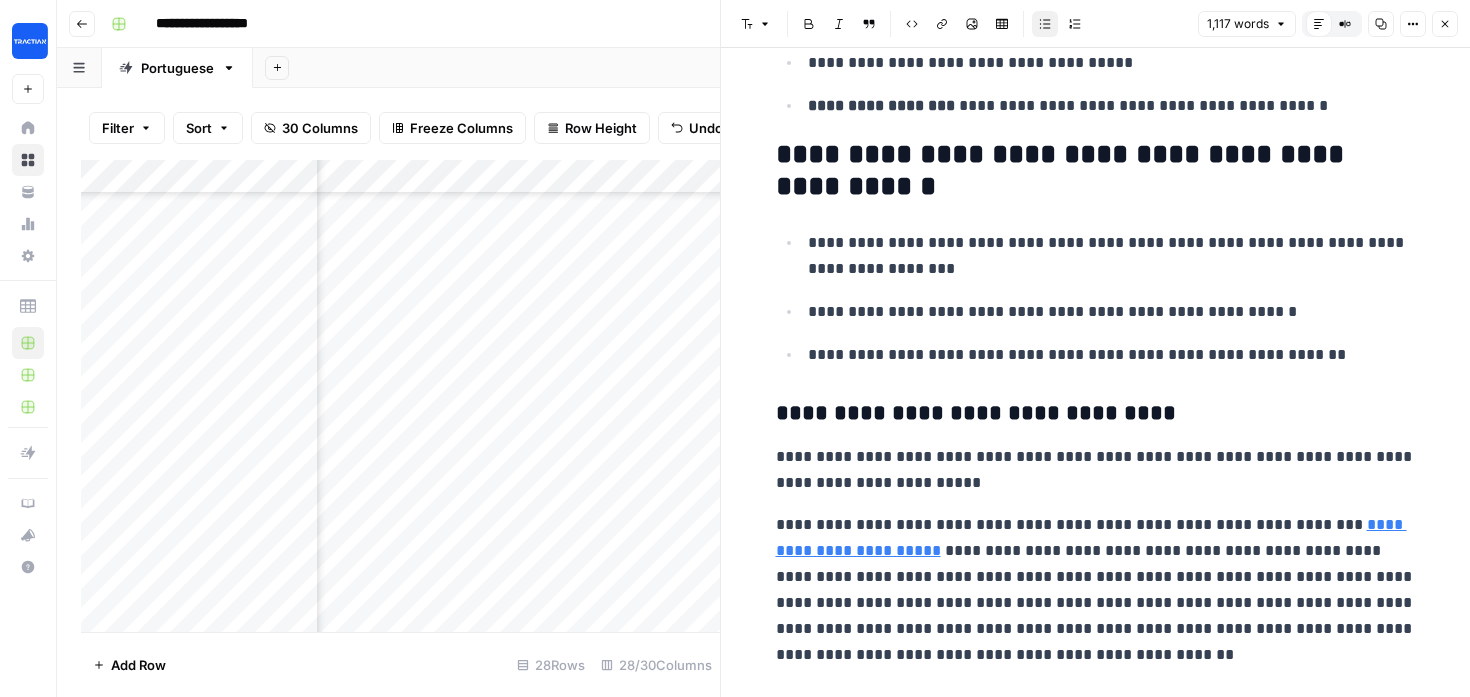 click on "**********" at bounding box center [1096, 171] 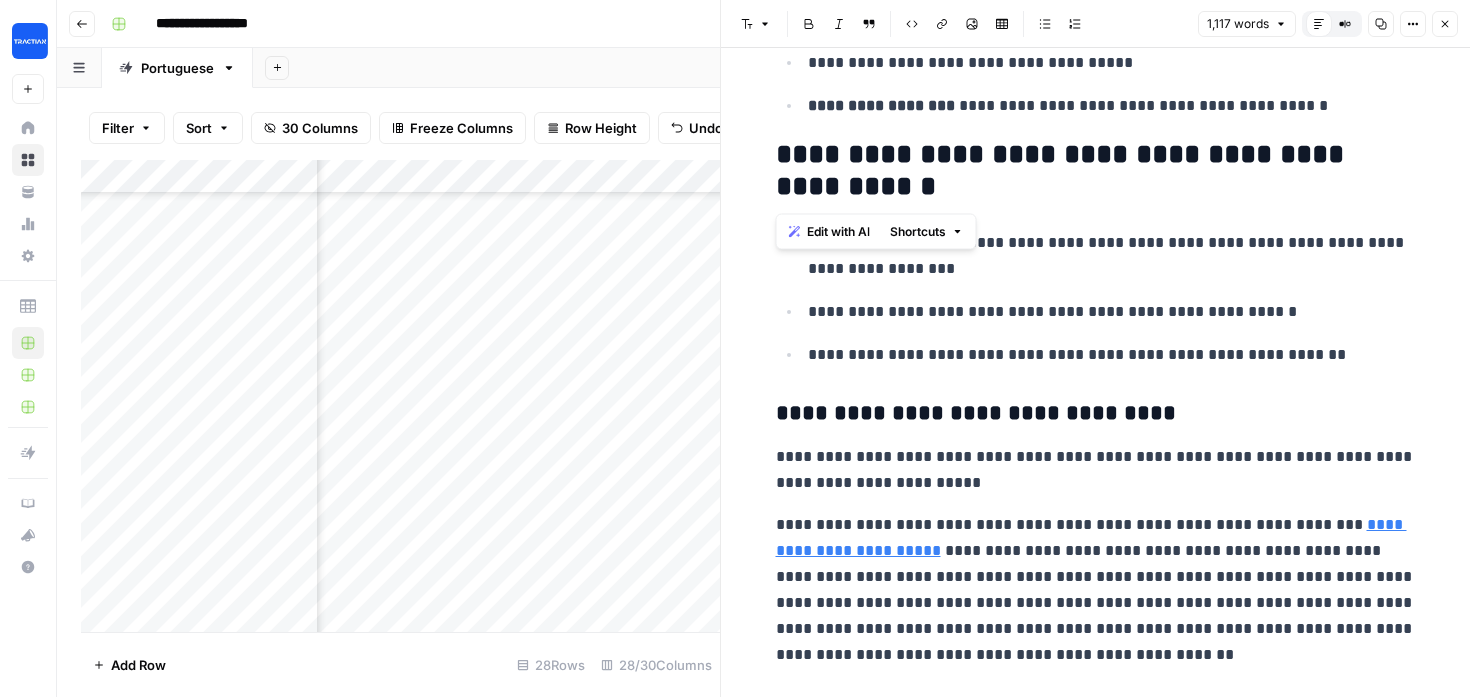 click on "**********" at bounding box center (1096, 171) 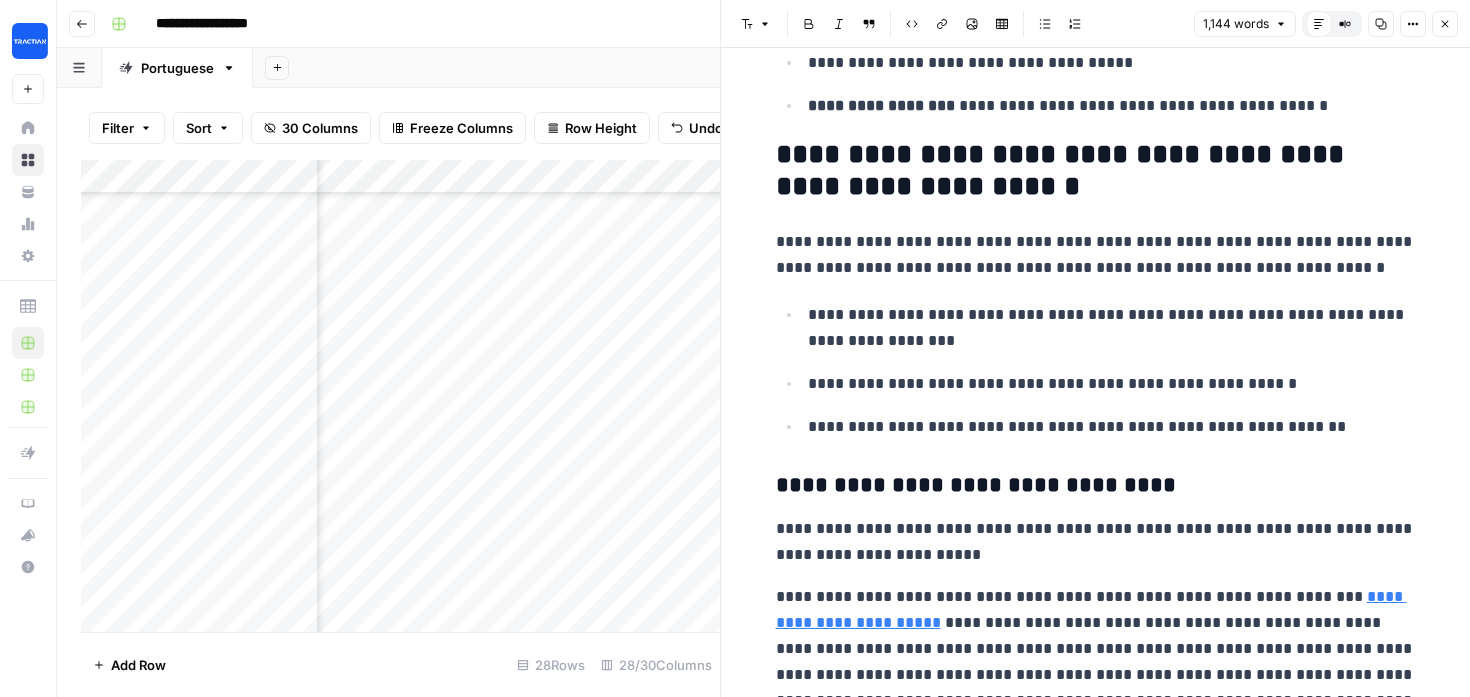 click on "**********" at bounding box center (1112, 328) 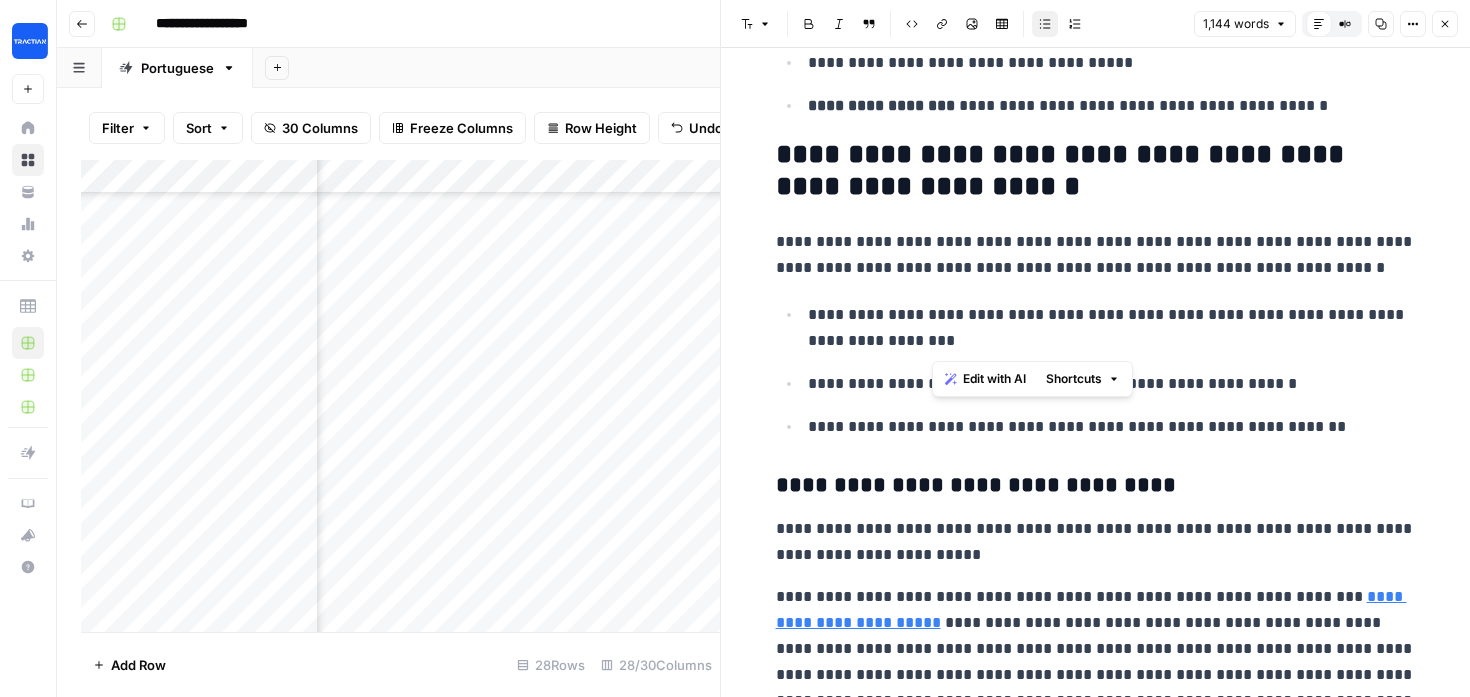 drag, startPoint x: 971, startPoint y: 315, endPoint x: 915, endPoint y: 341, distance: 61.741398 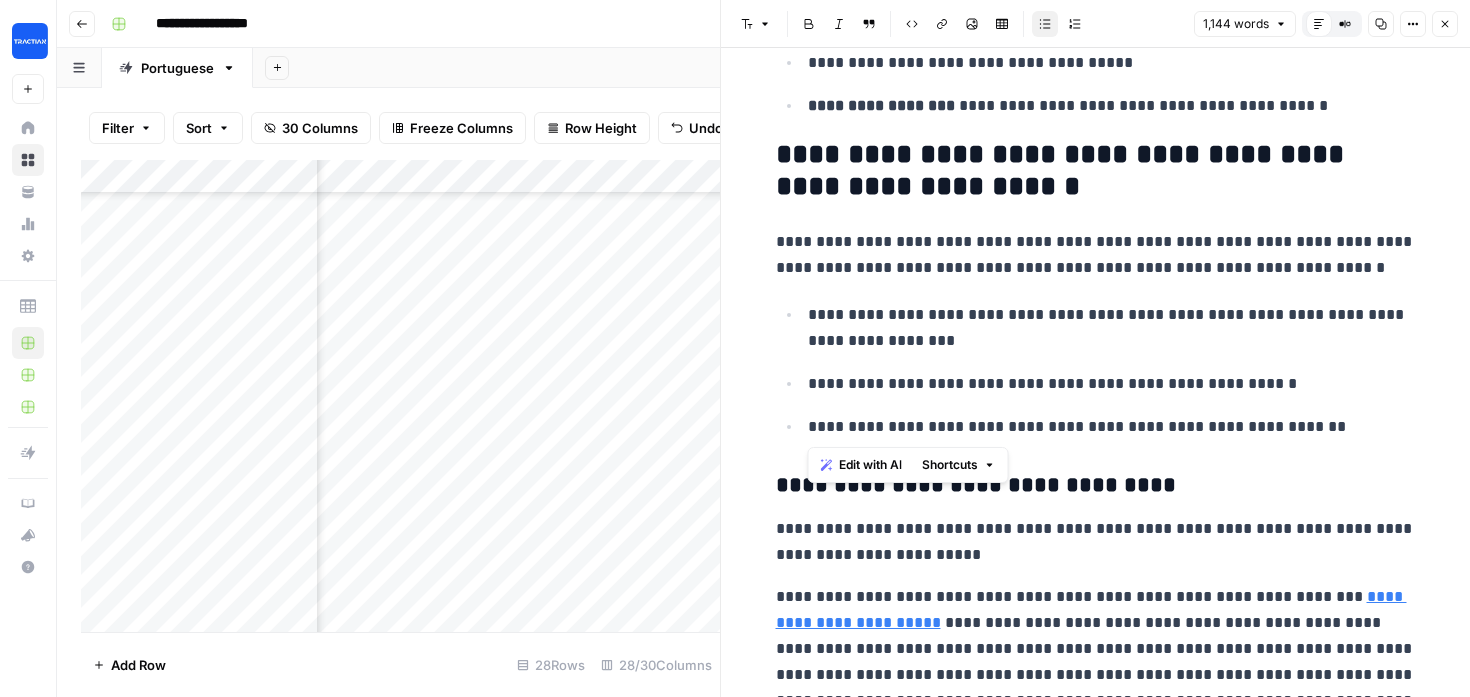 drag, startPoint x: 1346, startPoint y: 429, endPoint x: 813, endPoint y: 313, distance: 545.47687 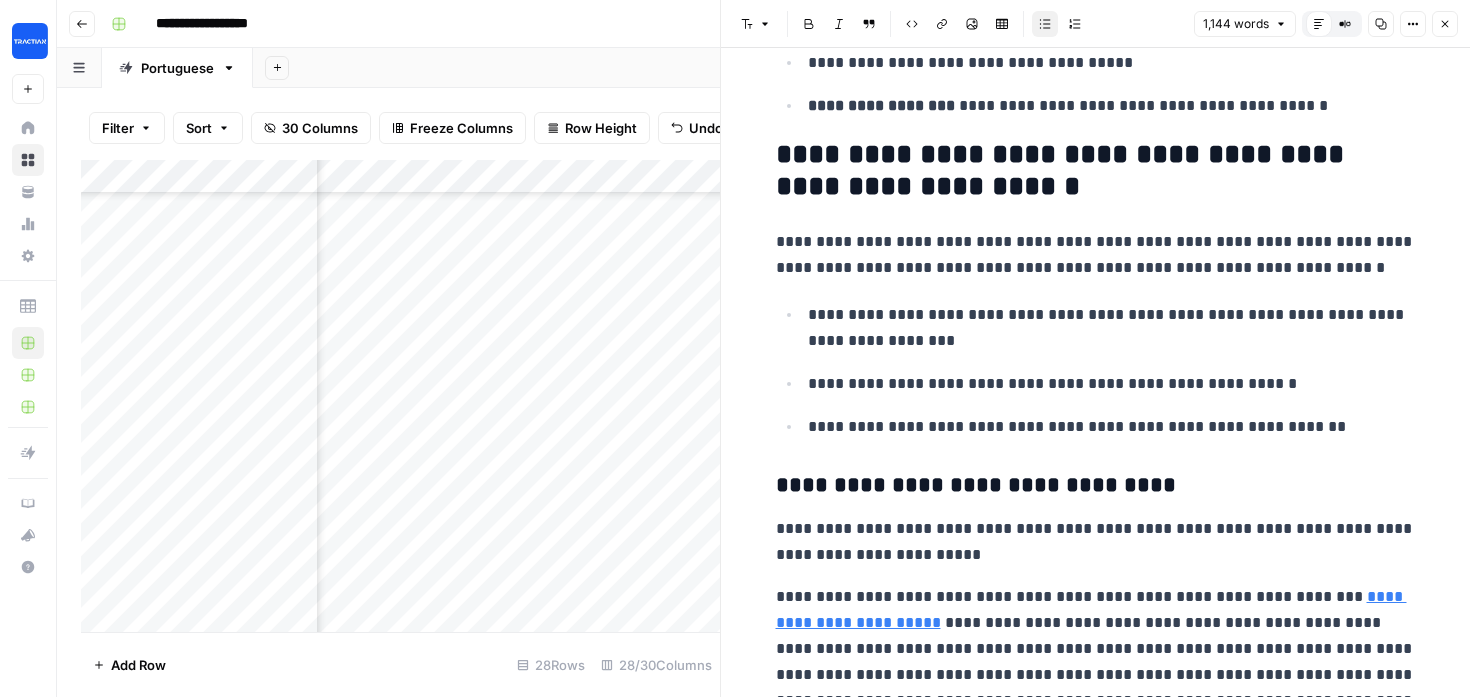 click on "**********" at bounding box center (1112, 328) 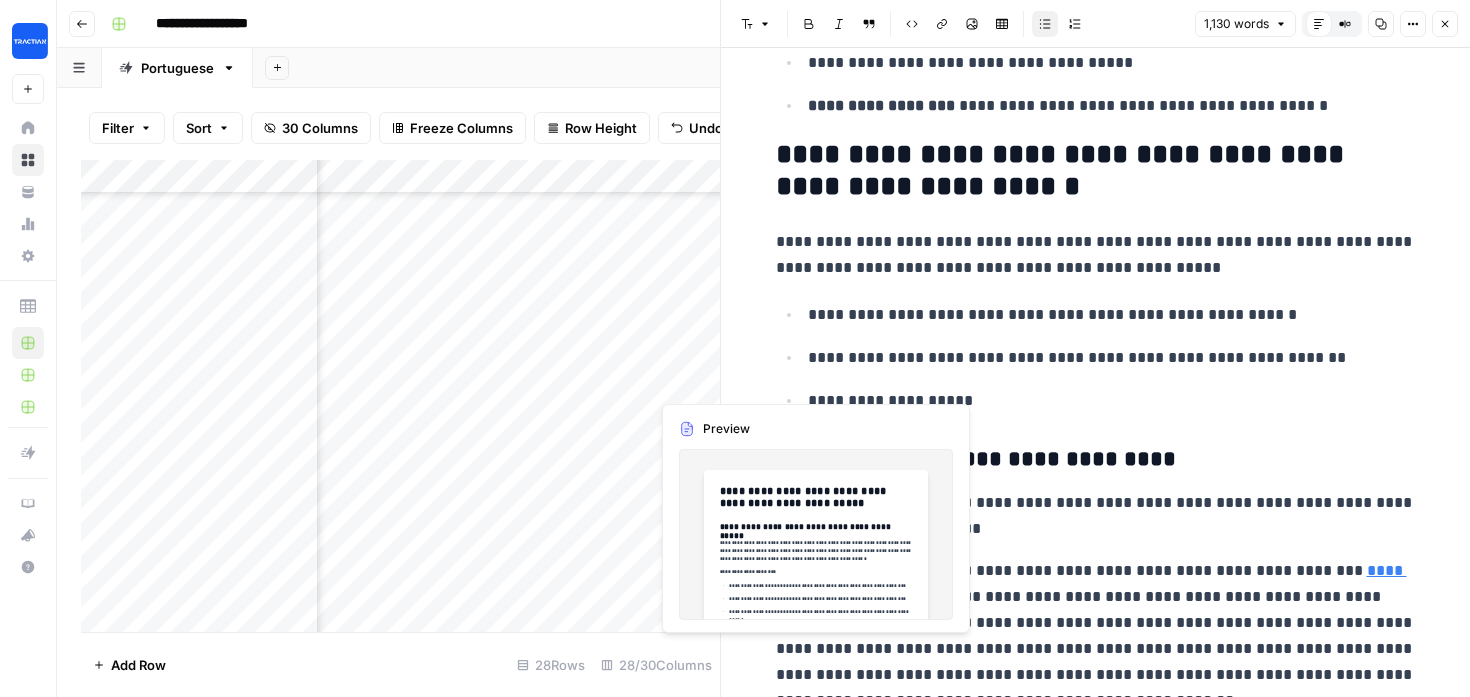 scroll, scrollTop: 378, scrollLeft: 1103, axis: both 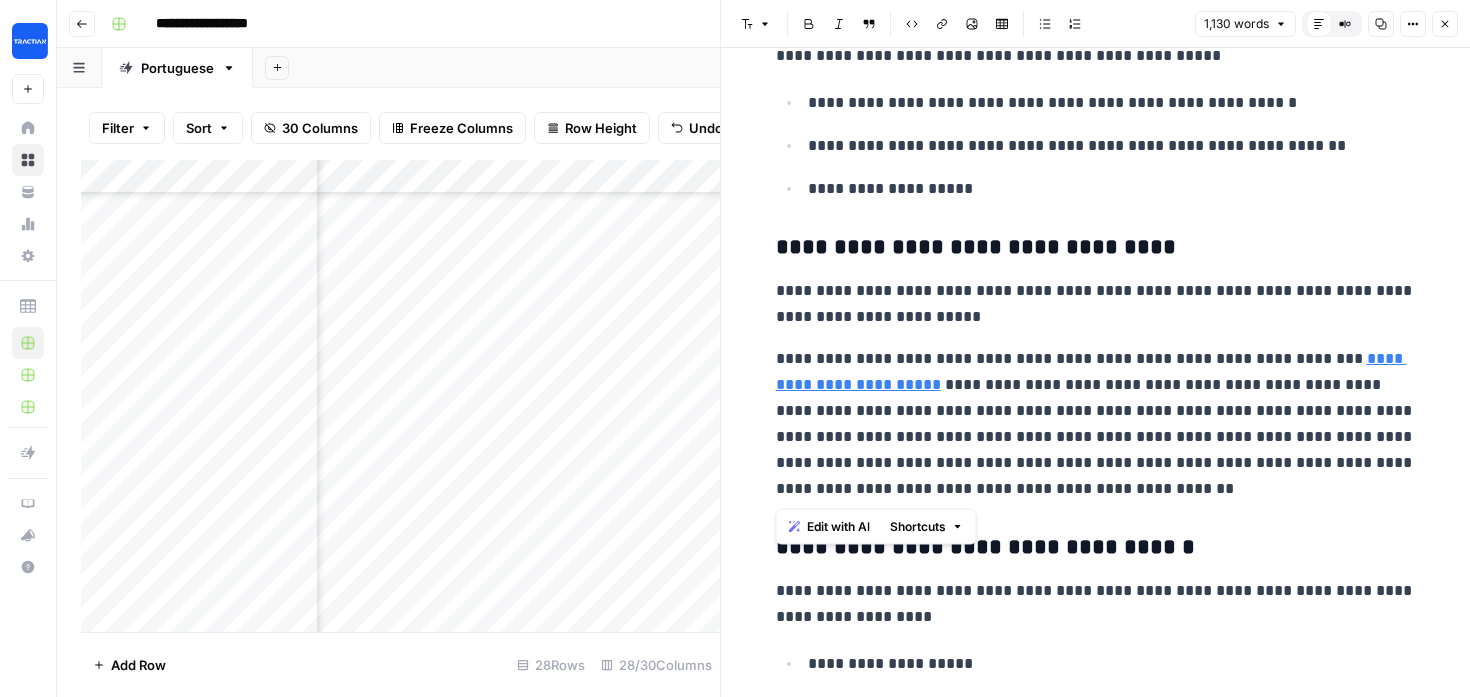 drag, startPoint x: 1305, startPoint y: 491, endPoint x: 735, endPoint y: 225, distance: 629.0119 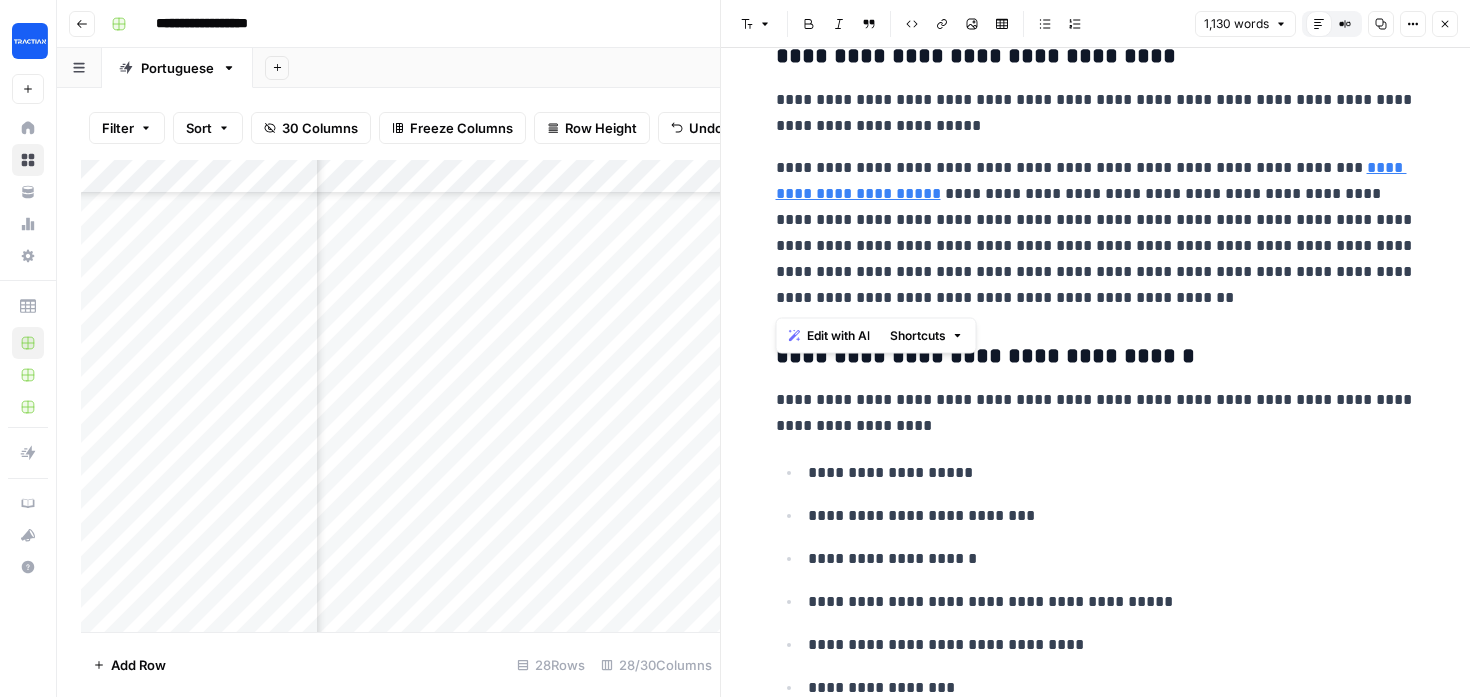 click on "**********" at bounding box center [1096, -1940] 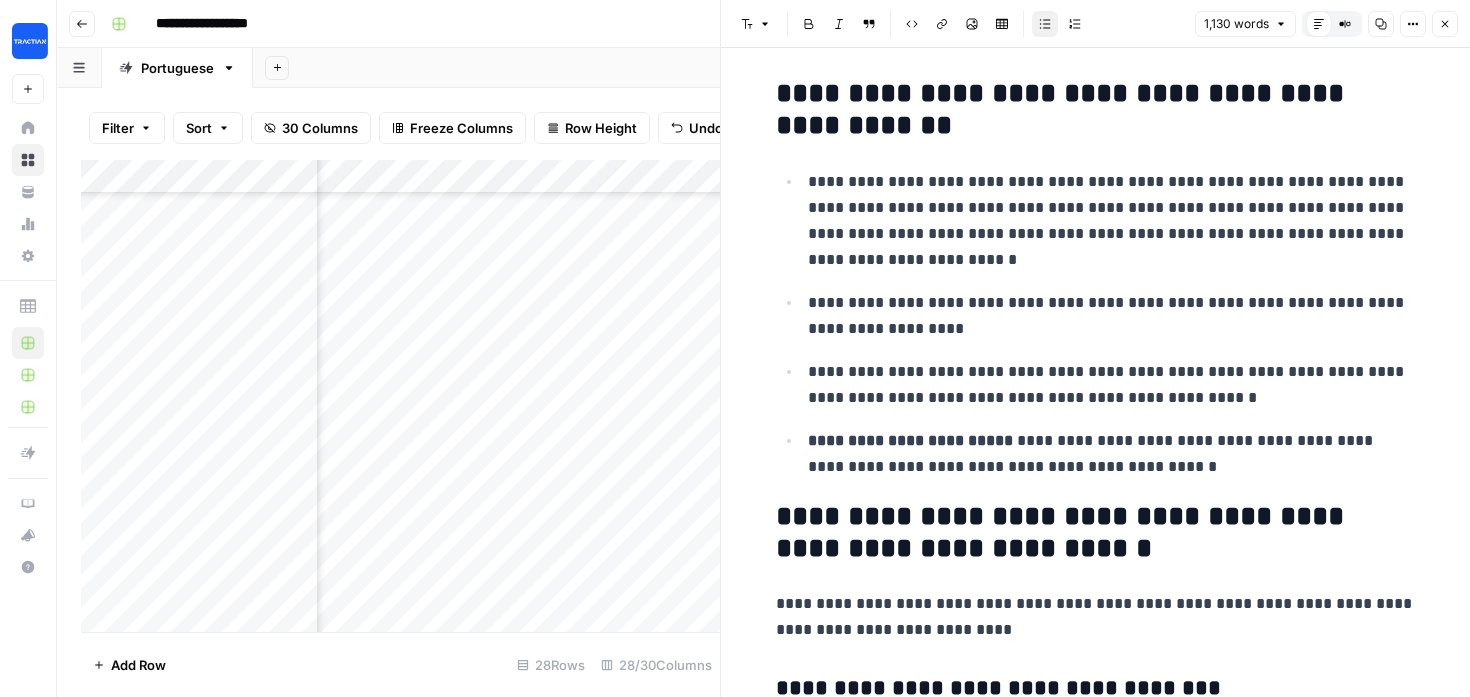scroll, scrollTop: 0, scrollLeft: 0, axis: both 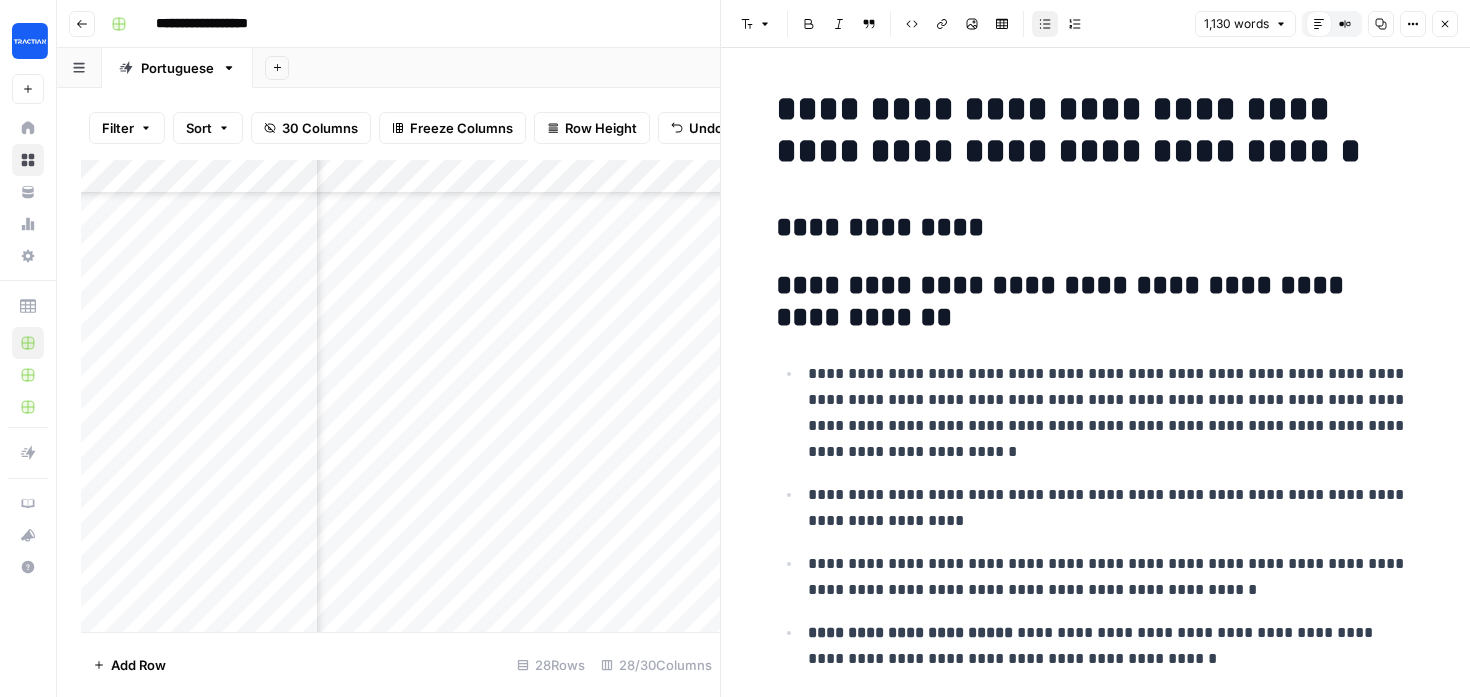 click on "Close" at bounding box center [1445, 24] 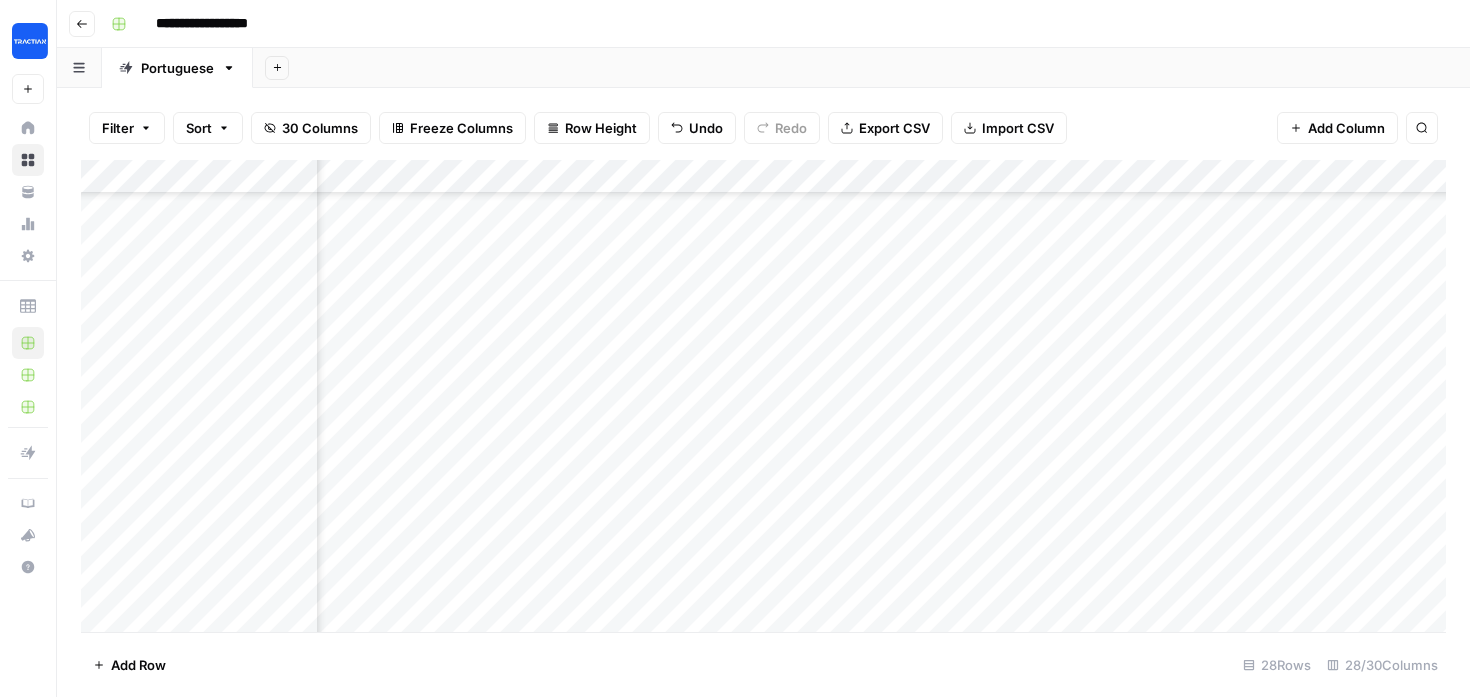click on "Add Column" at bounding box center (763, 396) 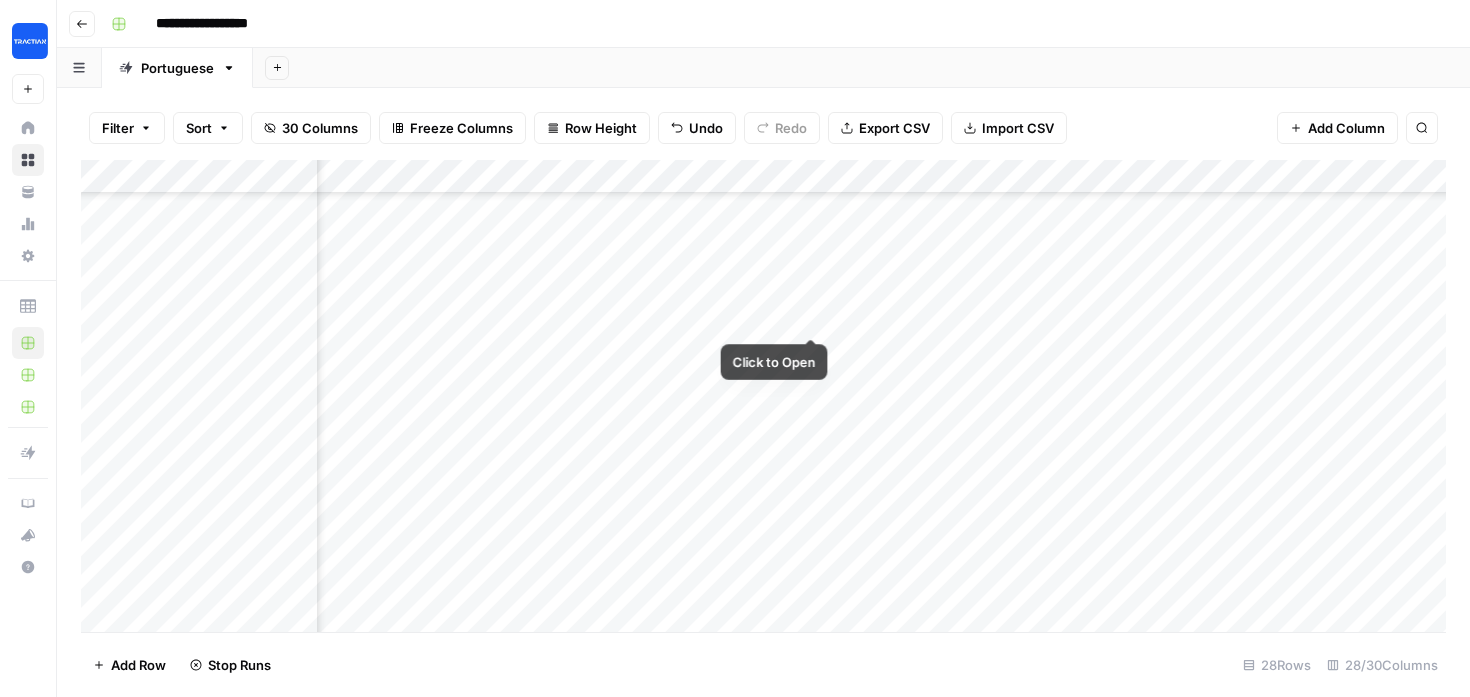 click on "Add Column" at bounding box center (763, 396) 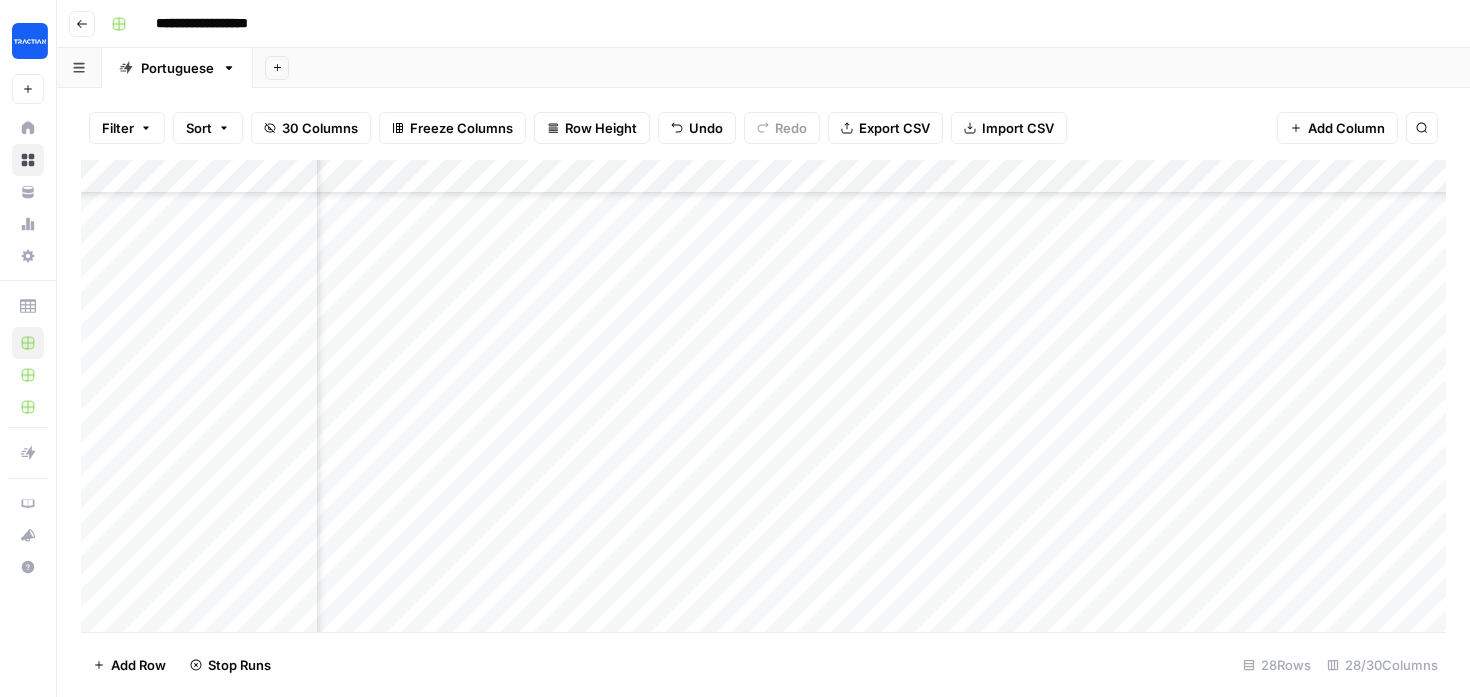 click on "Add Column" at bounding box center (763, 396) 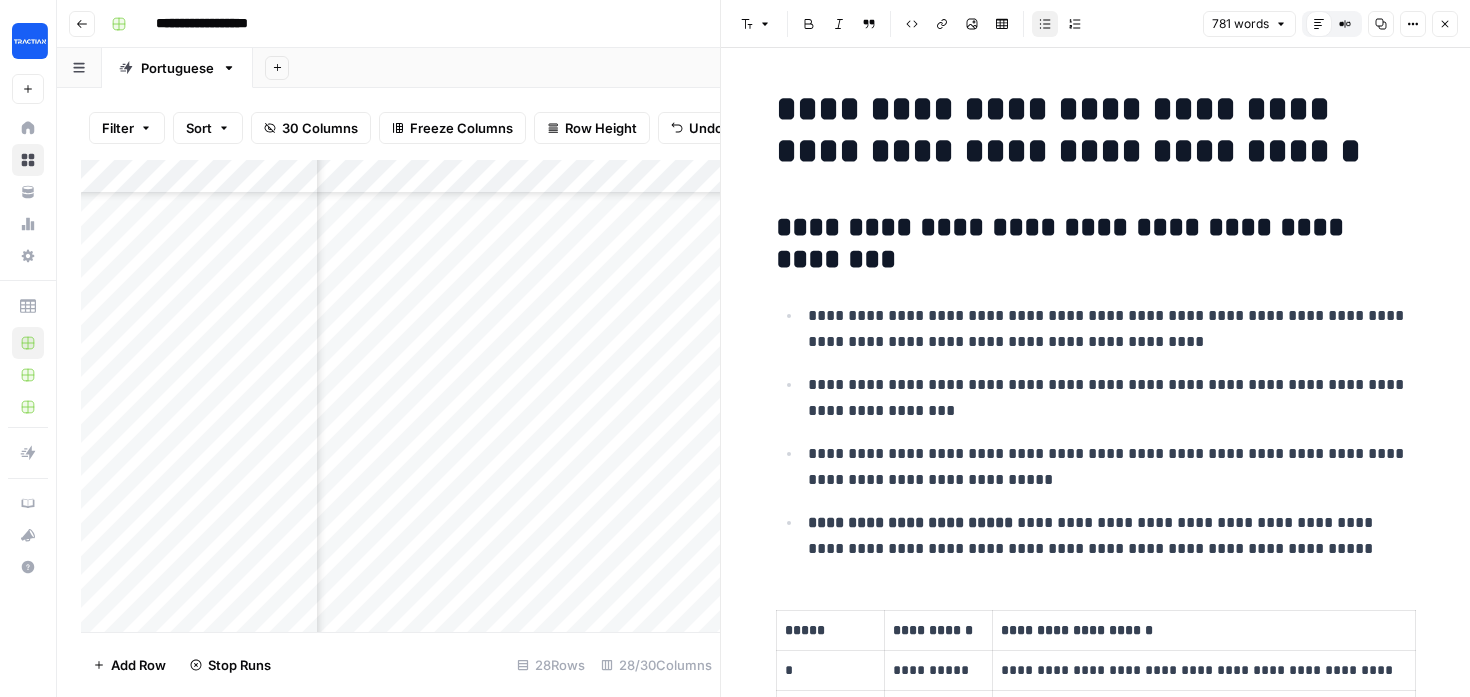 click on "**********" at bounding box center (1096, 244) 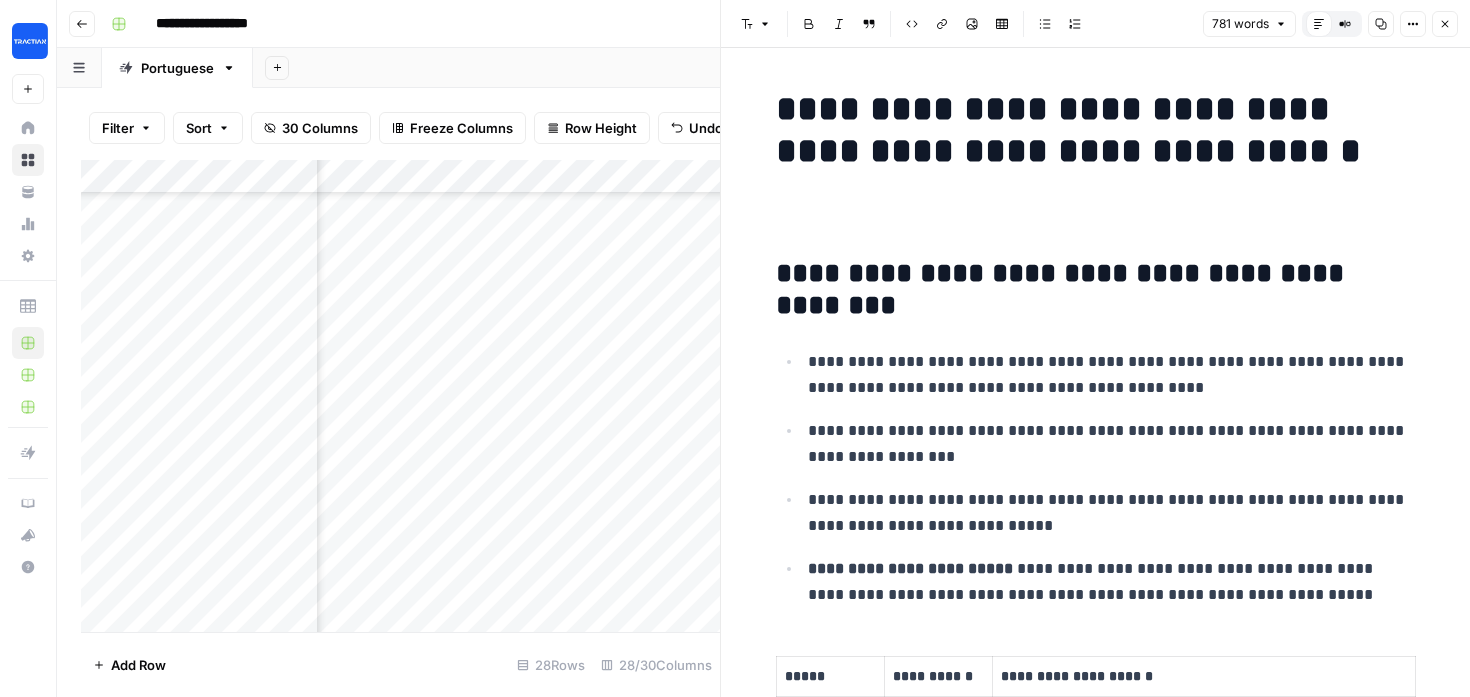 type 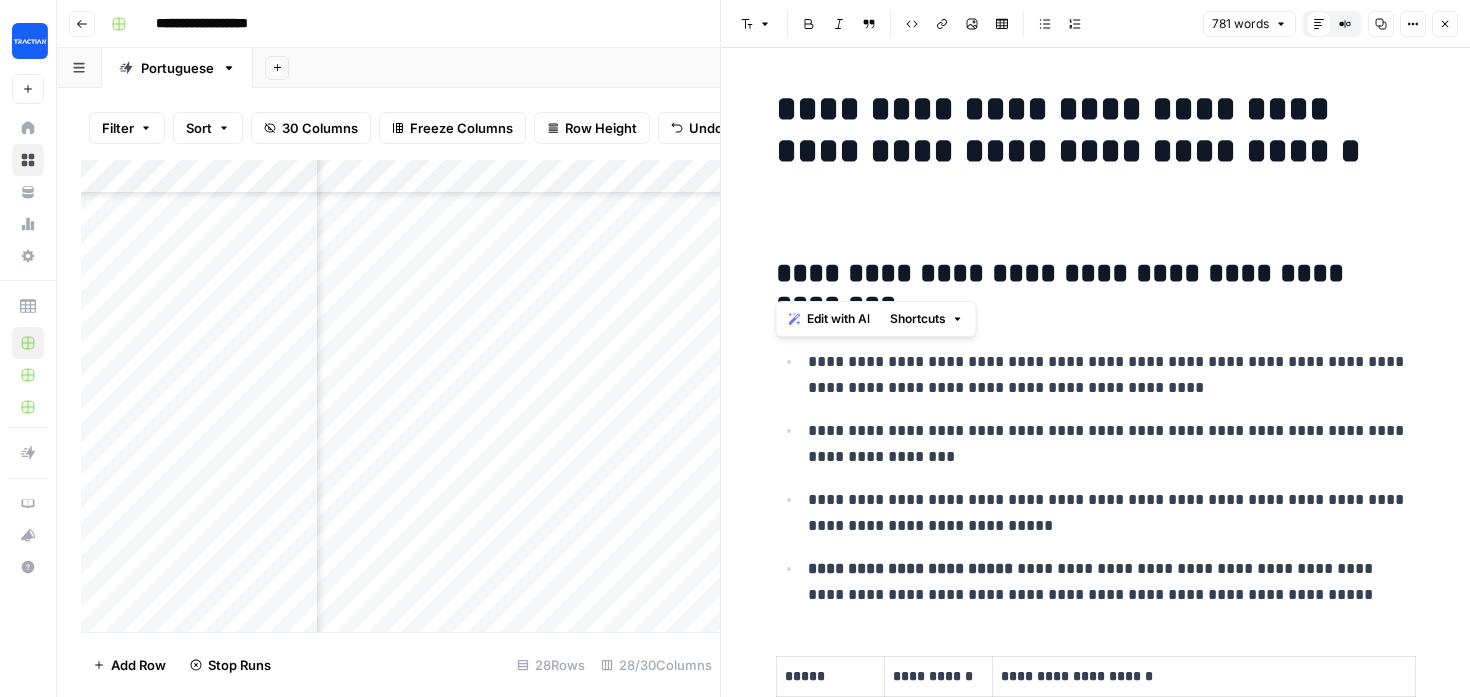 copy on "**********" 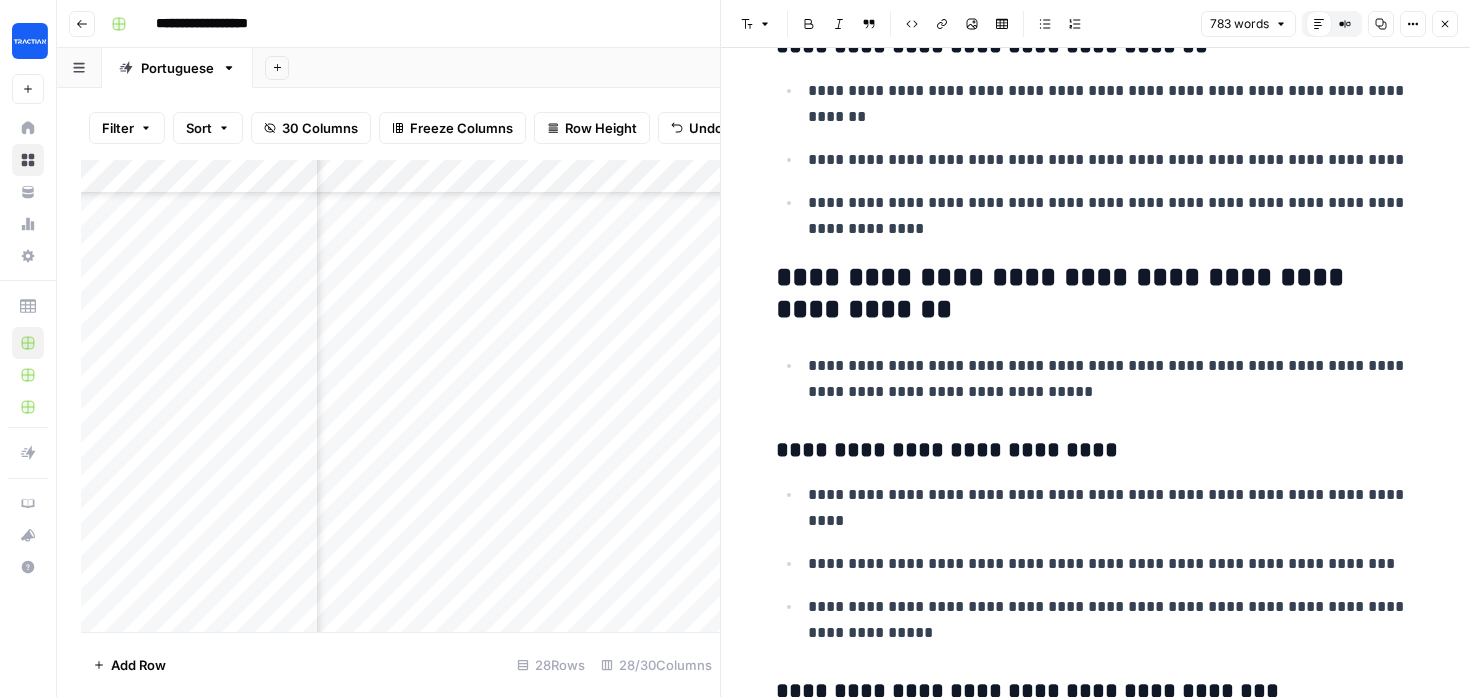 scroll, scrollTop: 2447, scrollLeft: 0, axis: vertical 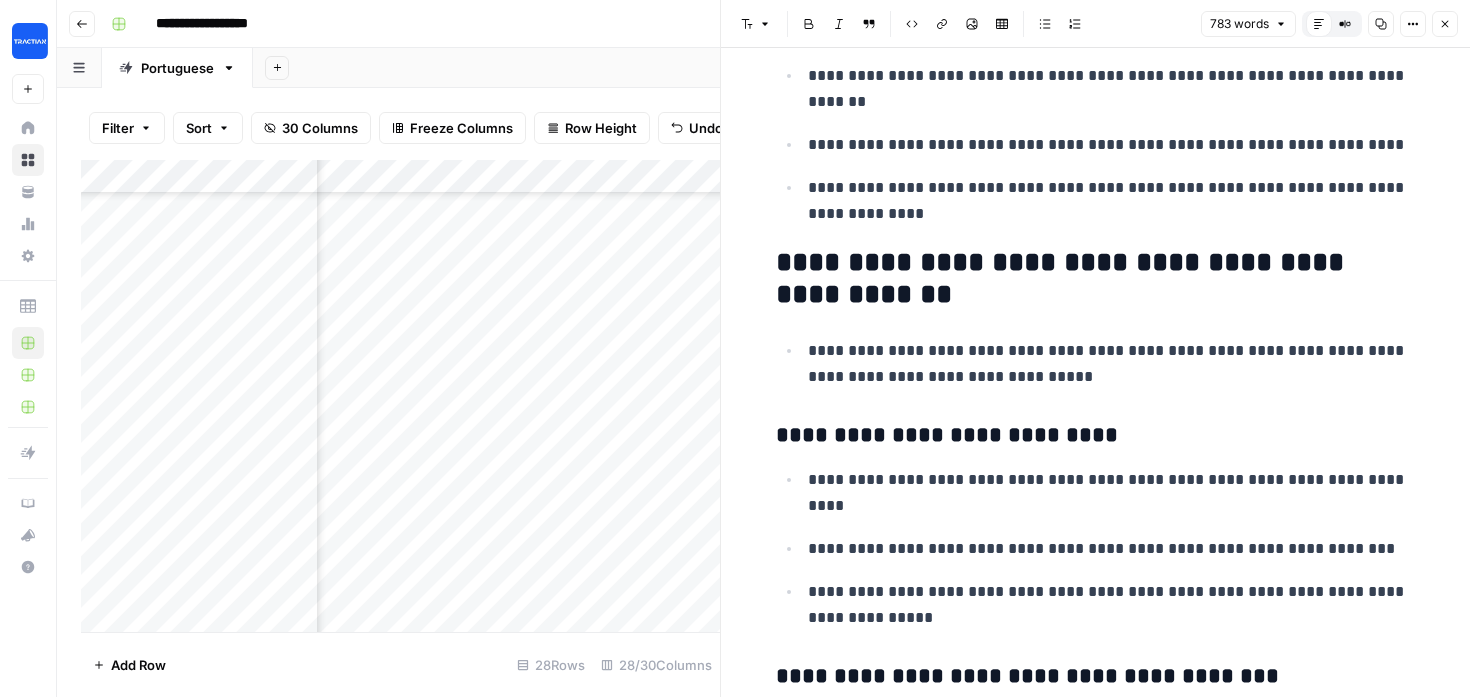 click on "**********" at bounding box center (1096, 436) 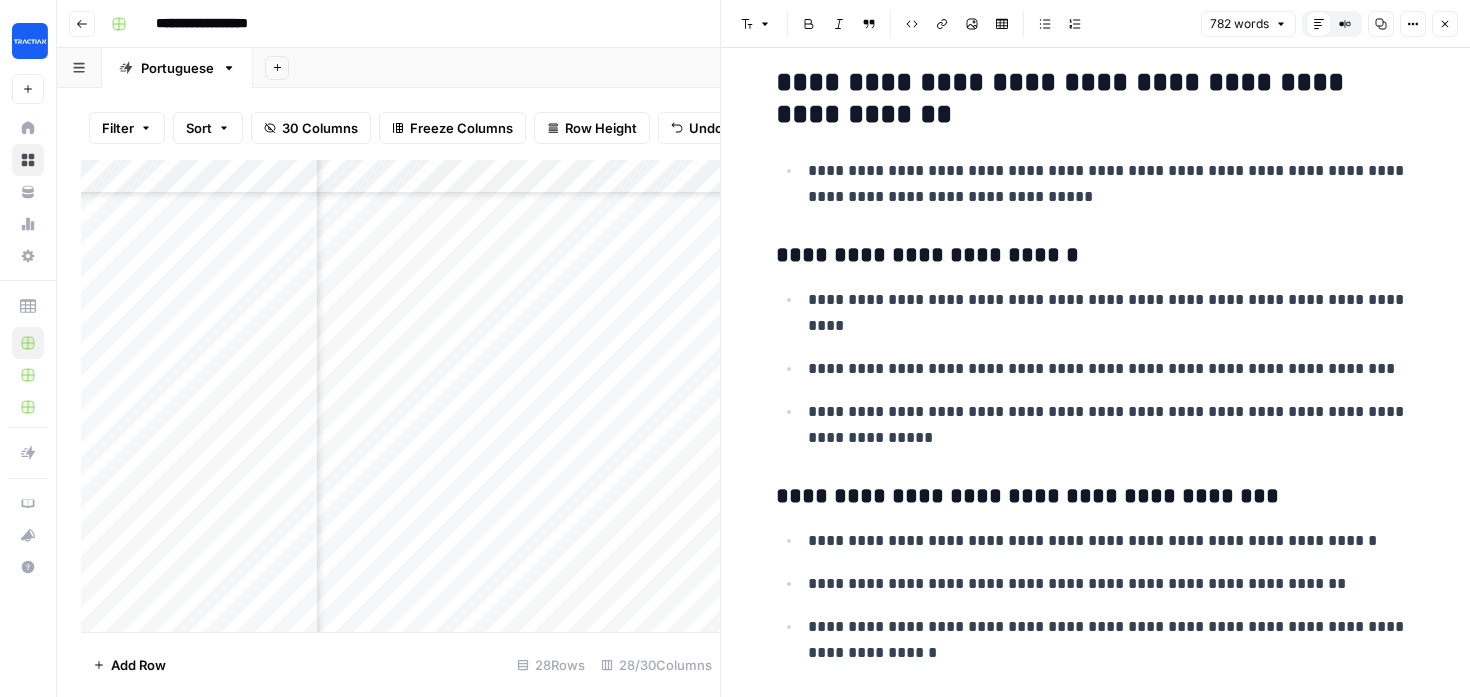 scroll, scrollTop: 2628, scrollLeft: 0, axis: vertical 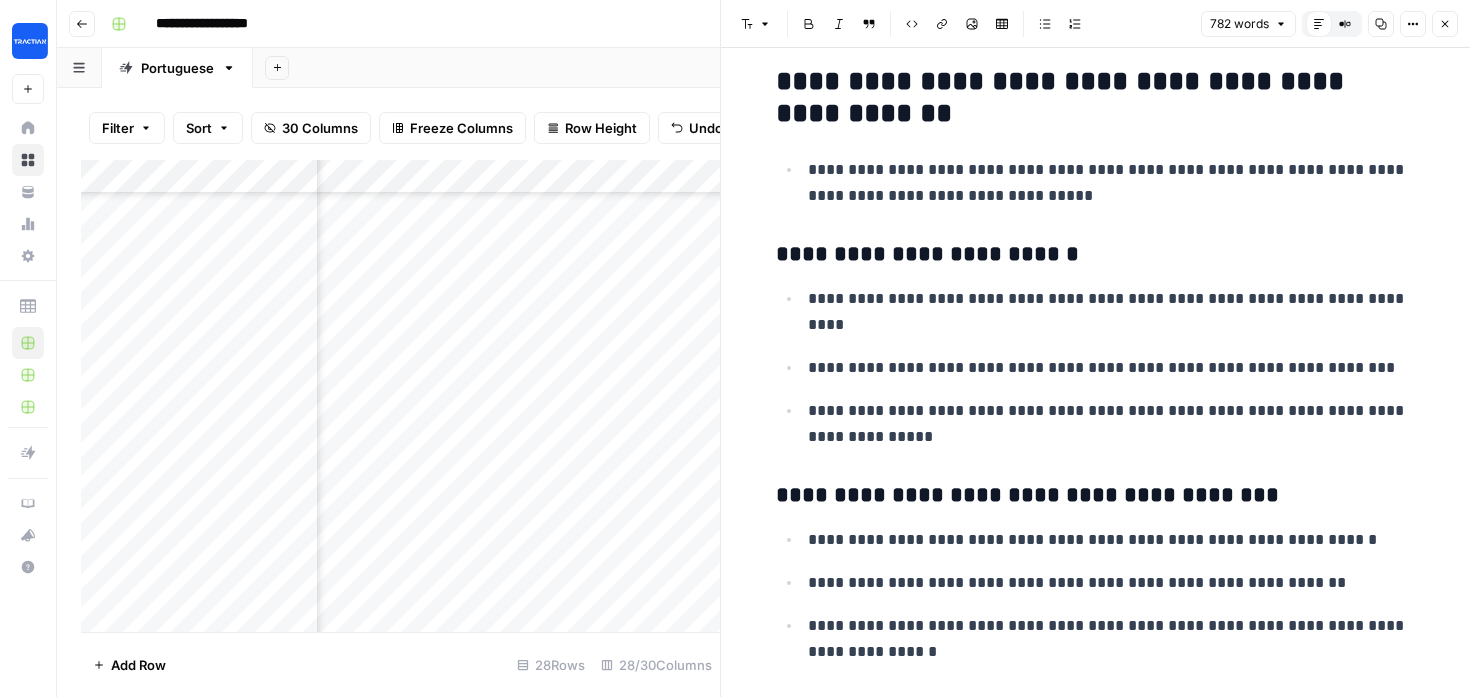 click on "**********" at bounding box center (1096, 496) 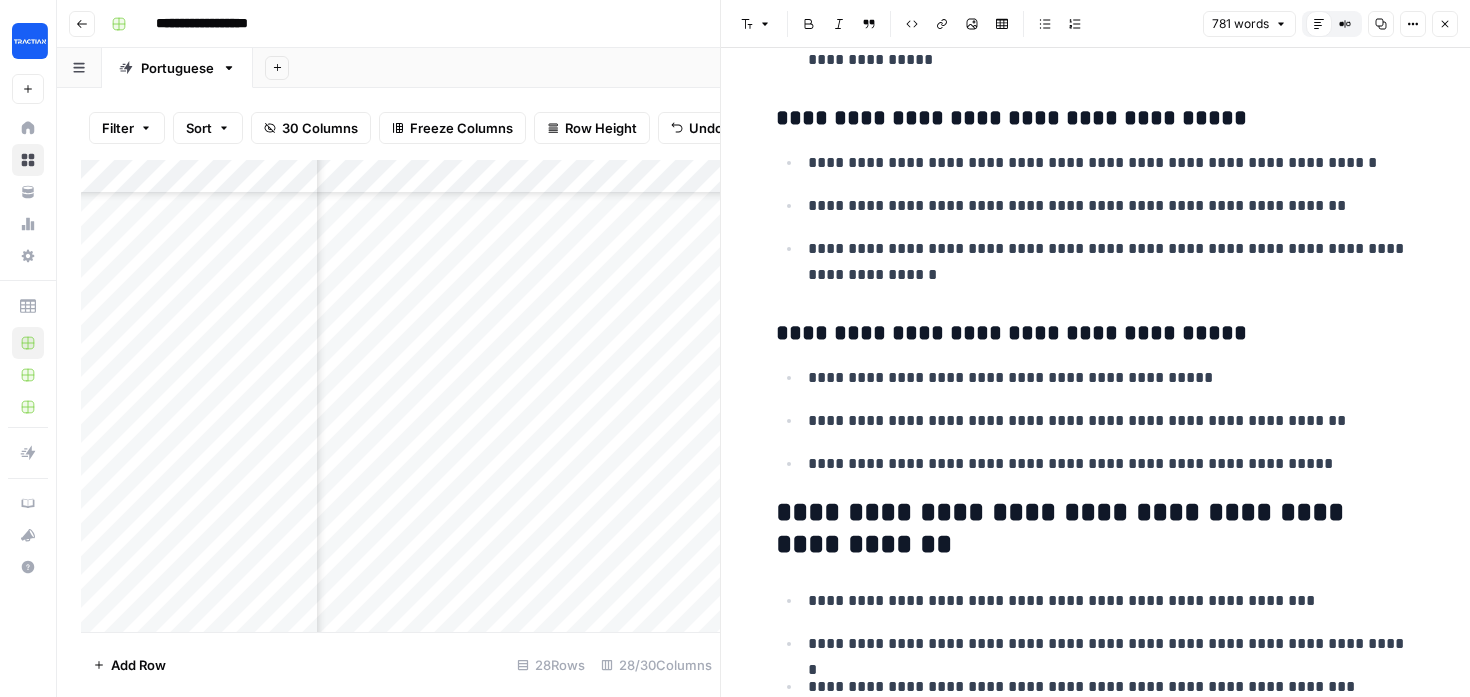 scroll, scrollTop: 3007, scrollLeft: 0, axis: vertical 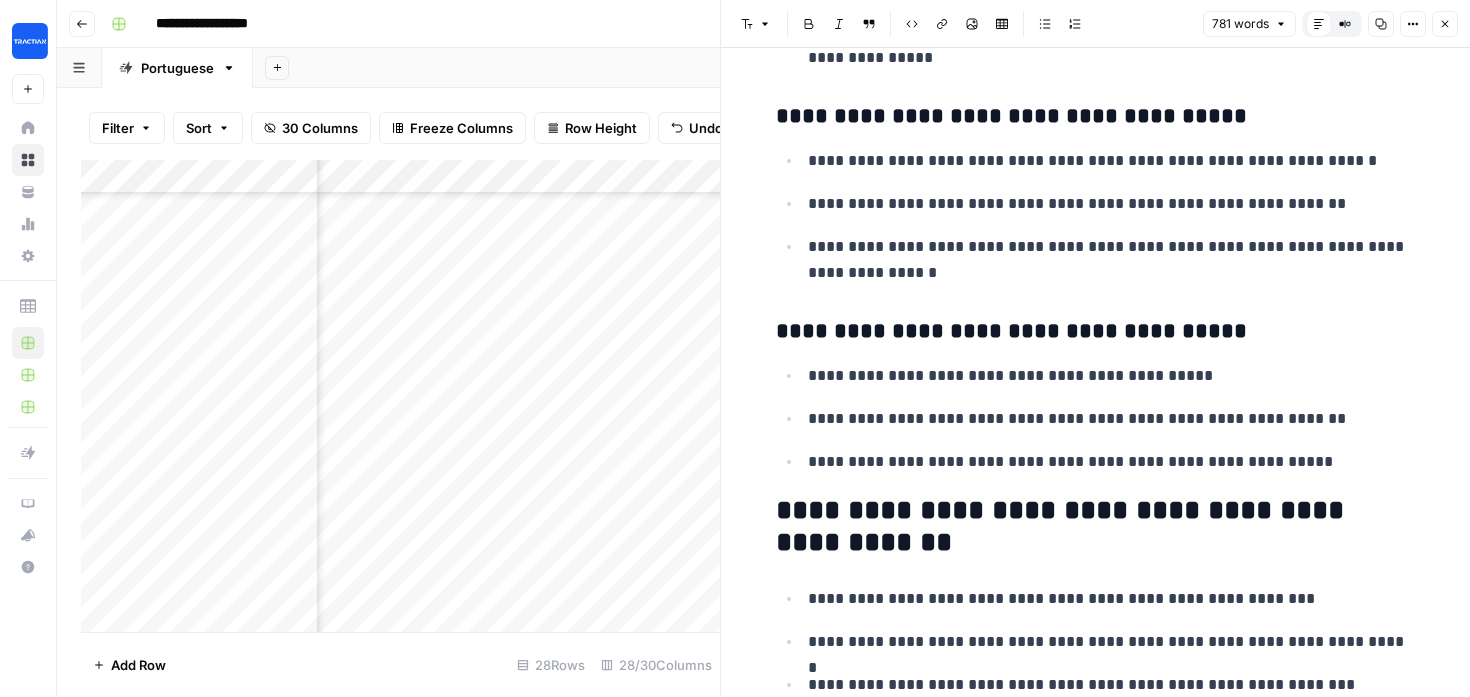 click on "**********" at bounding box center [1096, -732] 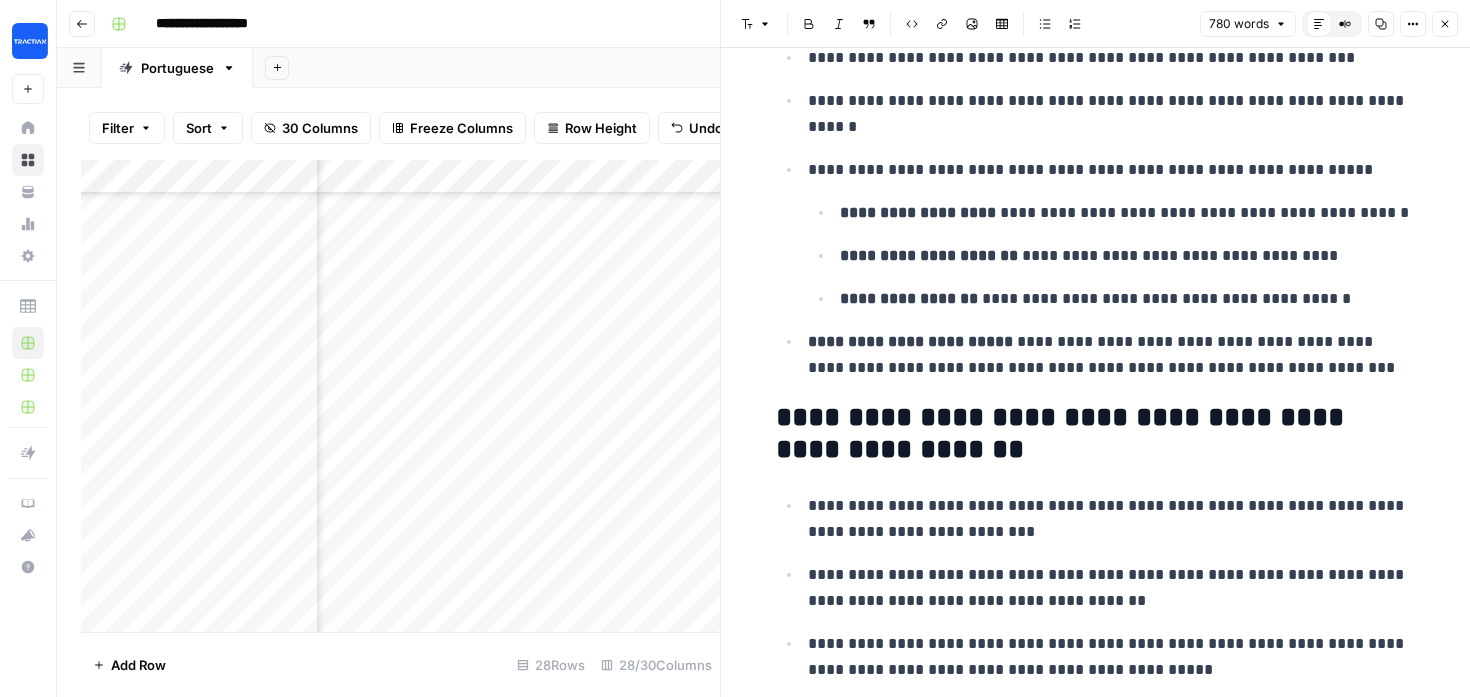 scroll, scrollTop: 3774, scrollLeft: 0, axis: vertical 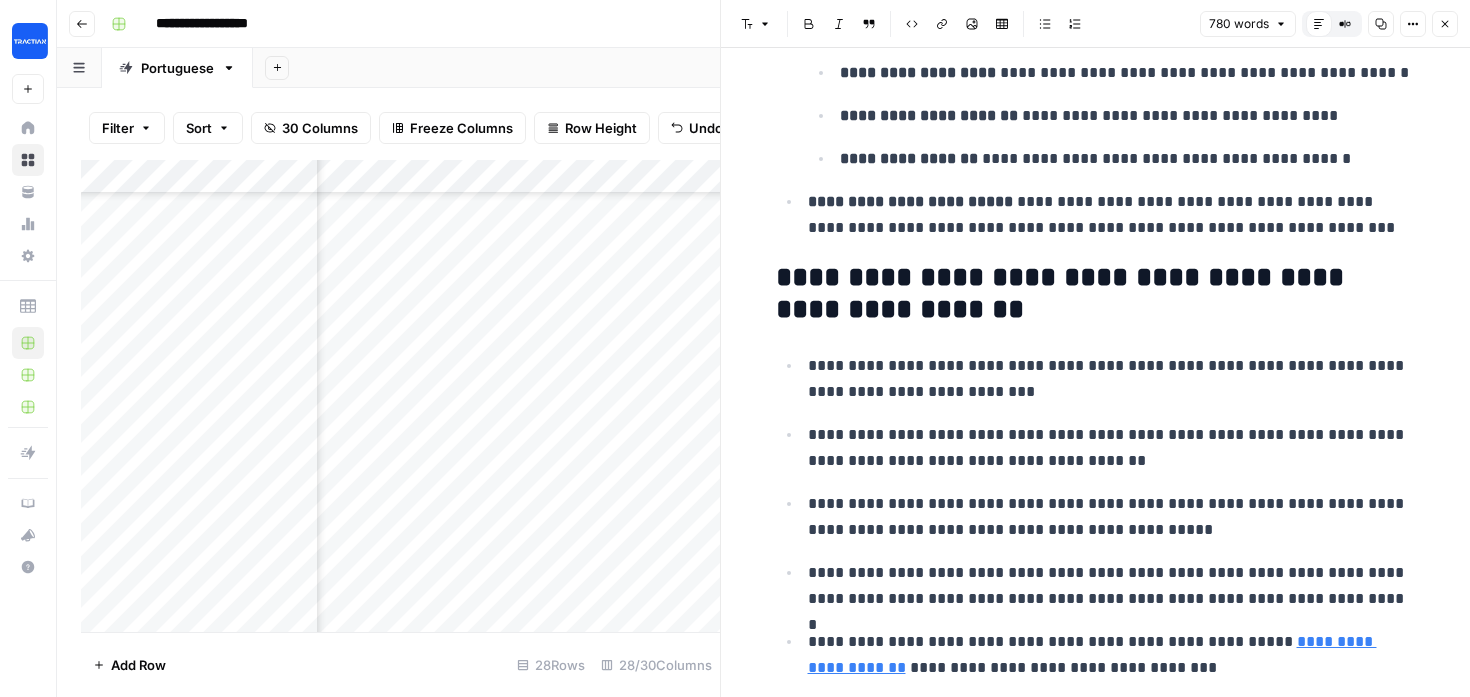 click on "Close" at bounding box center [1445, 24] 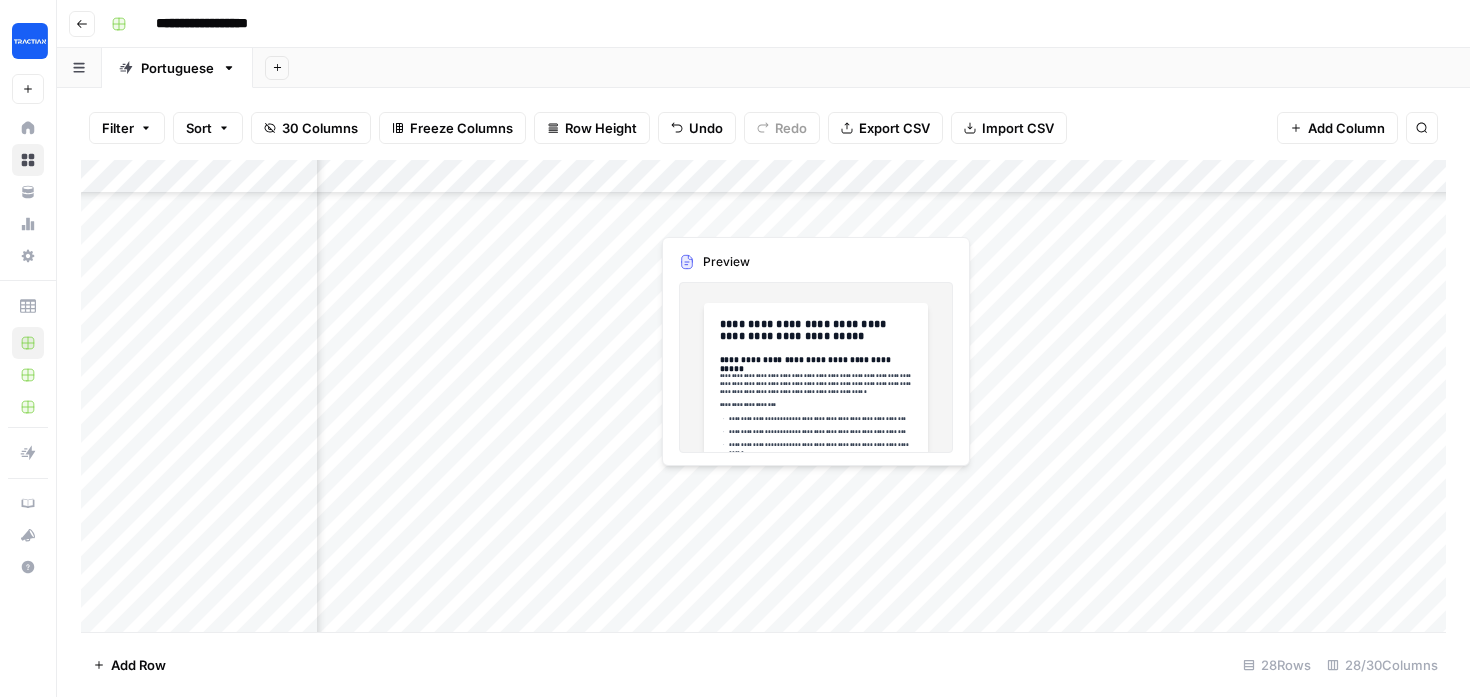 click on "Add Column" at bounding box center [763, 396] 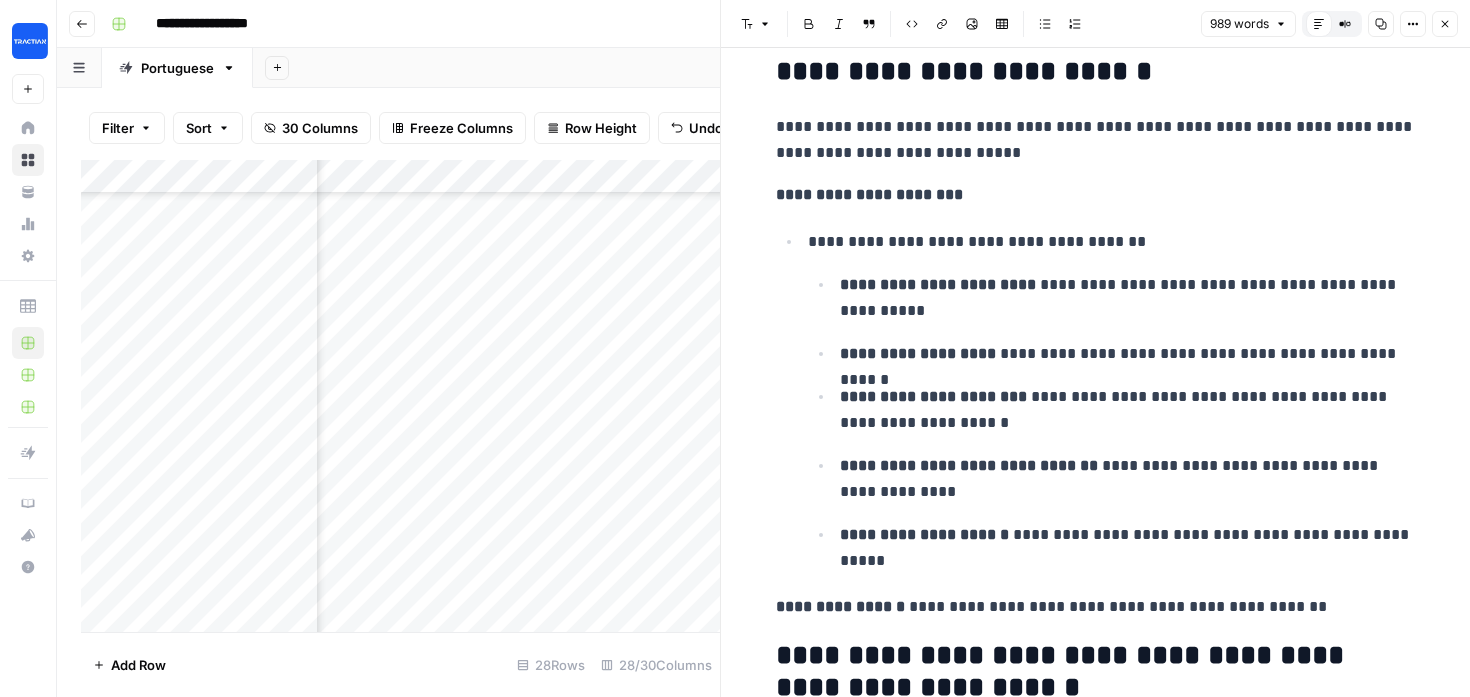 scroll, scrollTop: 4951, scrollLeft: 0, axis: vertical 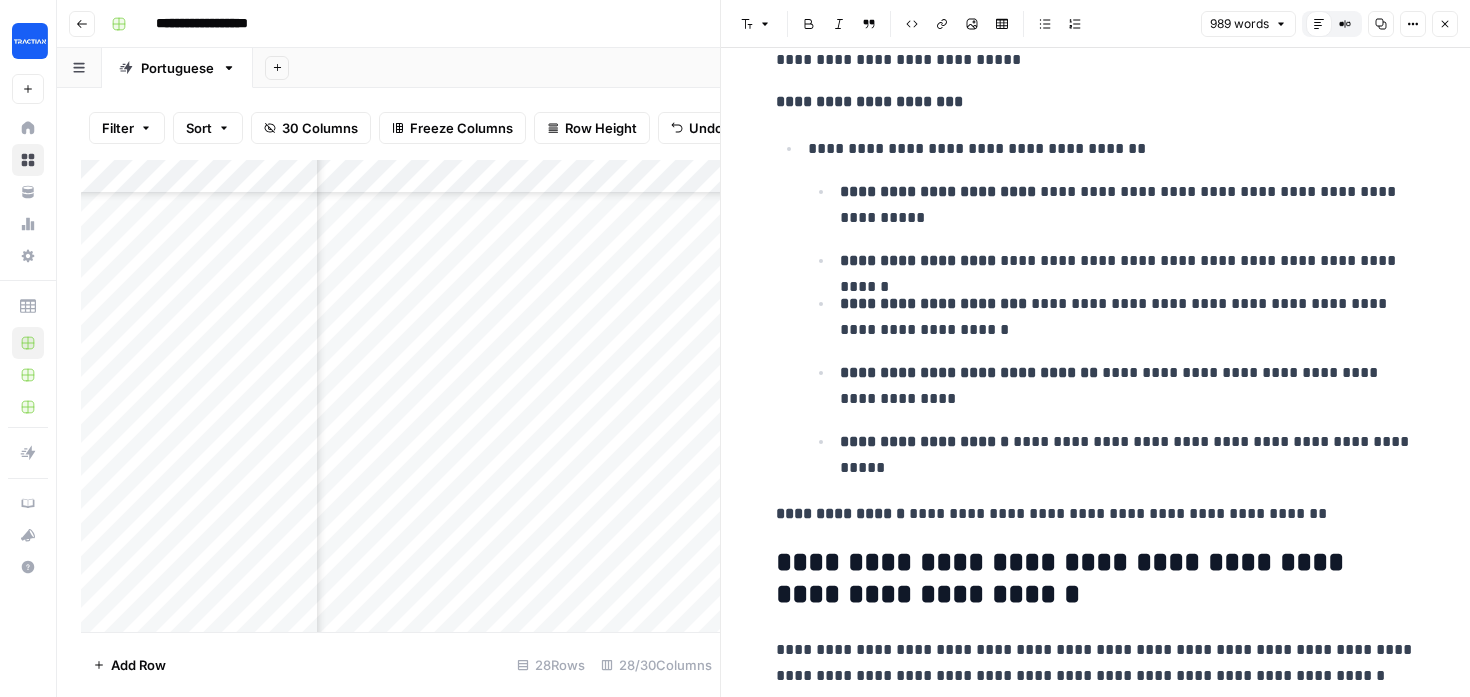 click on "**********" at bounding box center [1096, 579] 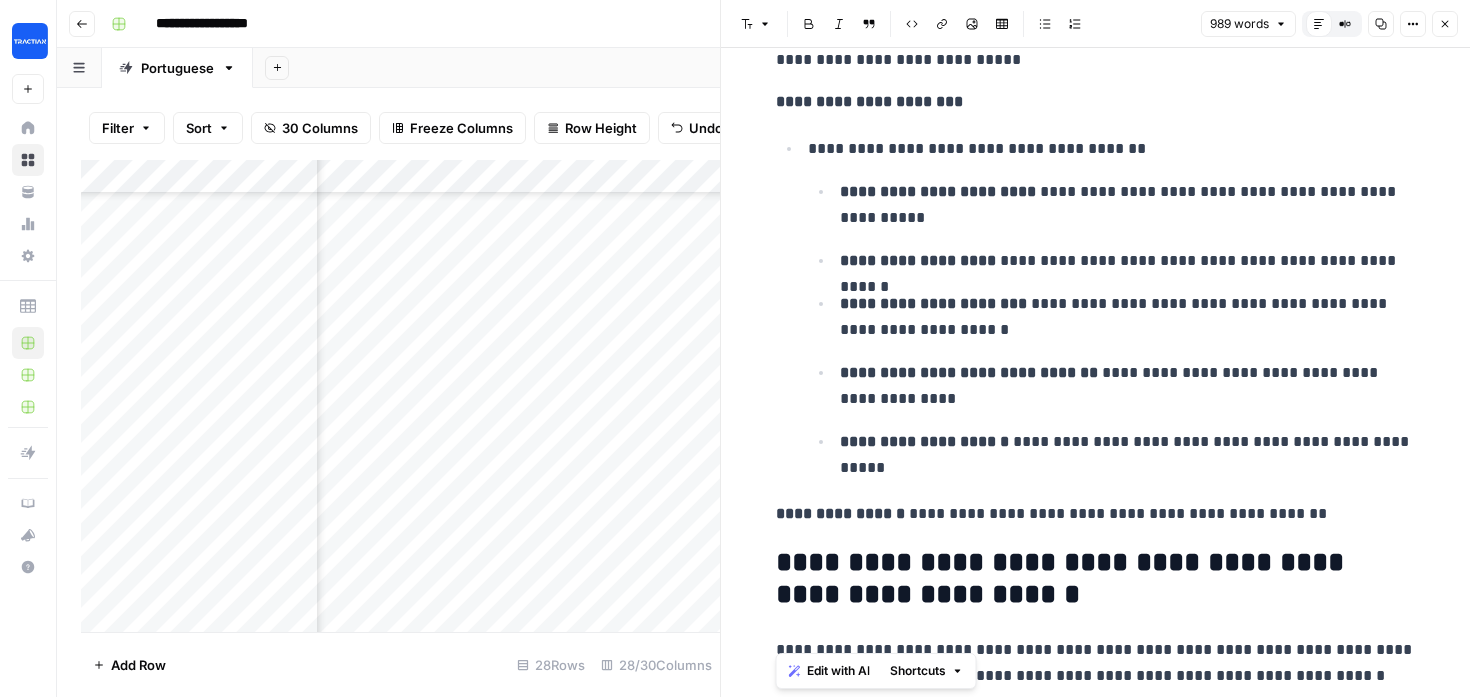 copy on "**********" 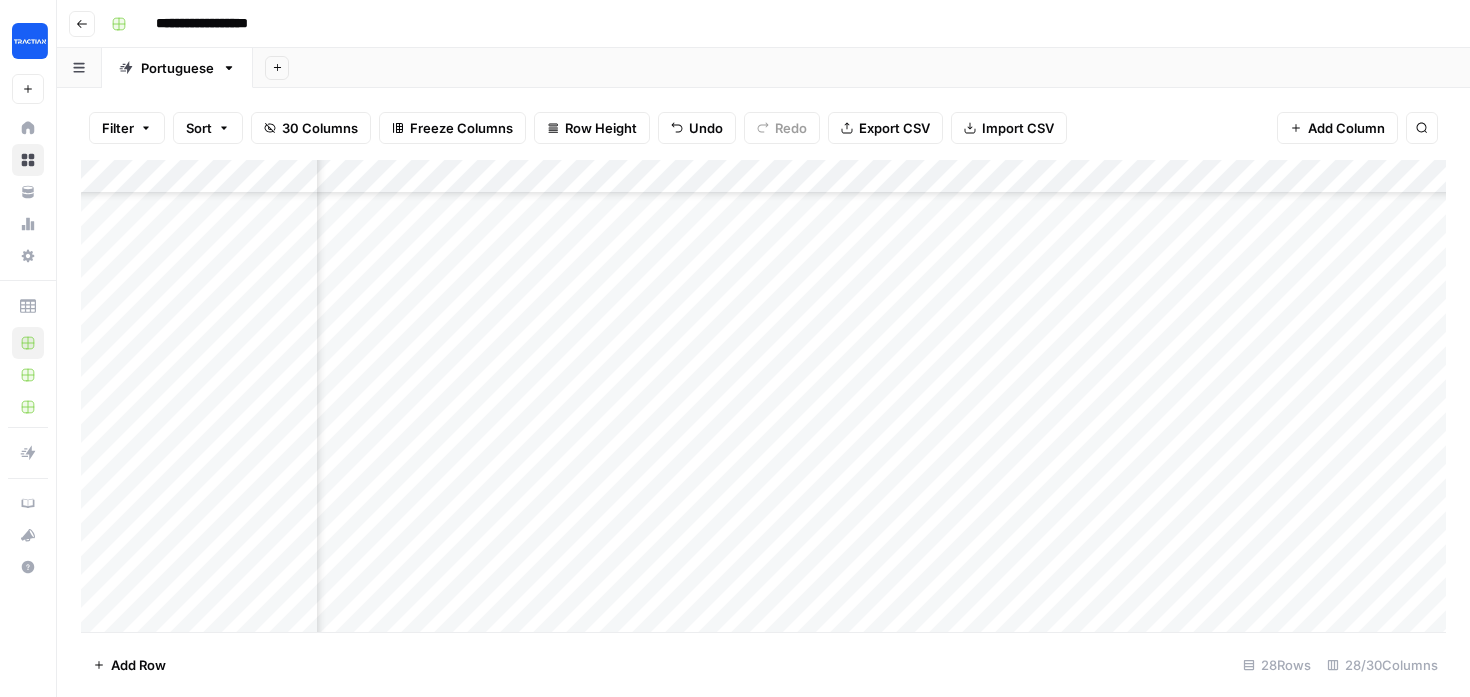 click on "Add Column" at bounding box center (763, 396) 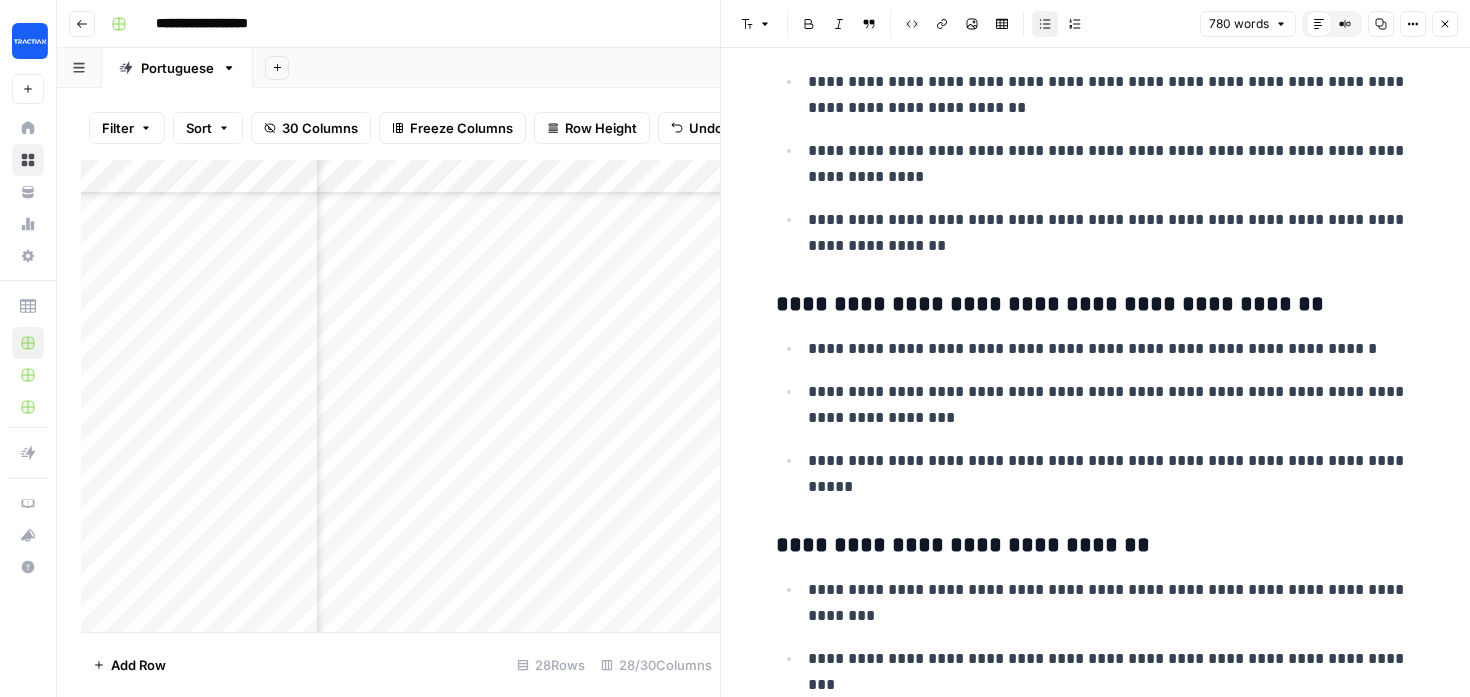 click on "**********" at bounding box center (1096, 417) 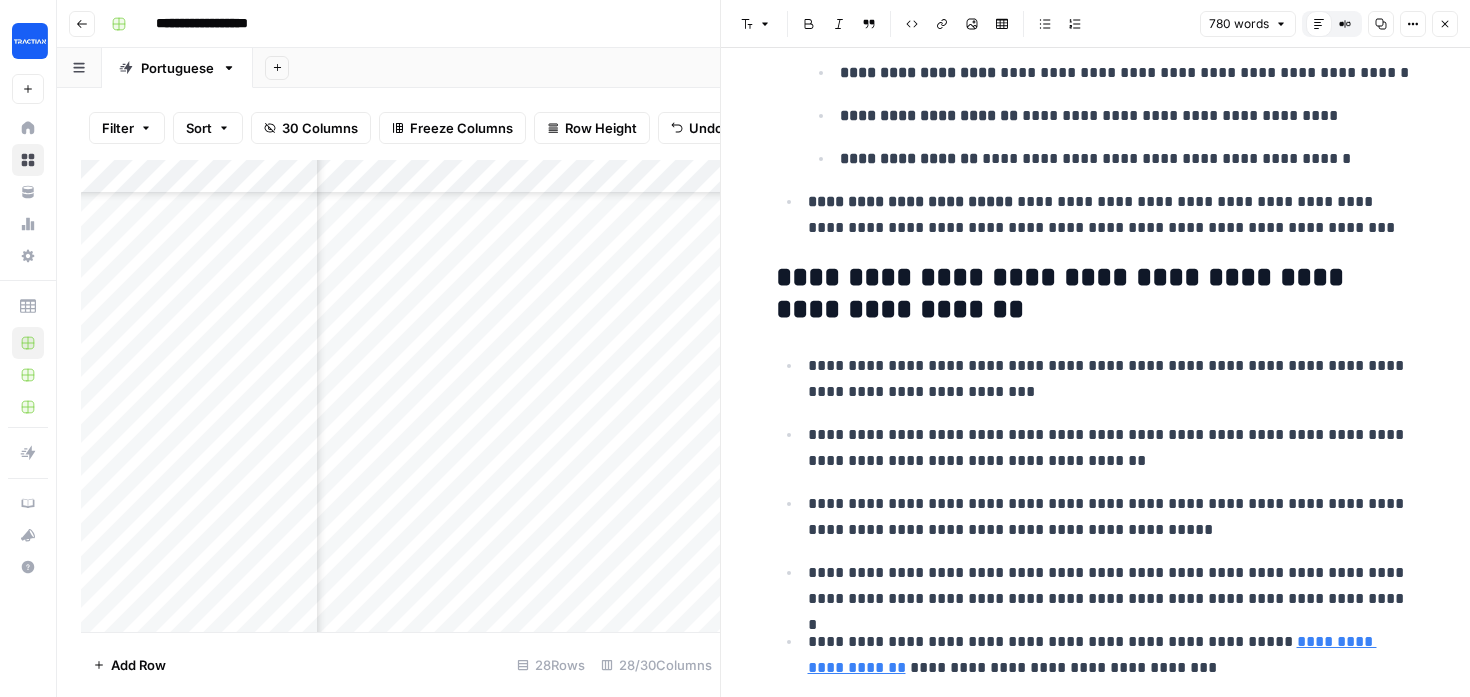 click on "**********" at bounding box center [1096, 294] 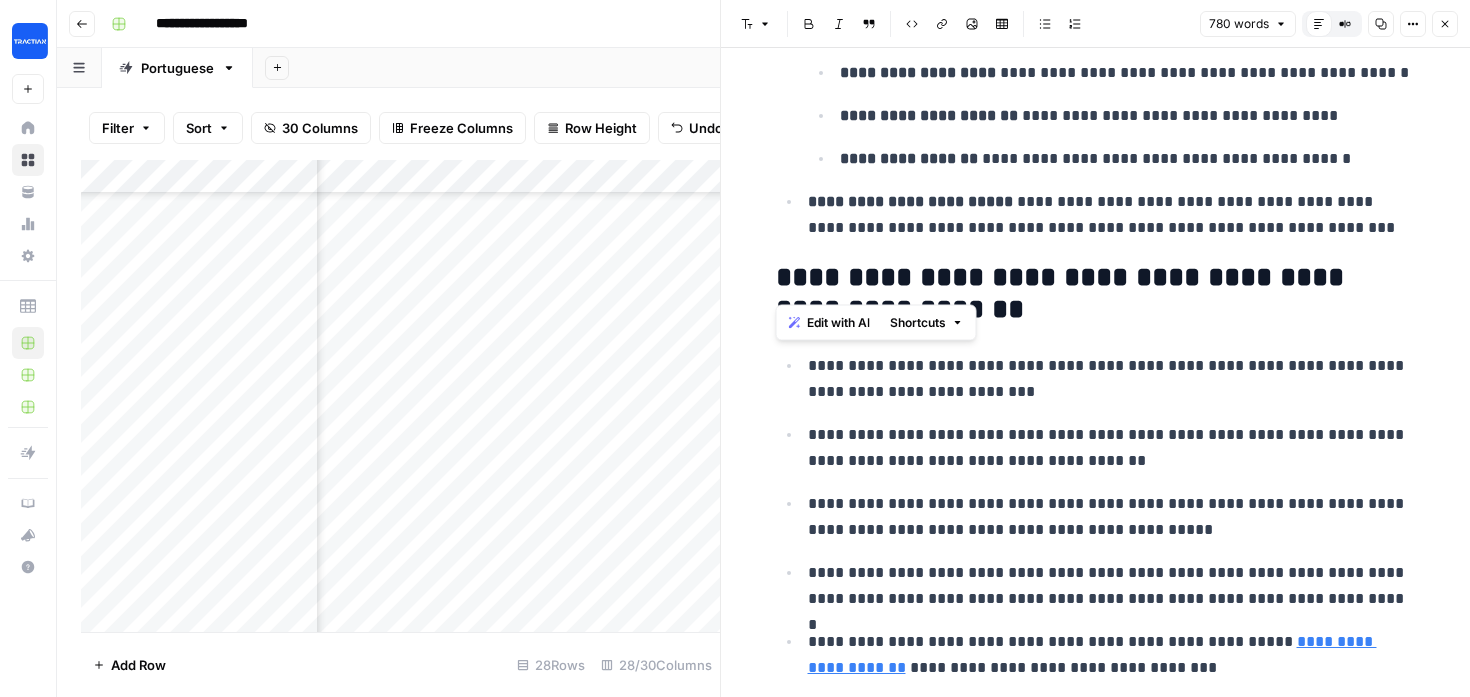 click on "**********" at bounding box center (1096, 294) 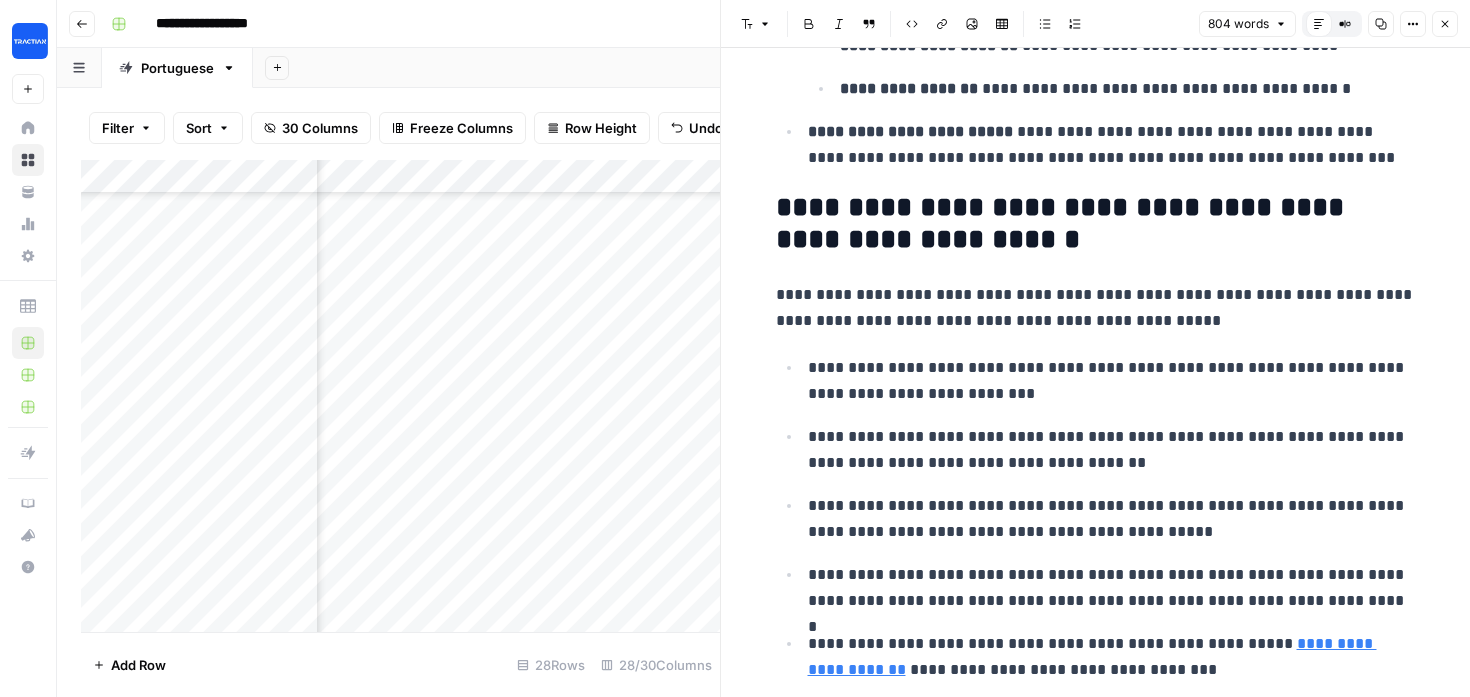scroll, scrollTop: 3846, scrollLeft: 0, axis: vertical 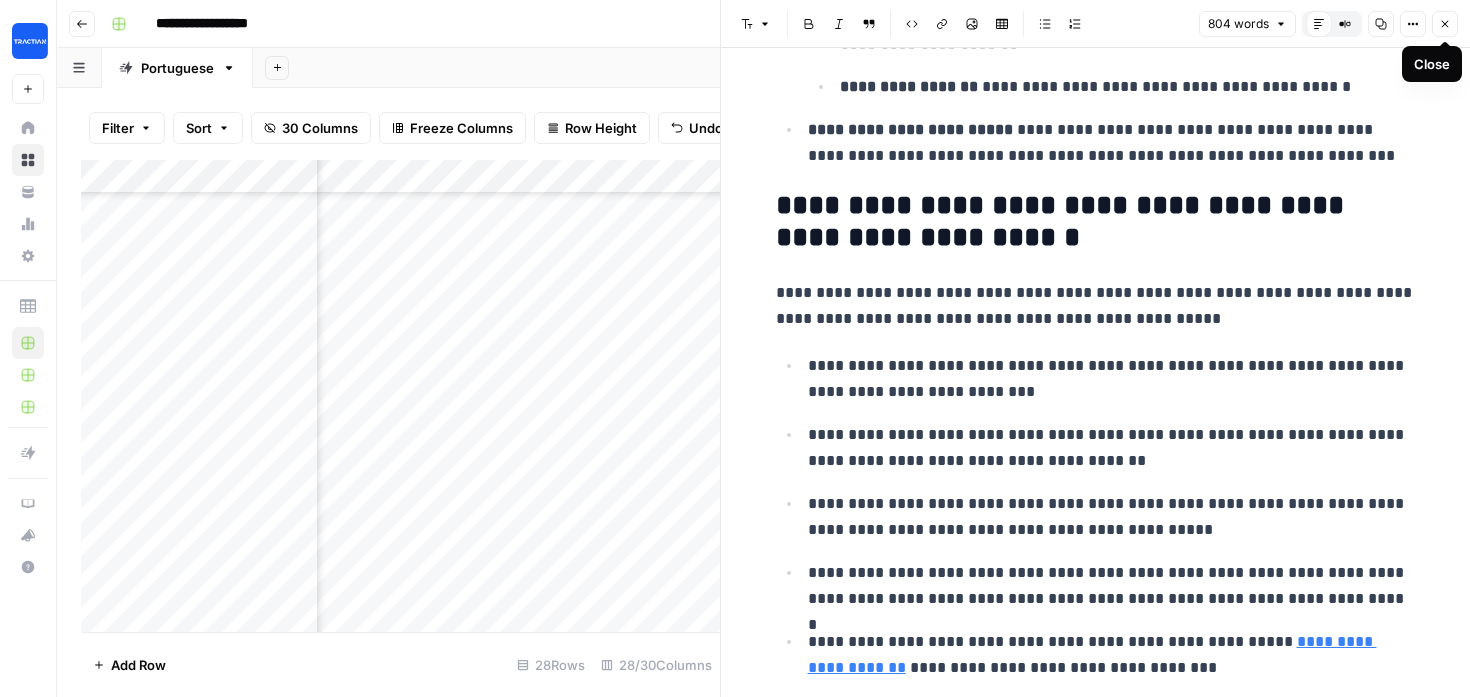 click on "Close" at bounding box center (1445, 24) 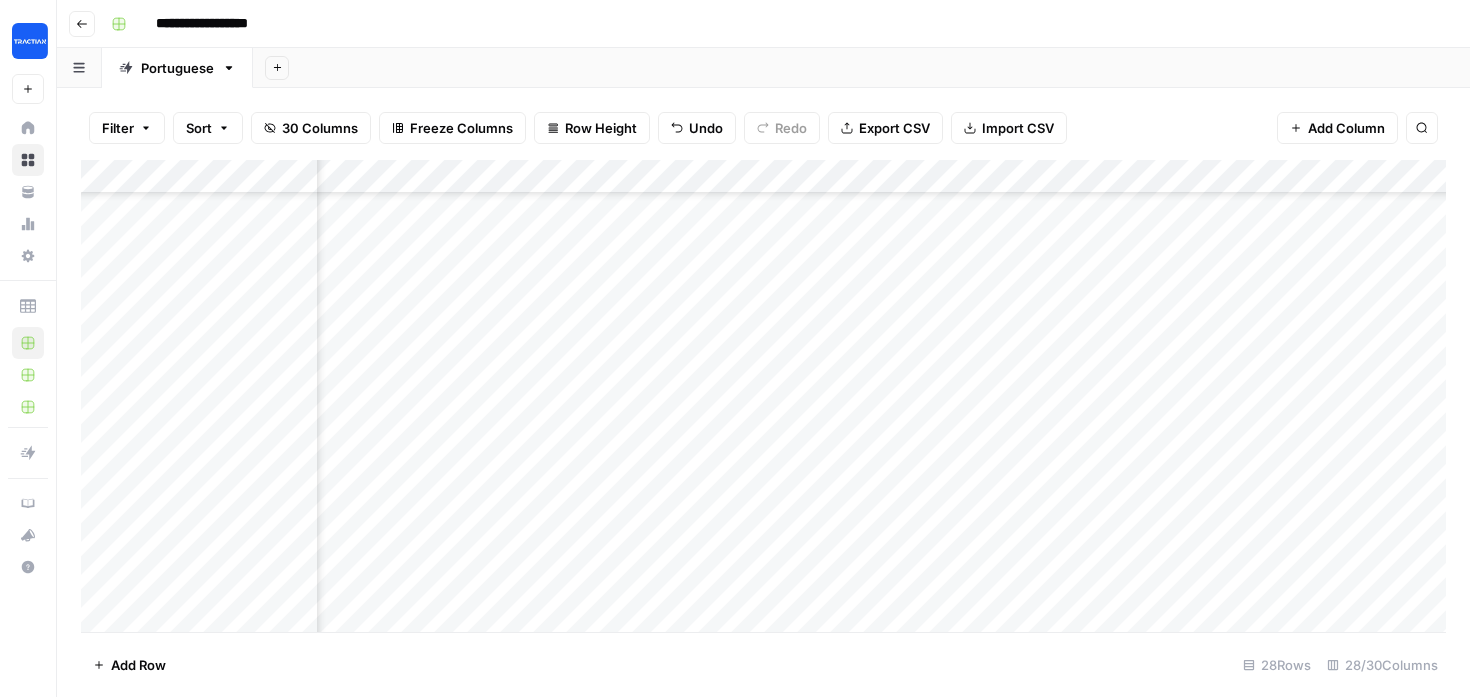 click on "Add Column" at bounding box center [763, 396] 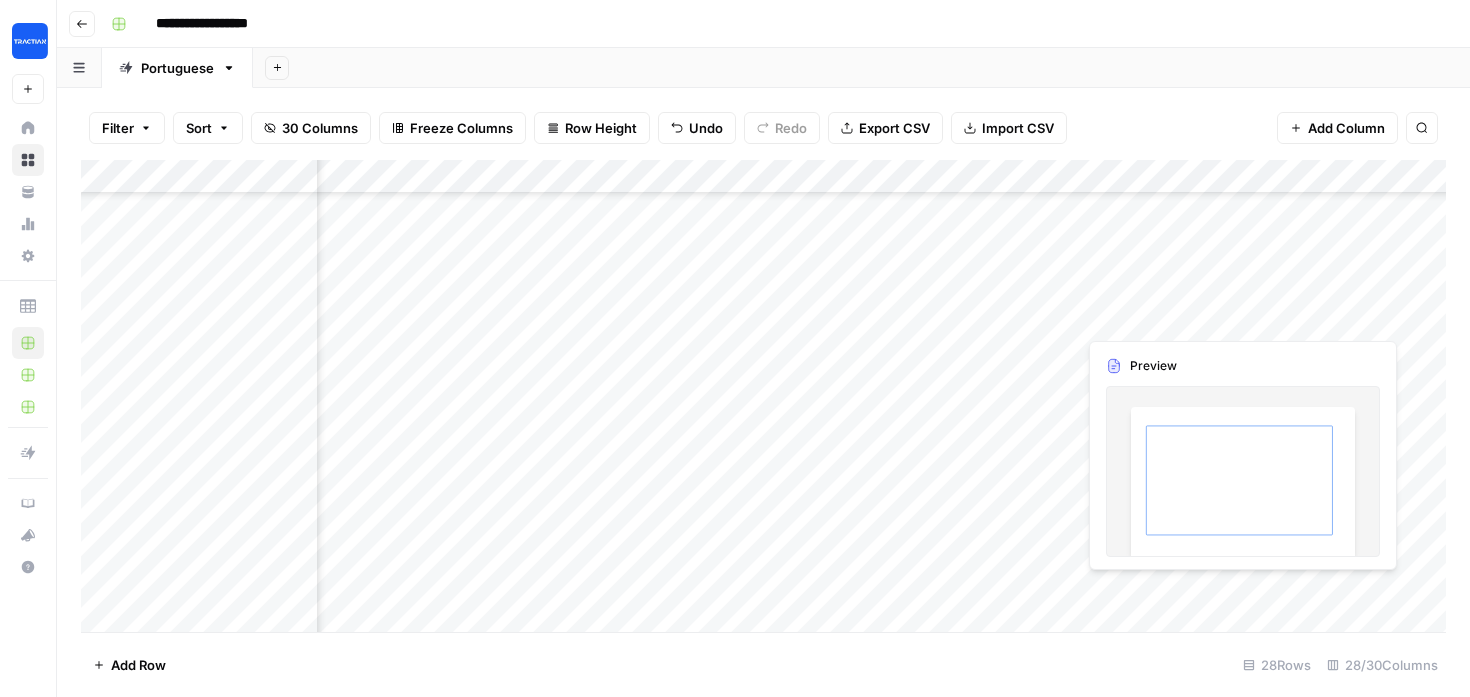 click on "Add Column" at bounding box center (763, 396) 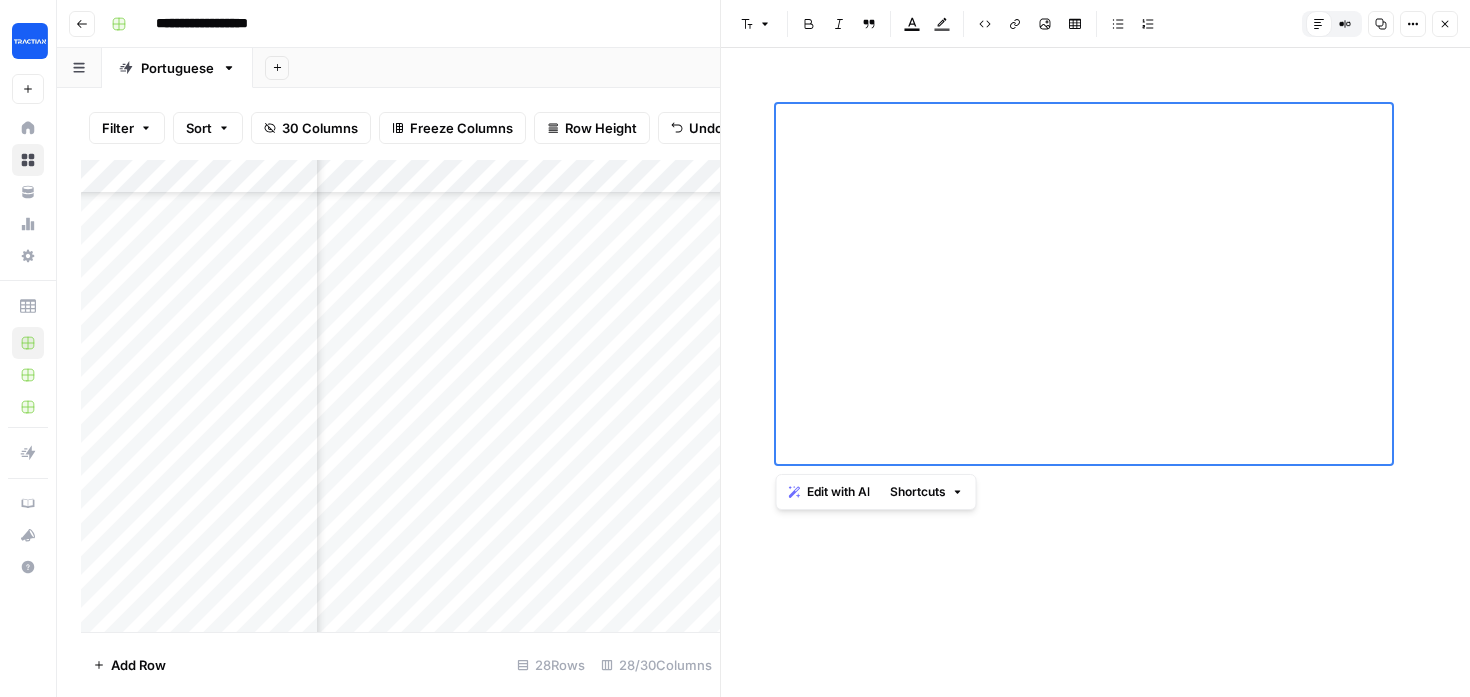 click at bounding box center [1096, 388] 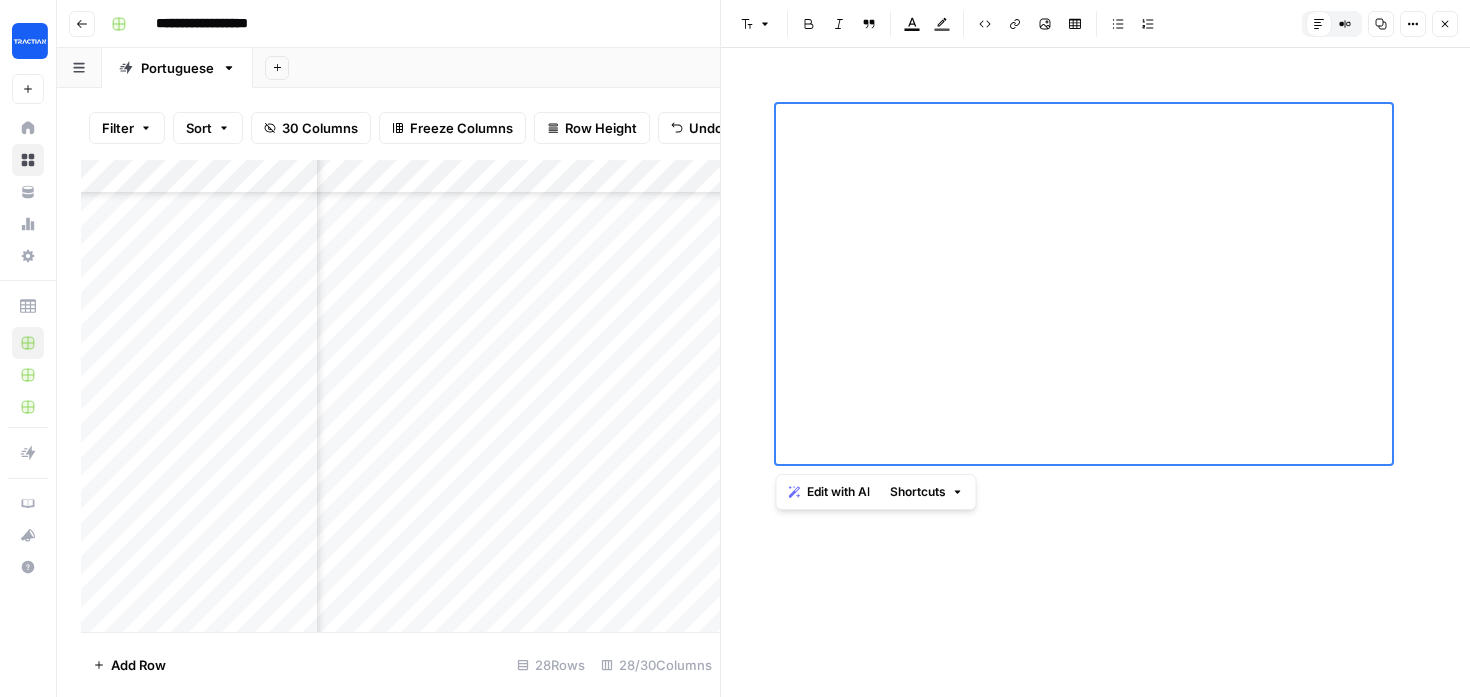 click 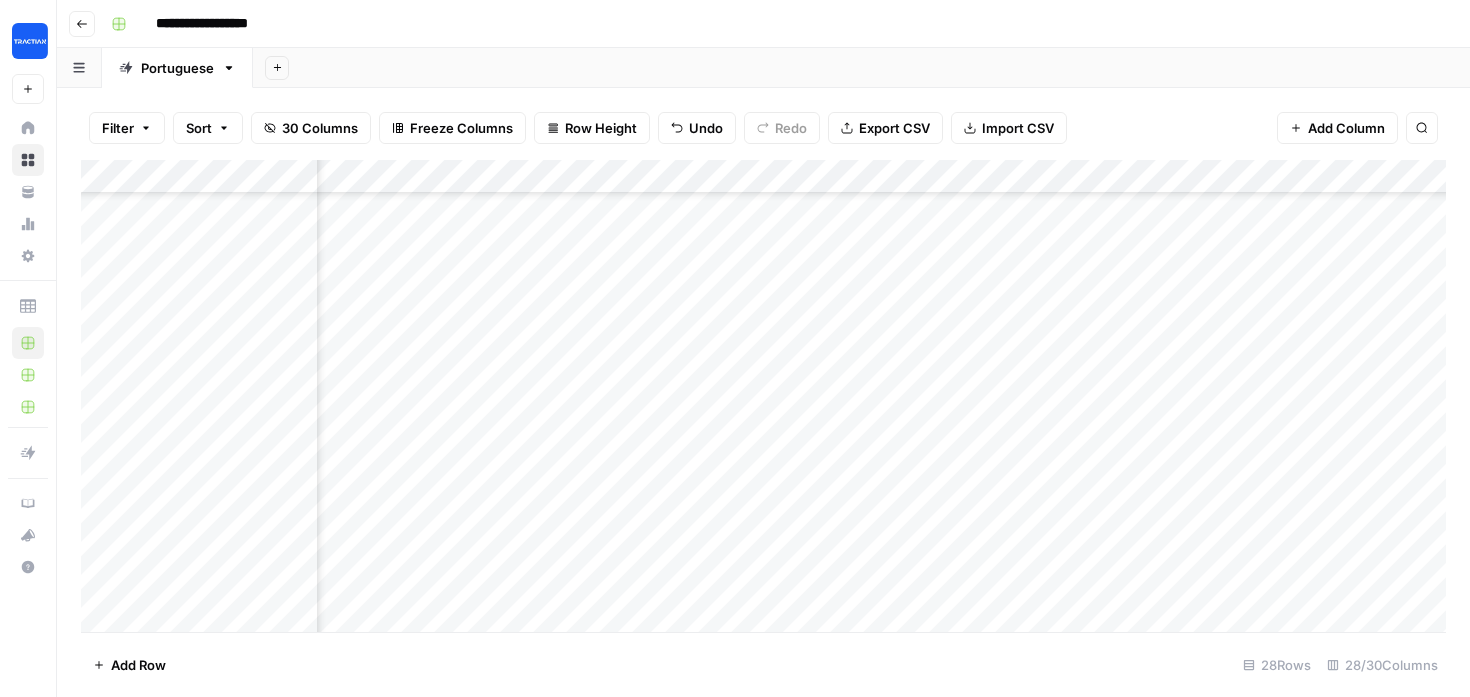 scroll, scrollTop: 277, scrollLeft: 1999, axis: both 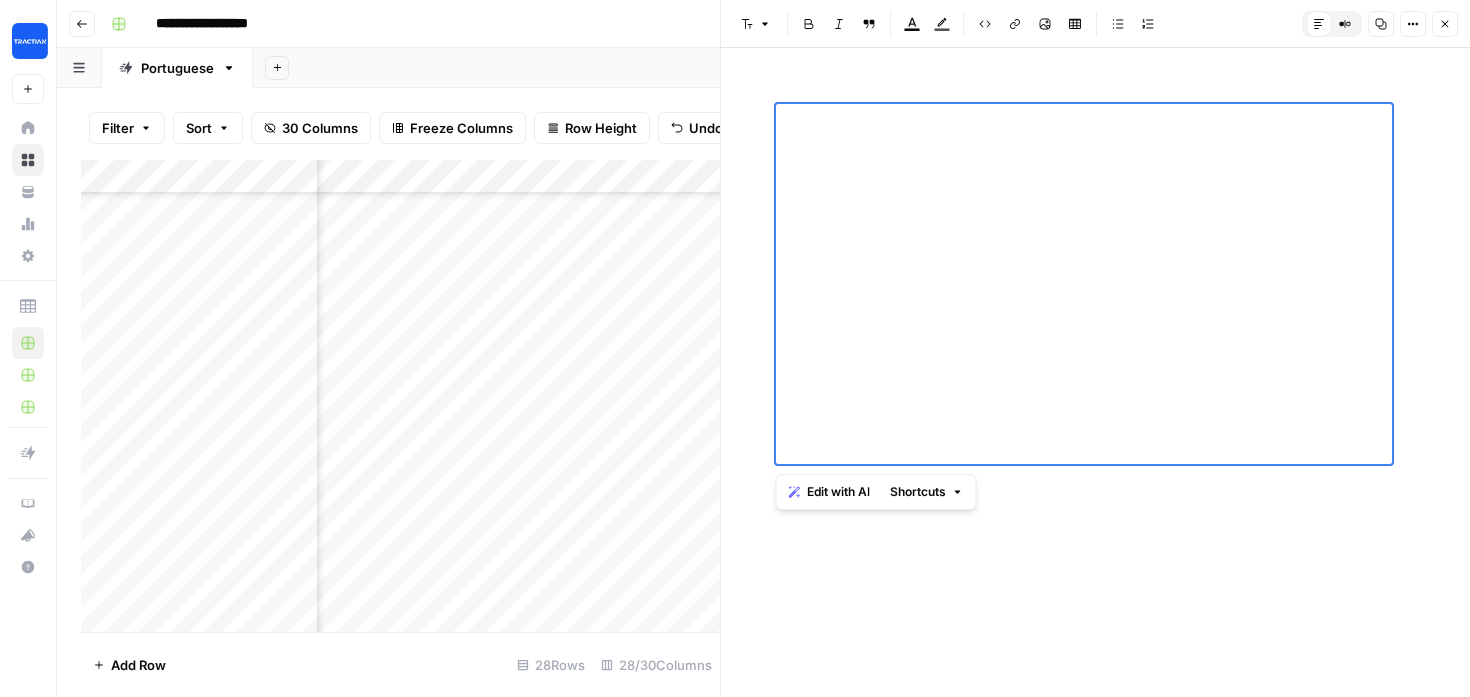 click 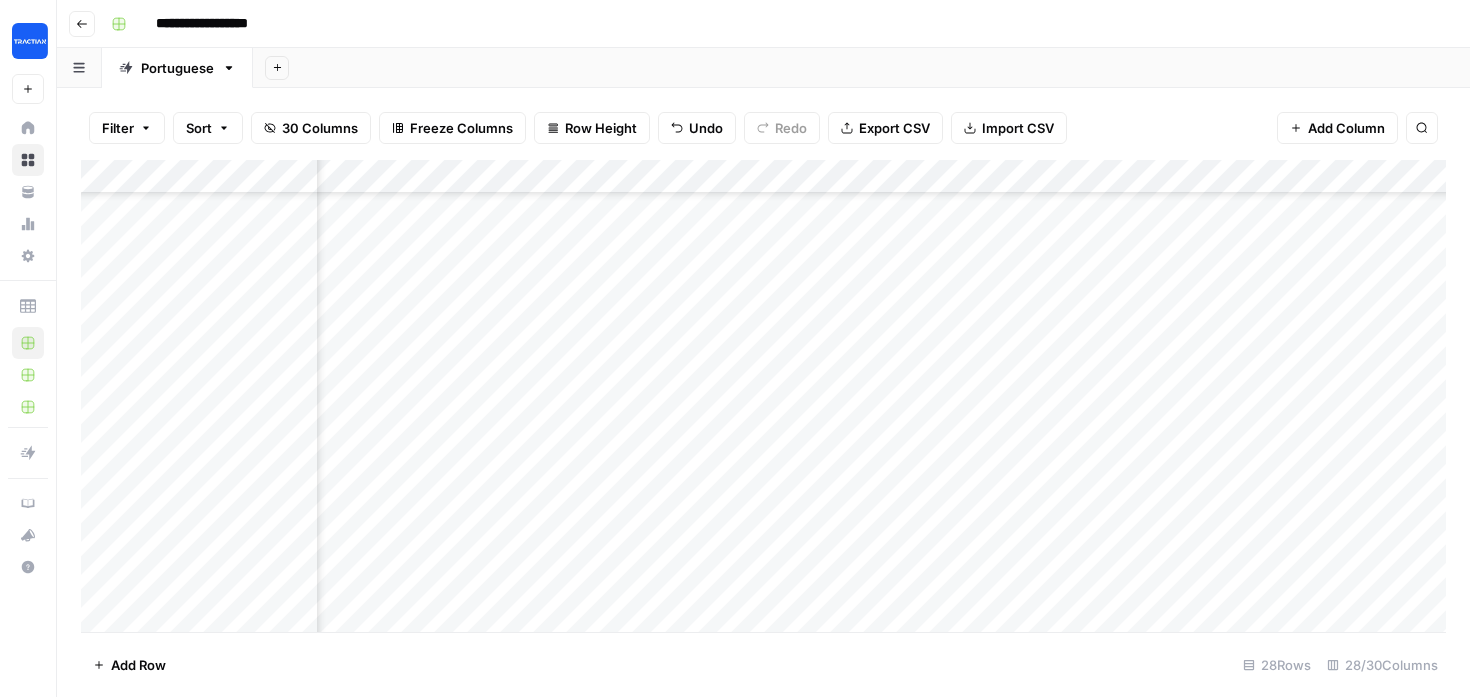 scroll, scrollTop: 277, scrollLeft: 1738, axis: both 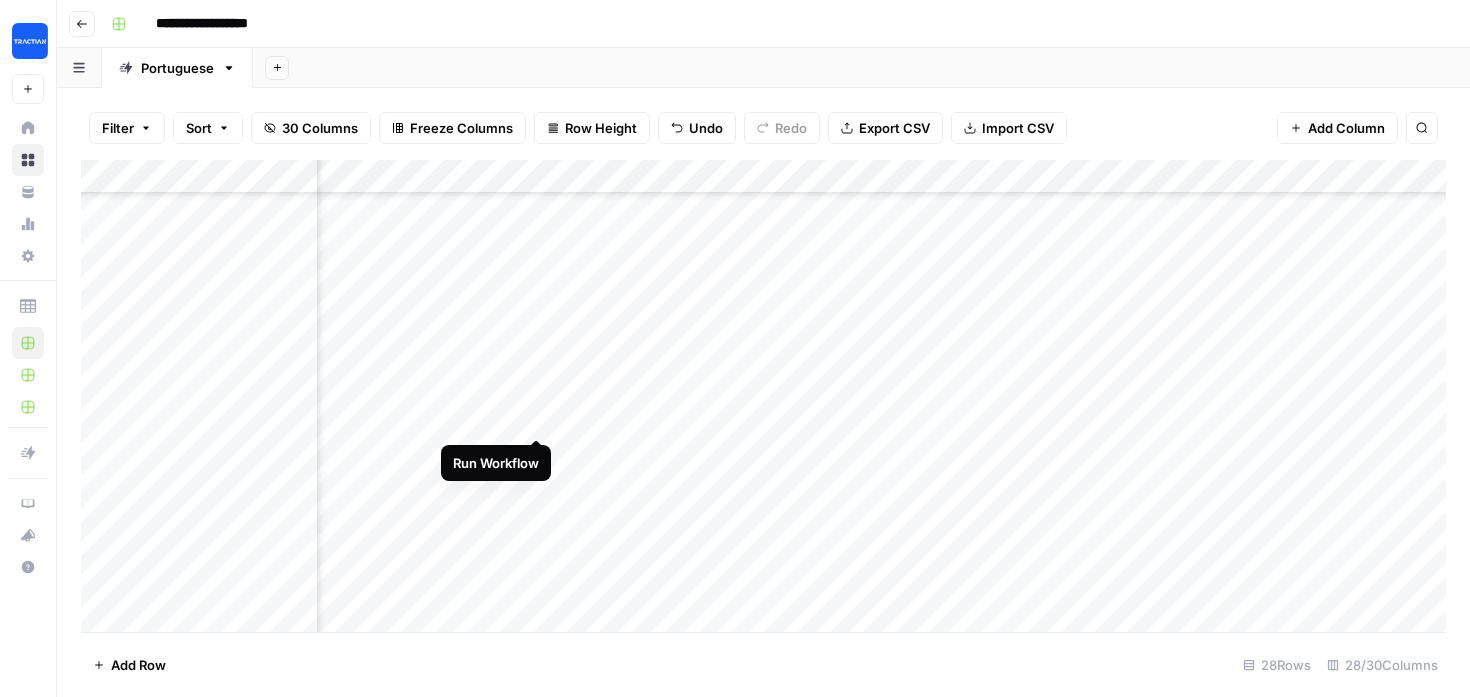 click on "Add Column" at bounding box center [763, 396] 